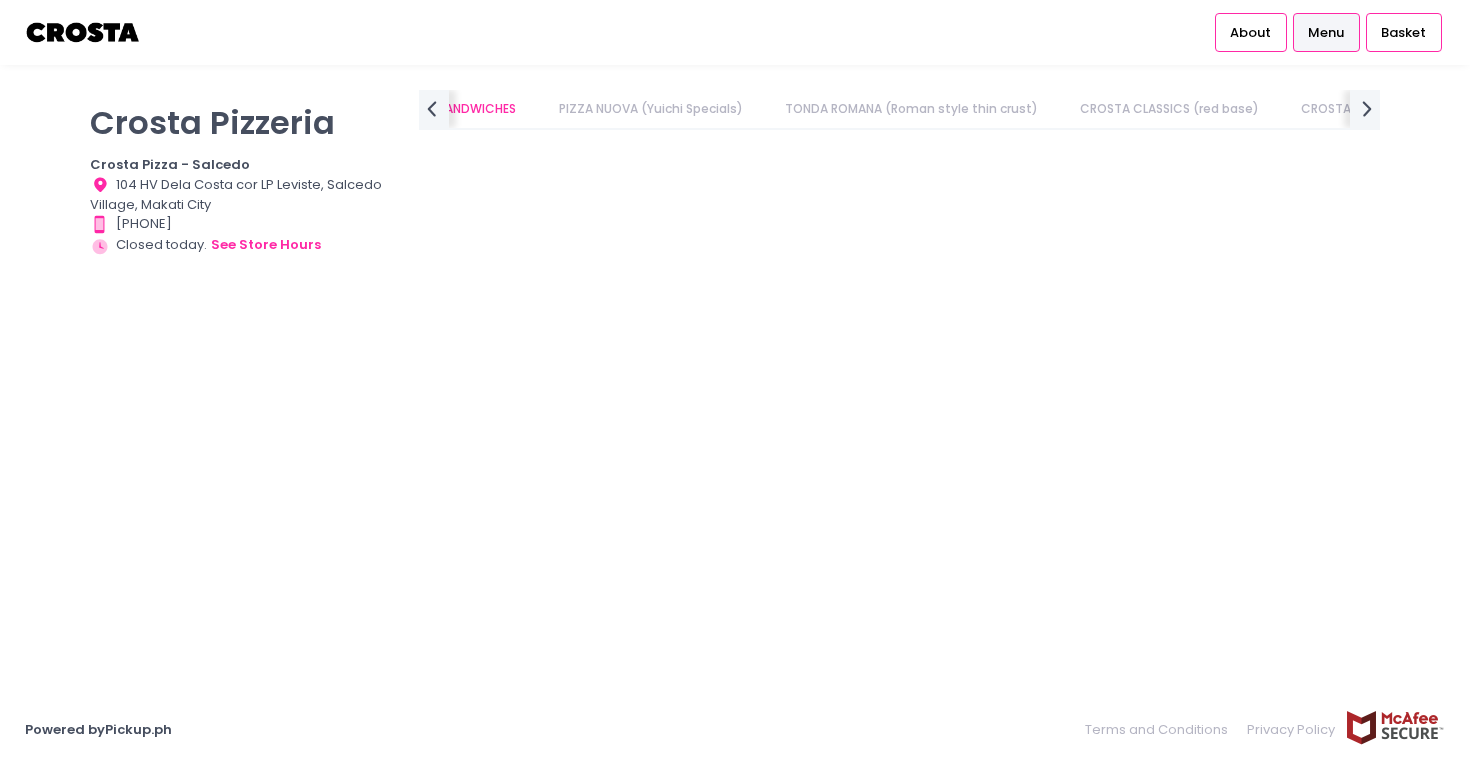 scroll, scrollTop: 0, scrollLeft: 0, axis: both 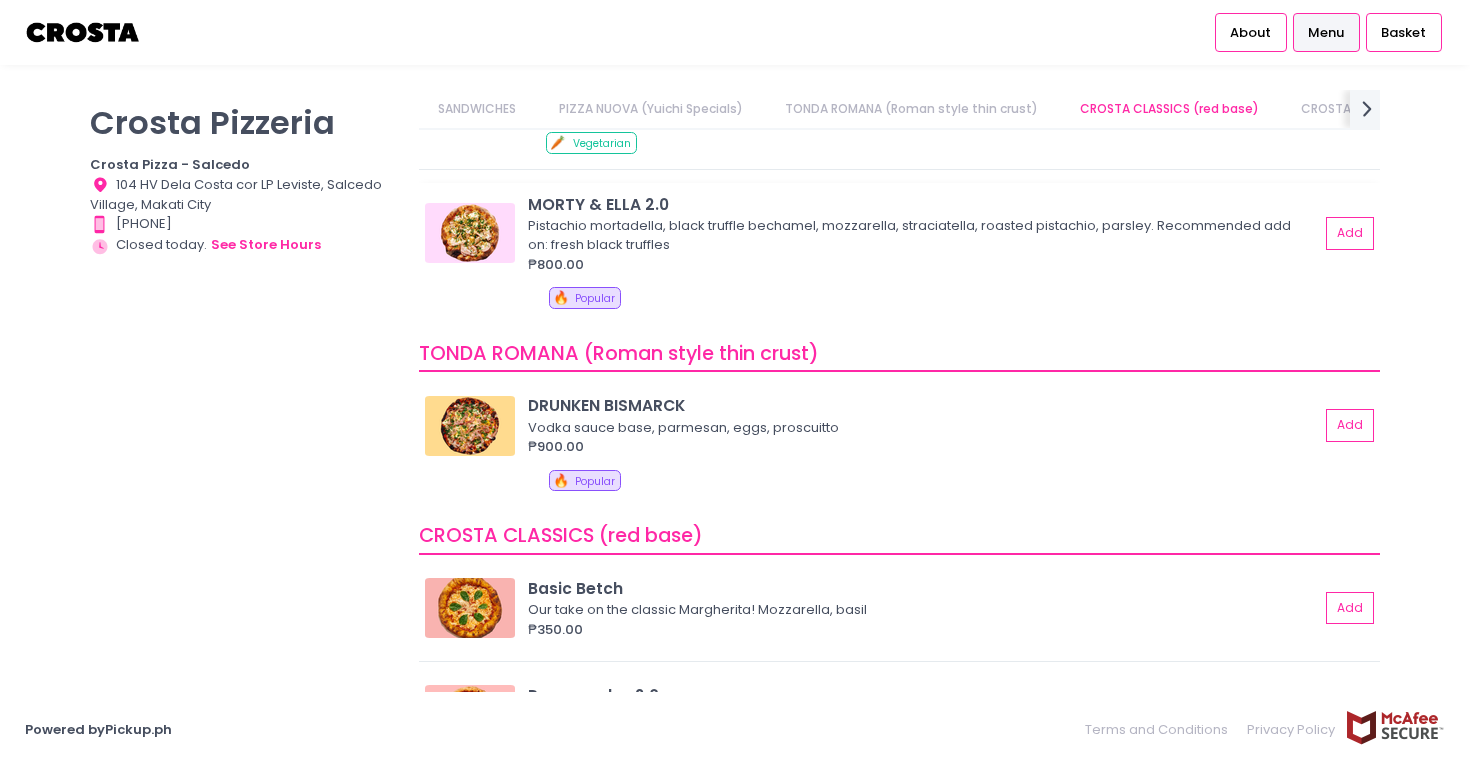 click on "🔥 Popular" at bounding box center (961, 301) 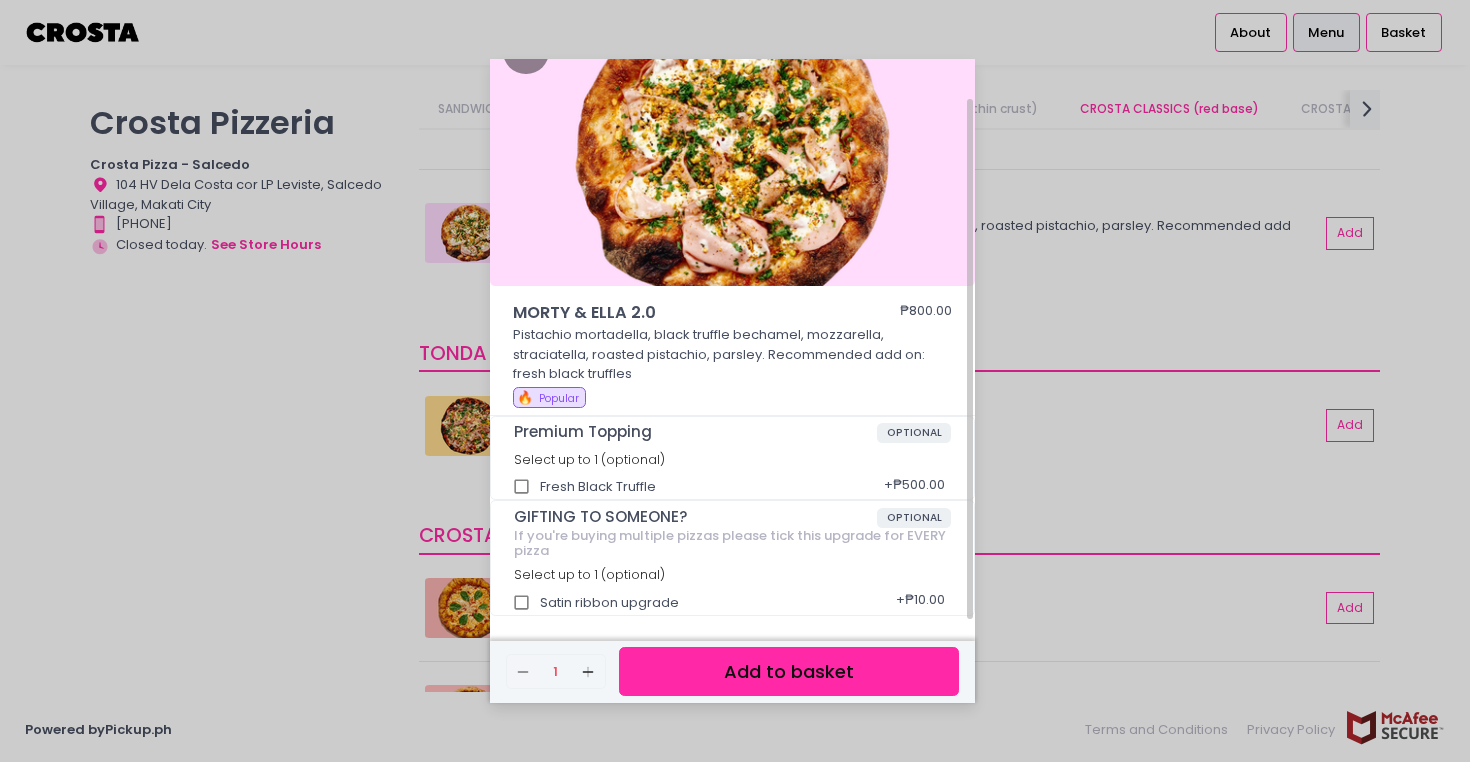 scroll, scrollTop: 0, scrollLeft: 0, axis: both 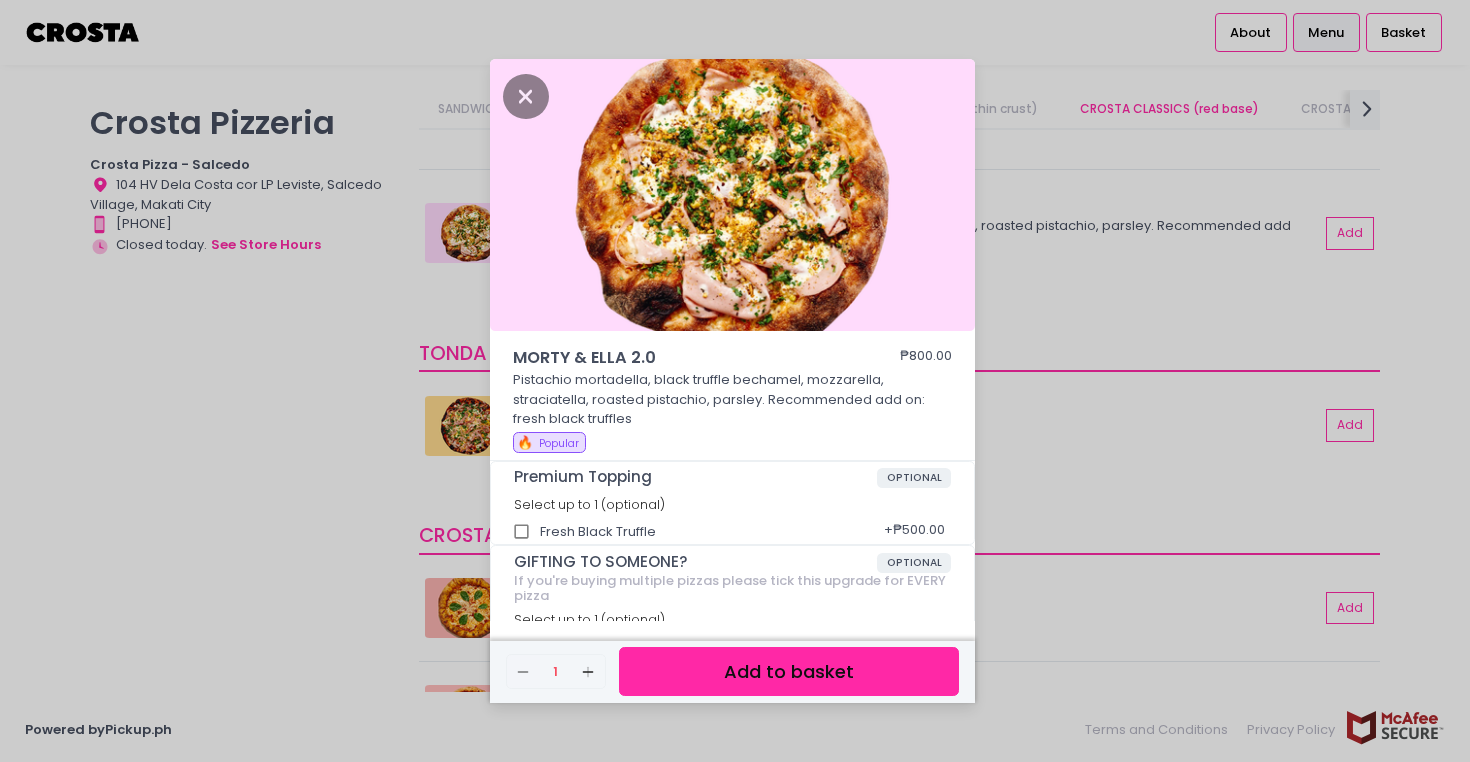 click on "MORTY & ELLA 2.0   ₱800.00 Pistachio mortadella, black truffle bechamel, mozzarella, straciatella, roasted pistachio, parsley. Recommended add on: fresh black truffles  🔥 Popular Premium Topping OPTIONAL   Select up to    1 (optional) Fresh Black Truffle   +  ₱500.00 GIFTING TO SOMEONE? OPTIONAL If you're buying multiple pizzas please tick this upgrade for EVERY pizza  Select up to    1 (optional) Satin ribbon upgrade    +  ₱10.00 Remove Created with Sketch. 1 Add Created with Sketch. Add to basket" at bounding box center [735, 381] 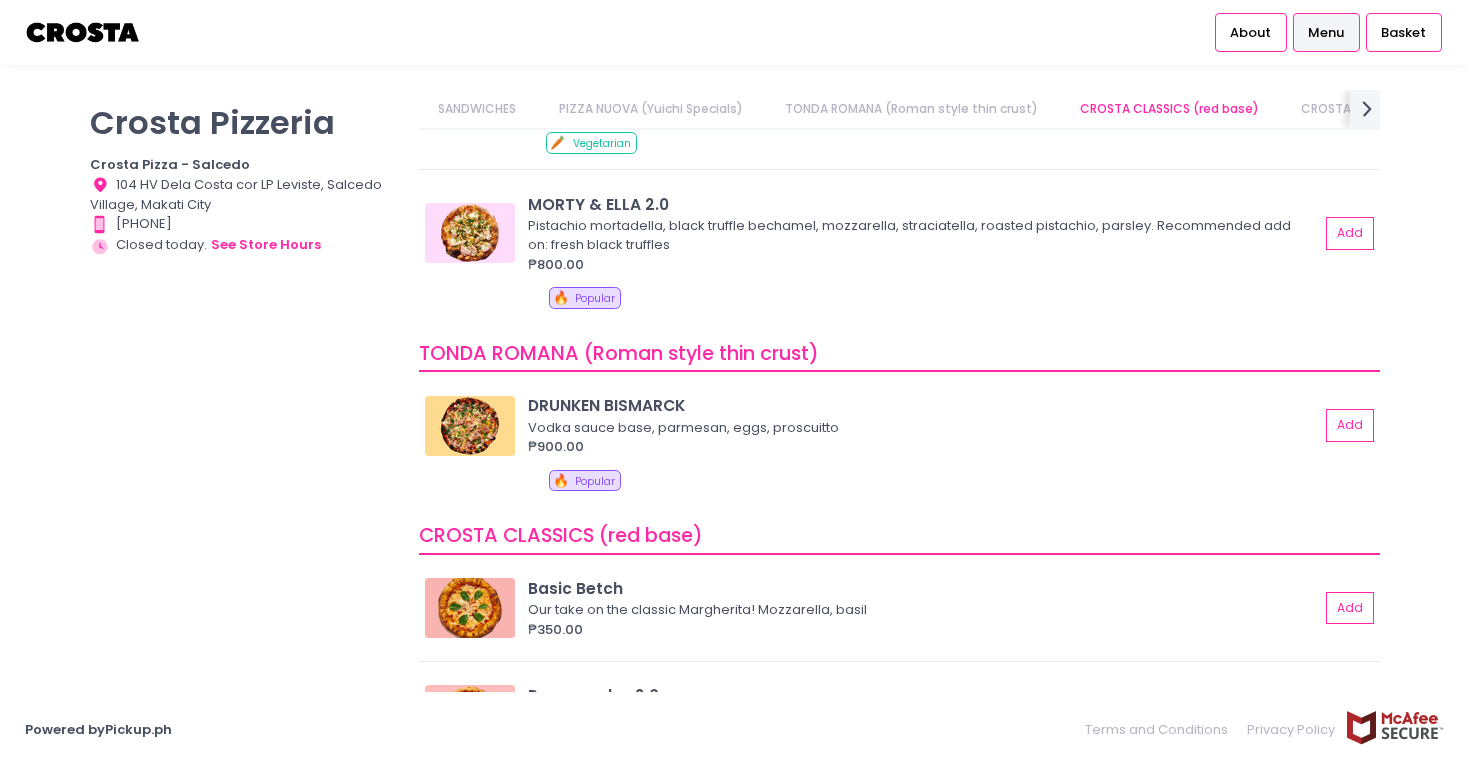 scroll, scrollTop: 517, scrollLeft: 0, axis: vertical 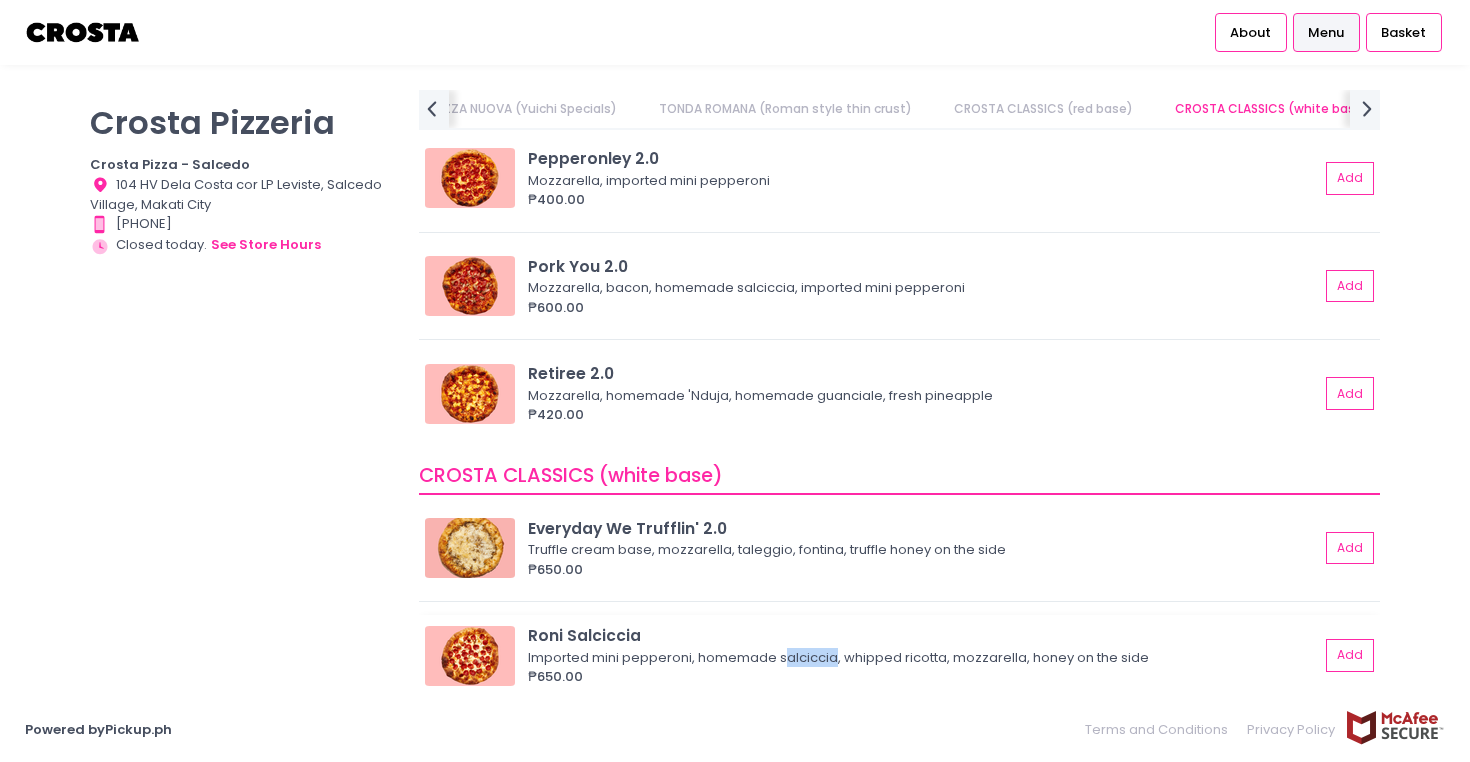 drag, startPoint x: 783, startPoint y: 660, endPoint x: 835, endPoint y: 662, distance: 52.03845 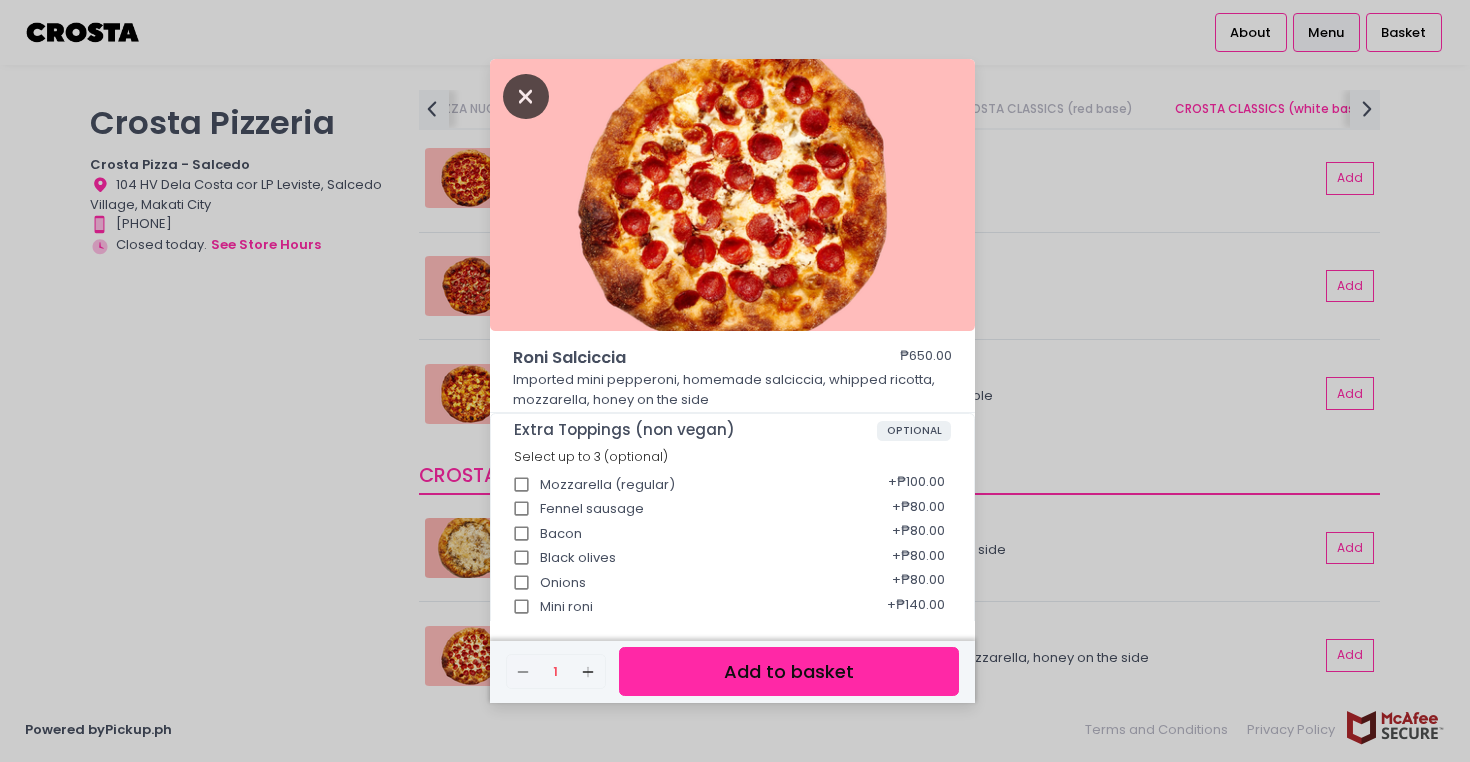 click at bounding box center (526, 96) 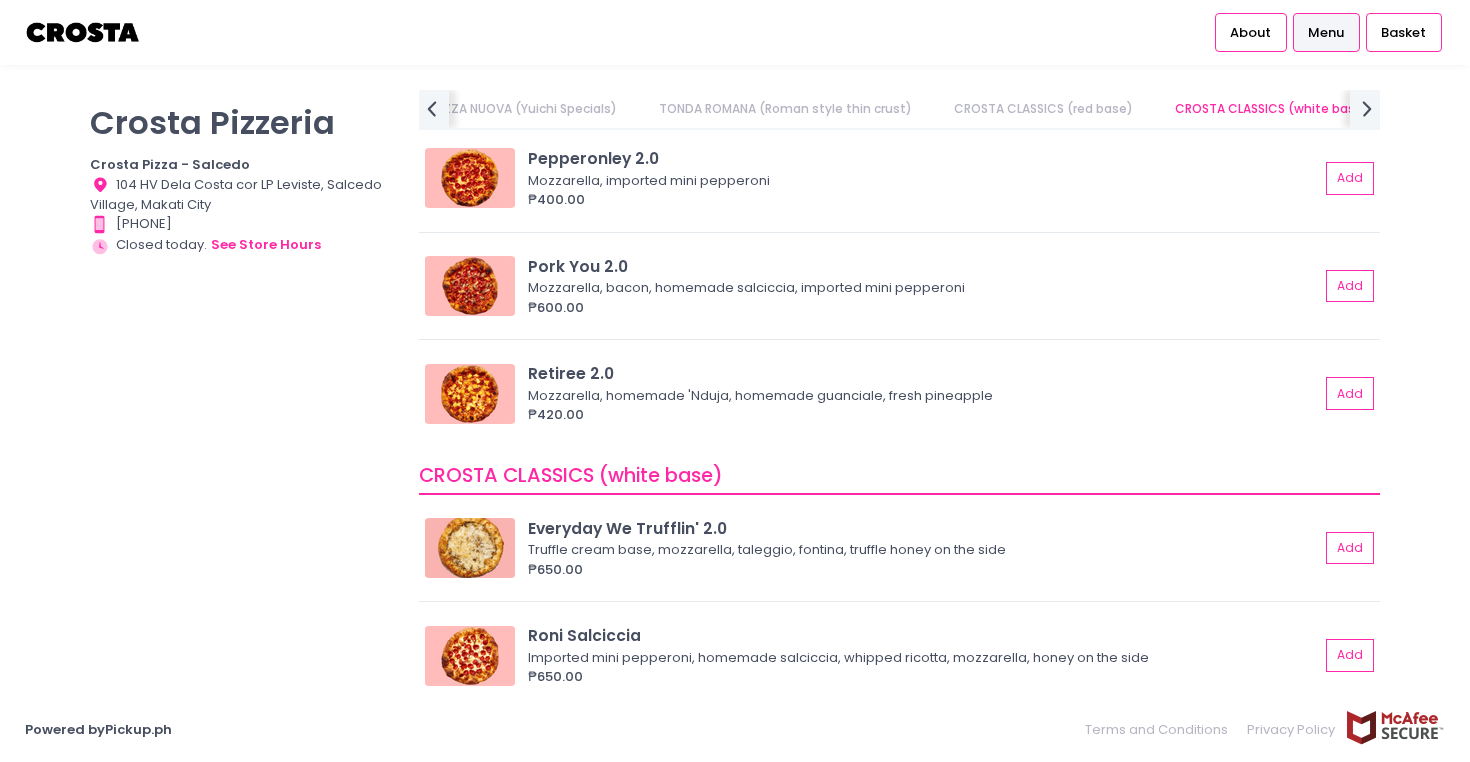 click on "Crosta Pizzeria Crosta Pizza - Salcedo Location Created with Sketch. [NUMBER] [STREET], [CITY], [STATE] Contact Number Created with Sketch. [PHONE] Store Hours Created with Sketch. Closed today. see store hours" at bounding box center [242, 371] 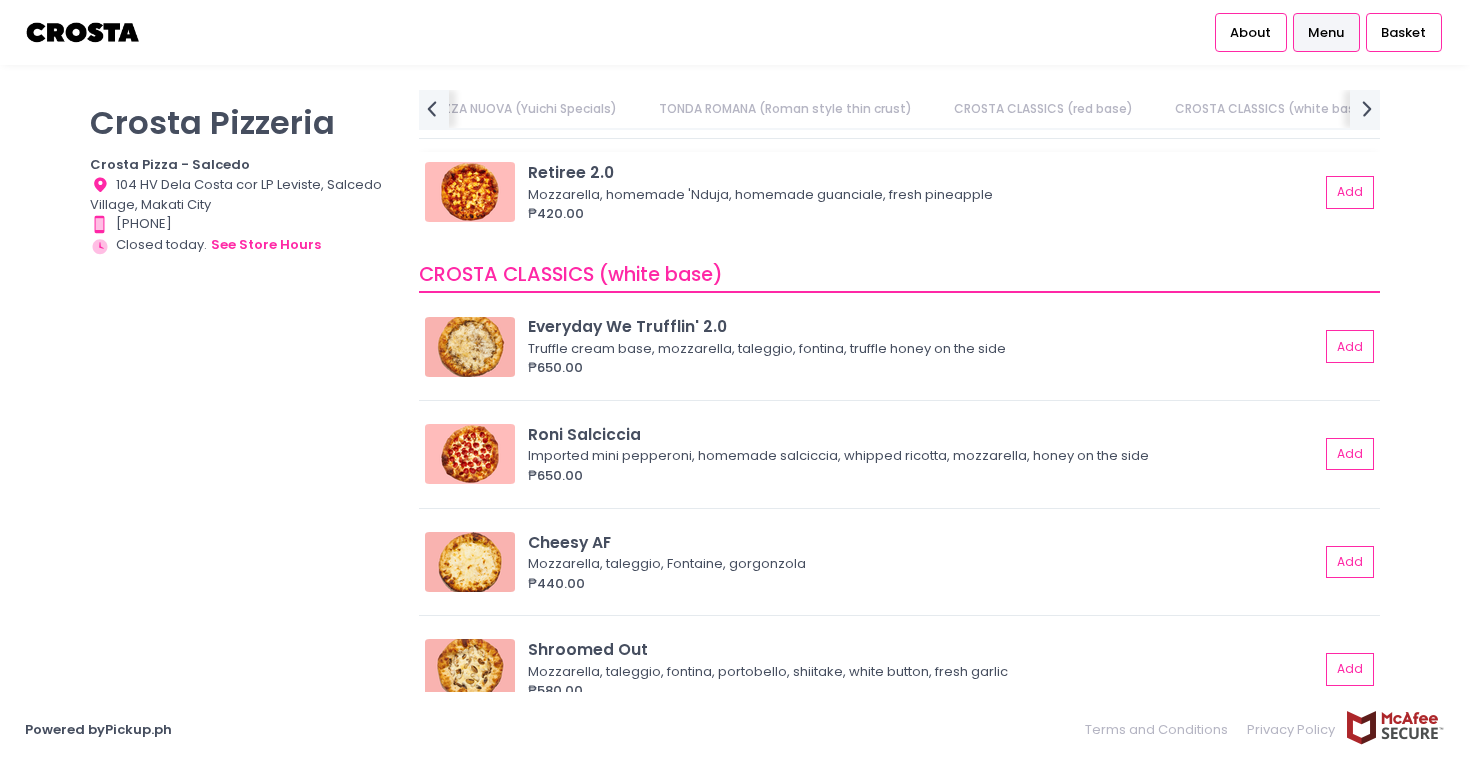 scroll, scrollTop: 1253, scrollLeft: 0, axis: vertical 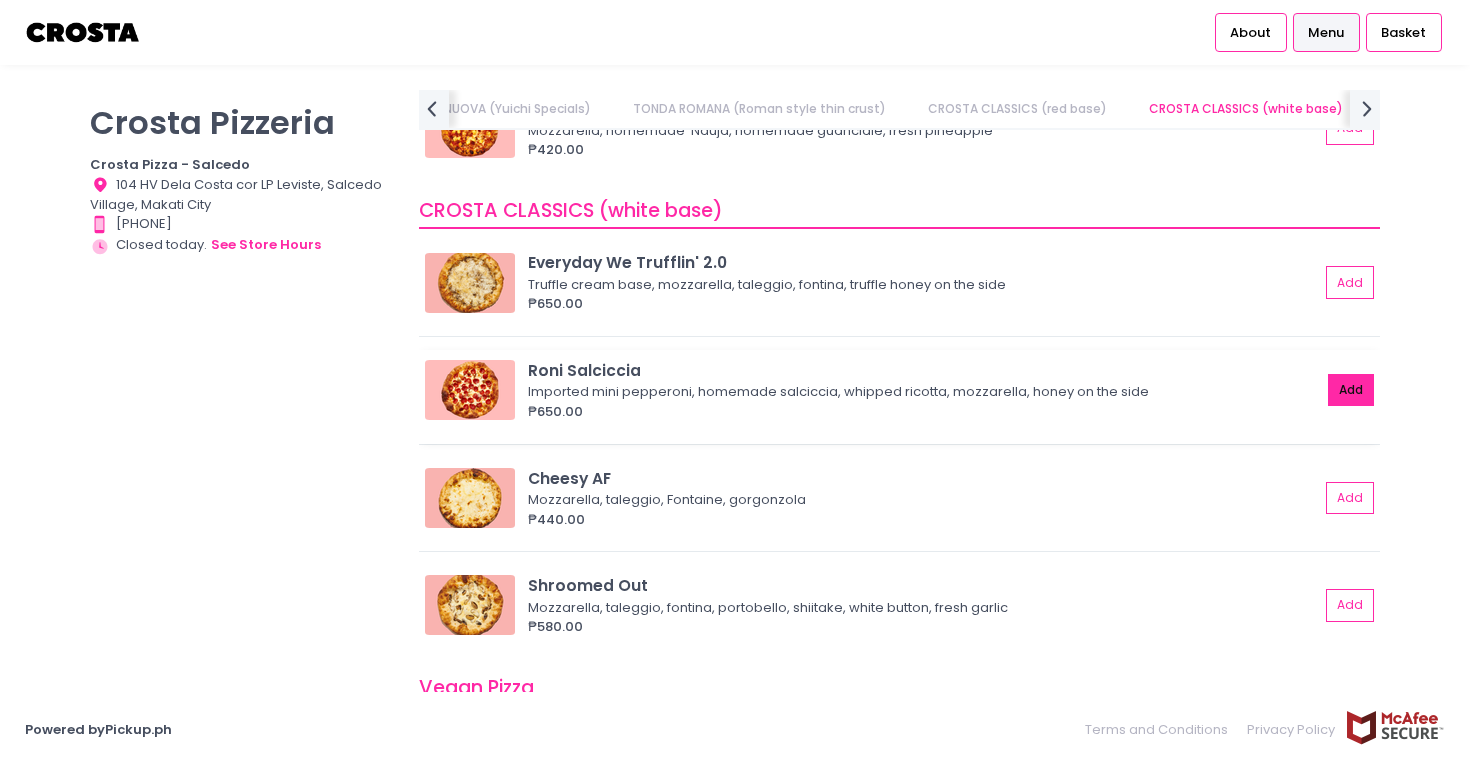click on "Add" at bounding box center (1351, 390) 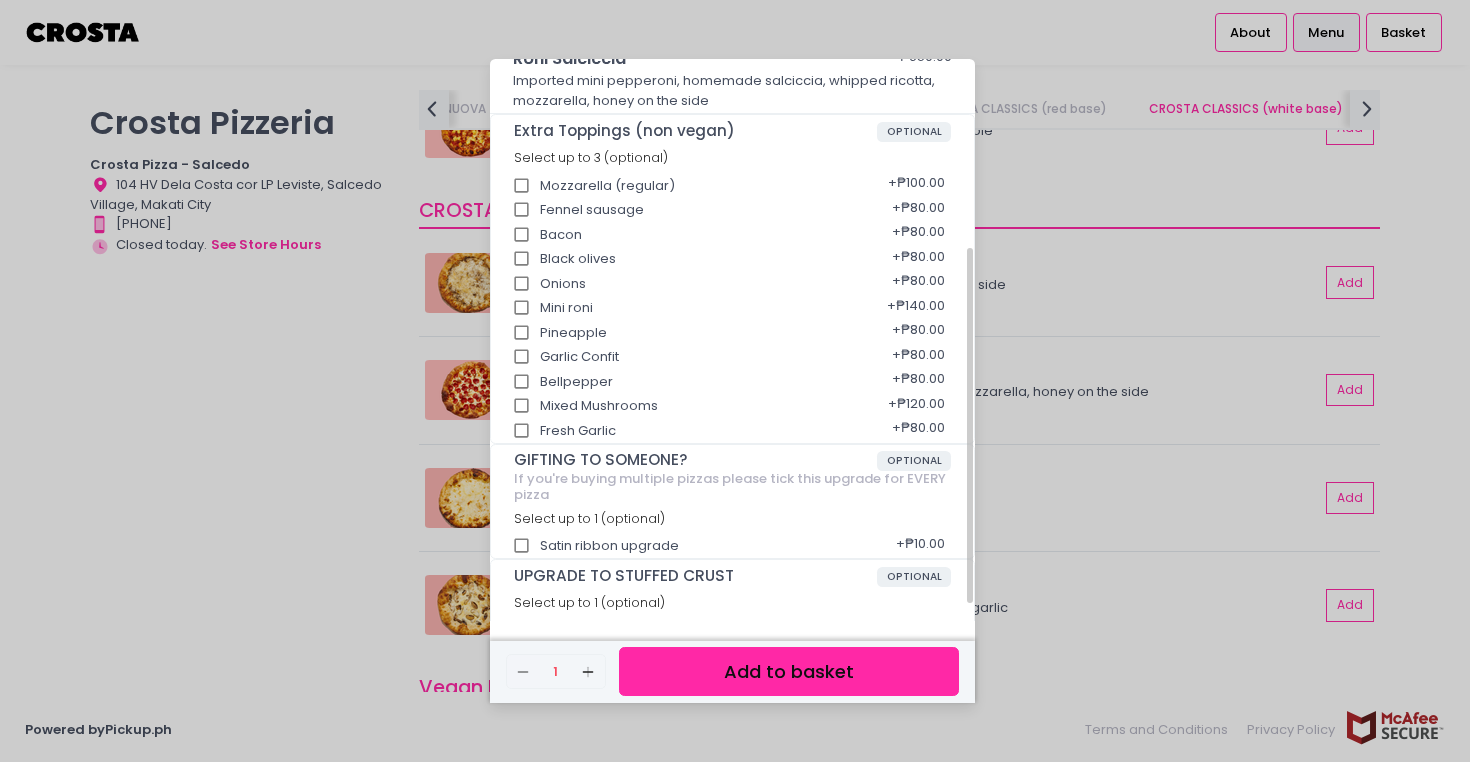 scroll, scrollTop: 327, scrollLeft: 0, axis: vertical 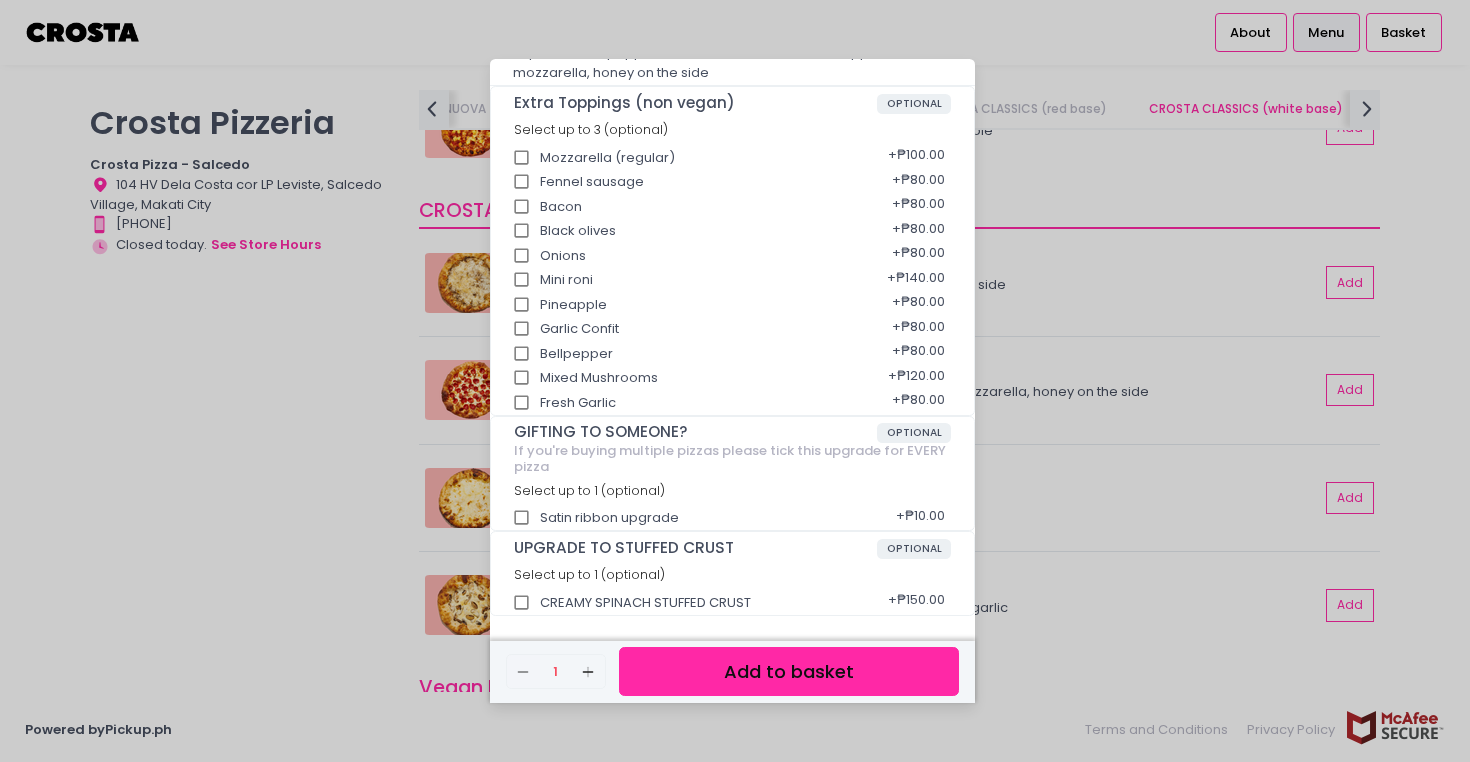 click on "Add to basket" at bounding box center (789, 671) 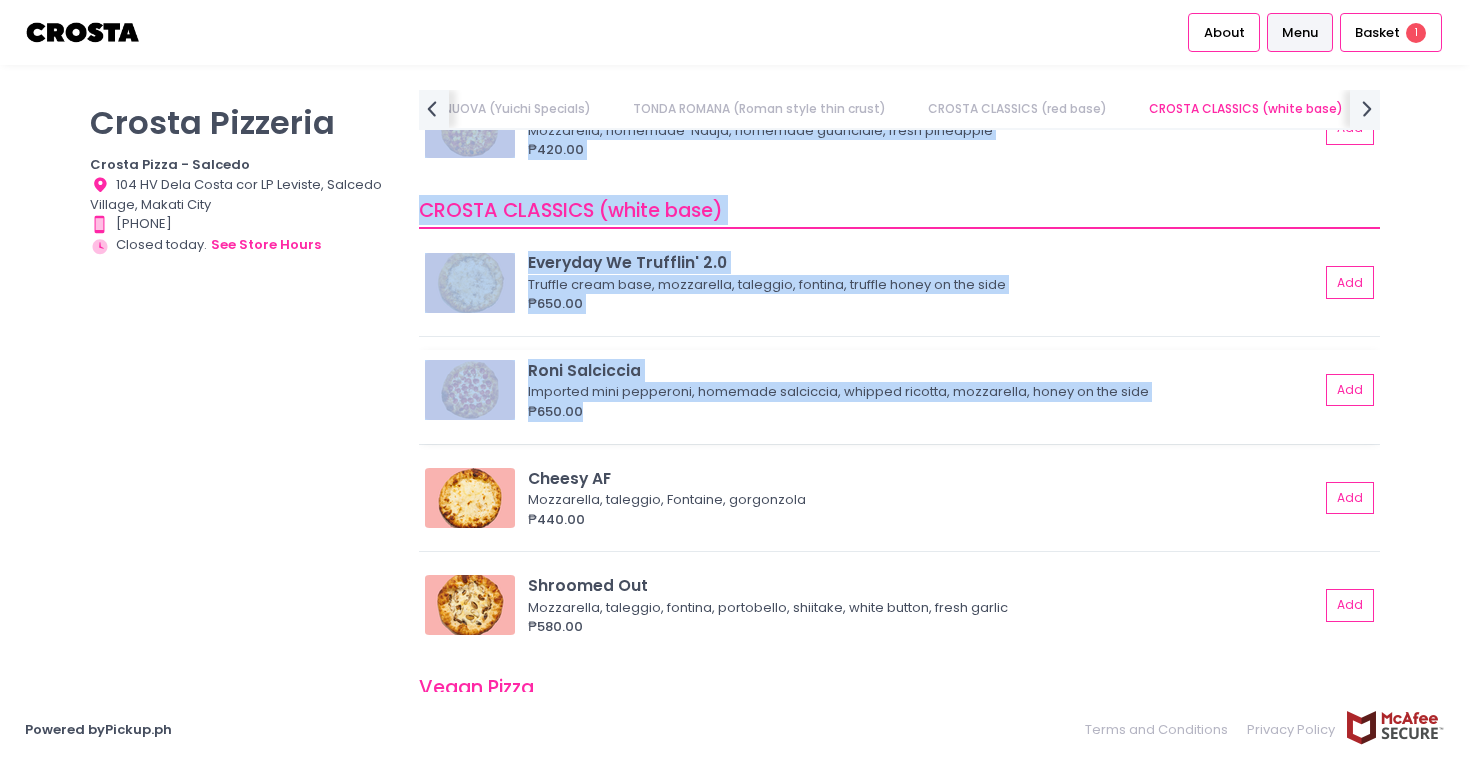 drag, startPoint x: 407, startPoint y: 355, endPoint x: 979, endPoint y: 422, distance: 575.9106 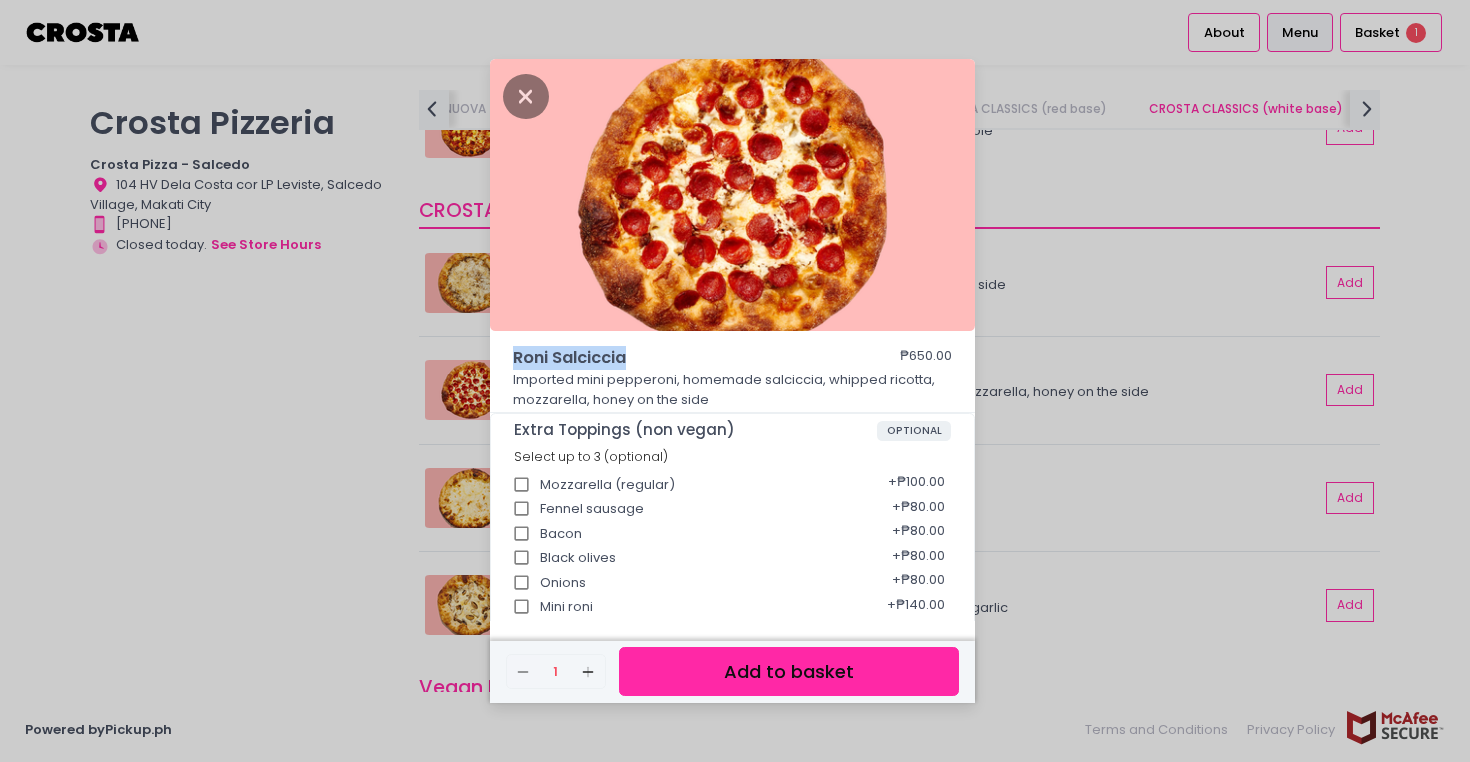drag, startPoint x: 632, startPoint y: 363, endPoint x: 512, endPoint y: 361, distance: 120.01666 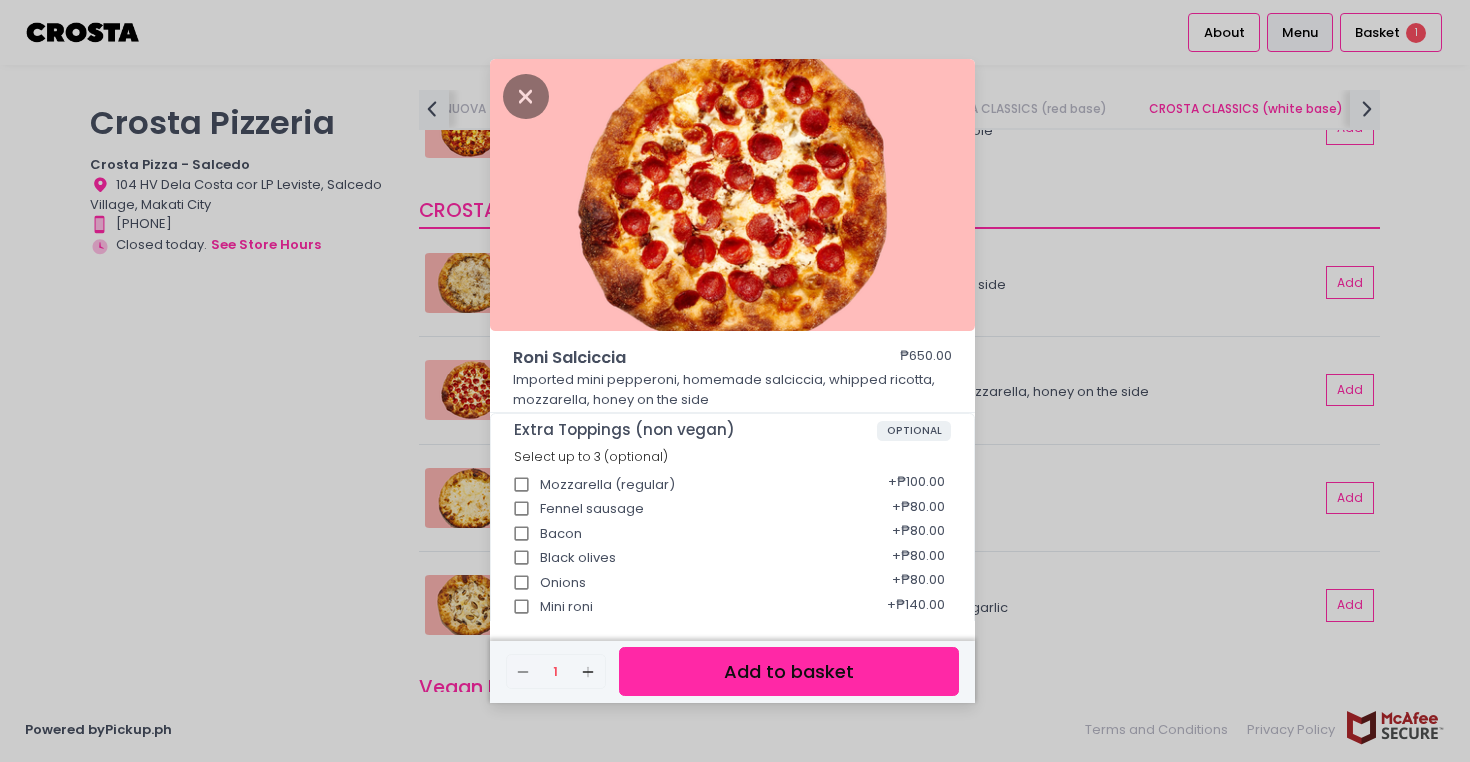 click on "Roni Salciccia   ₱650.00 Imported mini pepperoni, homemade salciccia, whipped ricotta, mozzarella, honey on the side Extra Toppings (non vegan) OPTIONAL   Select up to    3 (optional) Mozzarella (regular)   +  ₱100.00 Fennel sausage    +  ₱80.00 Bacon   +  ₱80.00 Black olives   +  ₱80.00 Onions   +  ₱80.00 Mini roni   +  ₱140.00 Pineapple   +  ₱80.00 Garlic Confit   +  ₱80.00 Bellpepper   +  ₱80.00 Mixed Mushrooms   +  ₱120.00 Fresh Garlic   +  ₱80.00 GIFTING TO SOMEONE? OPTIONAL If you're buying multiple pizzas please tick this upgrade for EVERY pizza  Select up to    1 (optional) Satin ribbon upgrade    +  ₱10.00 UPGRADE TO STUFFED CRUST  OPTIONAL   Select up to    1 (optional) CREAMY SPINACH STUFFED CRUST   +  ₱150.00 Remove Created with Sketch. 1 Add Created with Sketch. Add to basket" at bounding box center [735, 381] 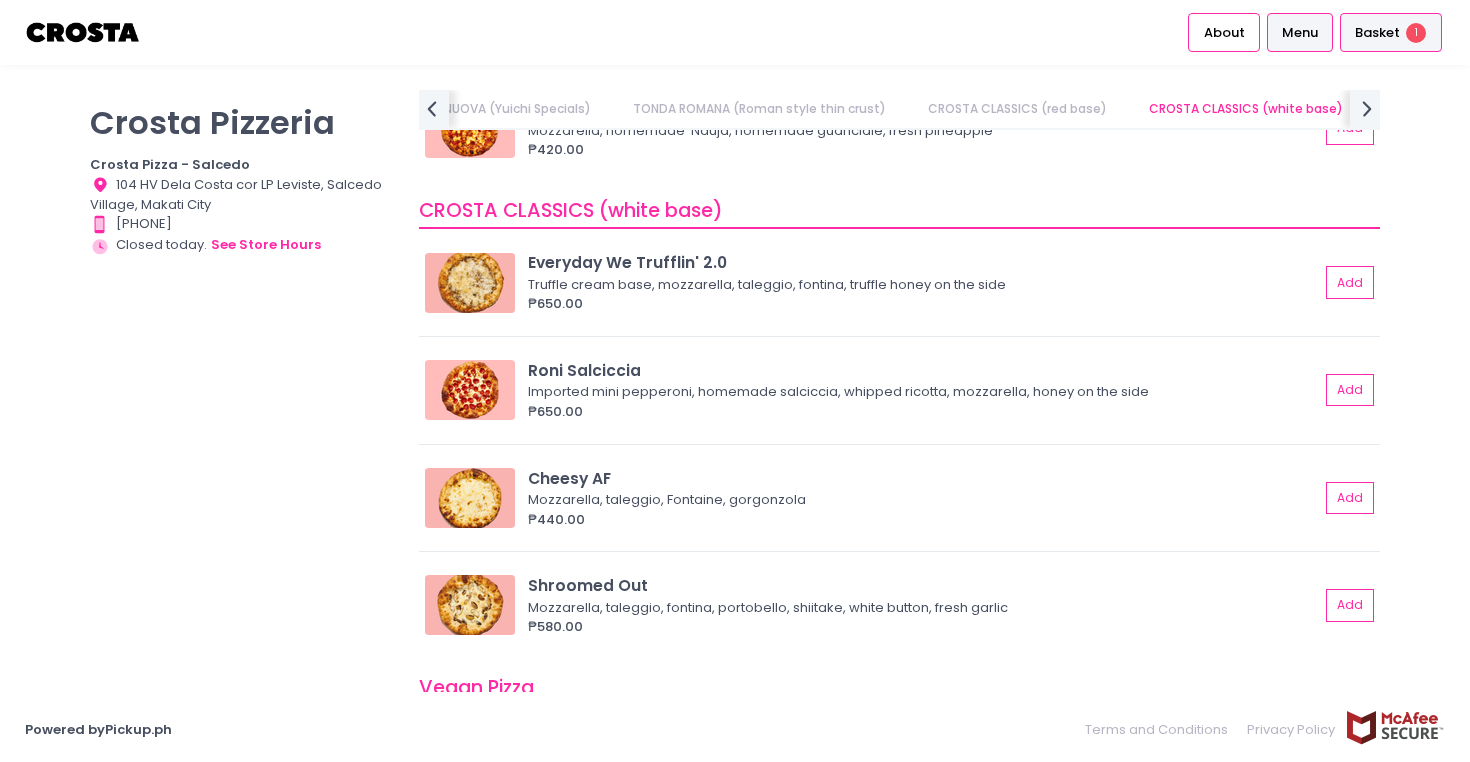 click on "Basket 1" at bounding box center [1391, 32] 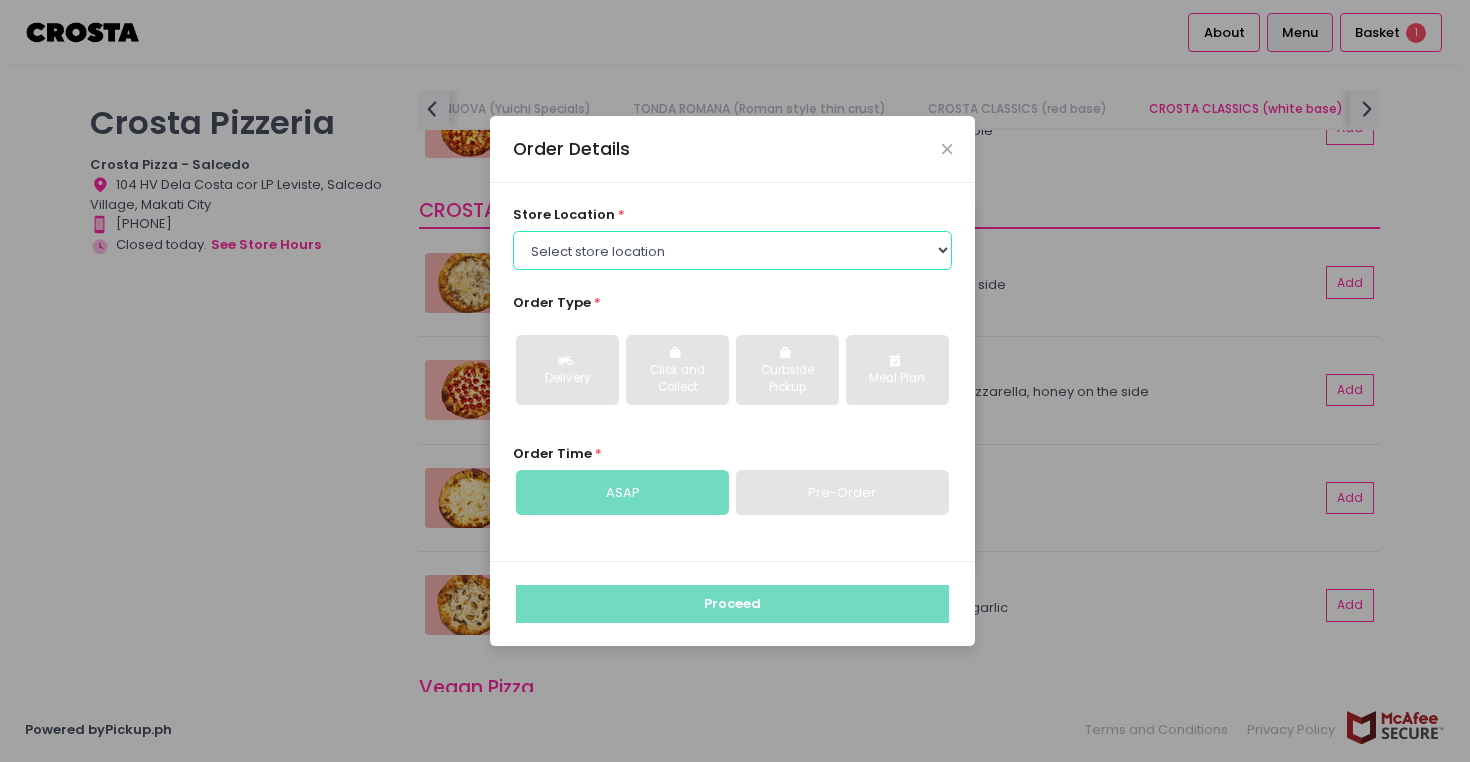 click on "Select store location Crosta Pizza - Salcedo  Crosta Pizza - San Juan" at bounding box center [733, 250] 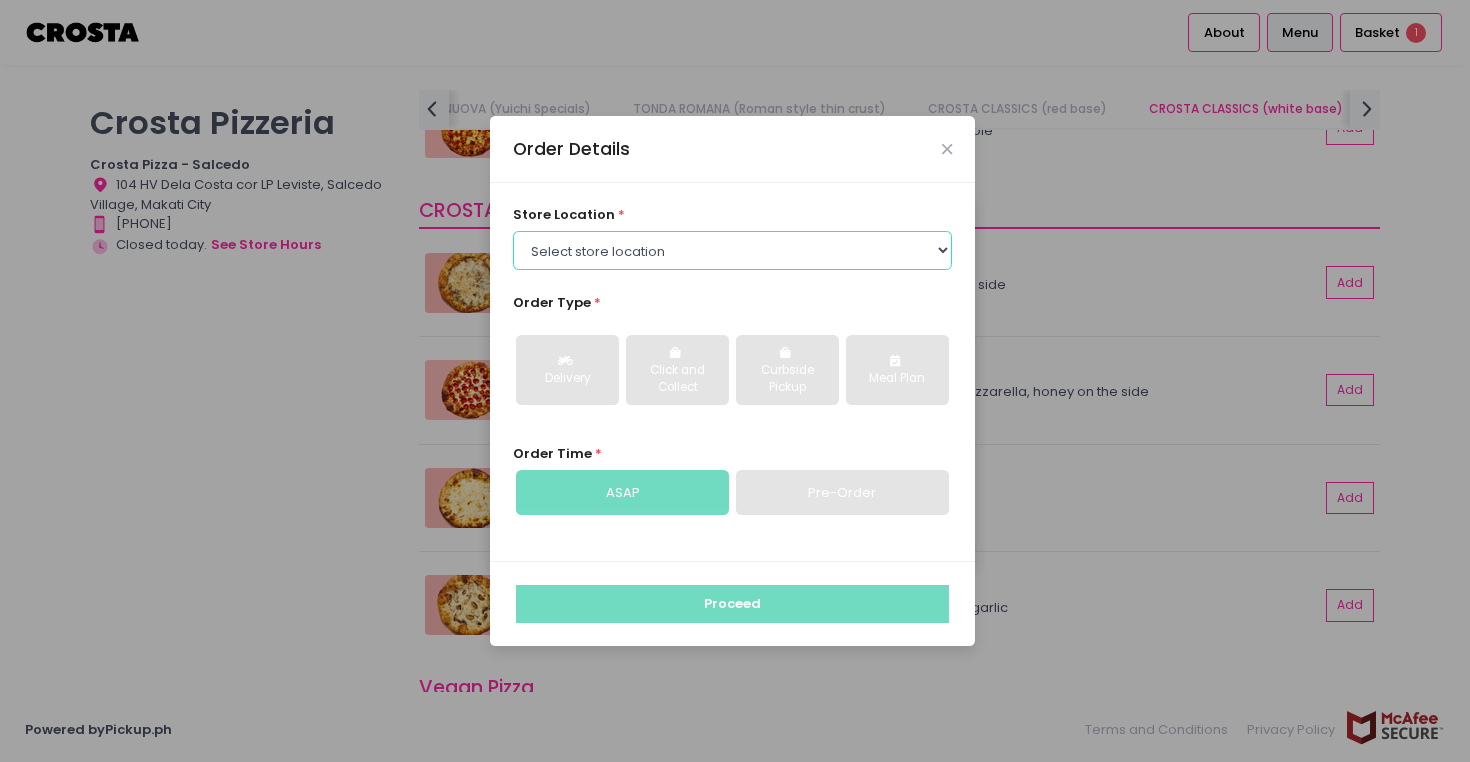 select on "5fabb2e53664a8677beaeb89" 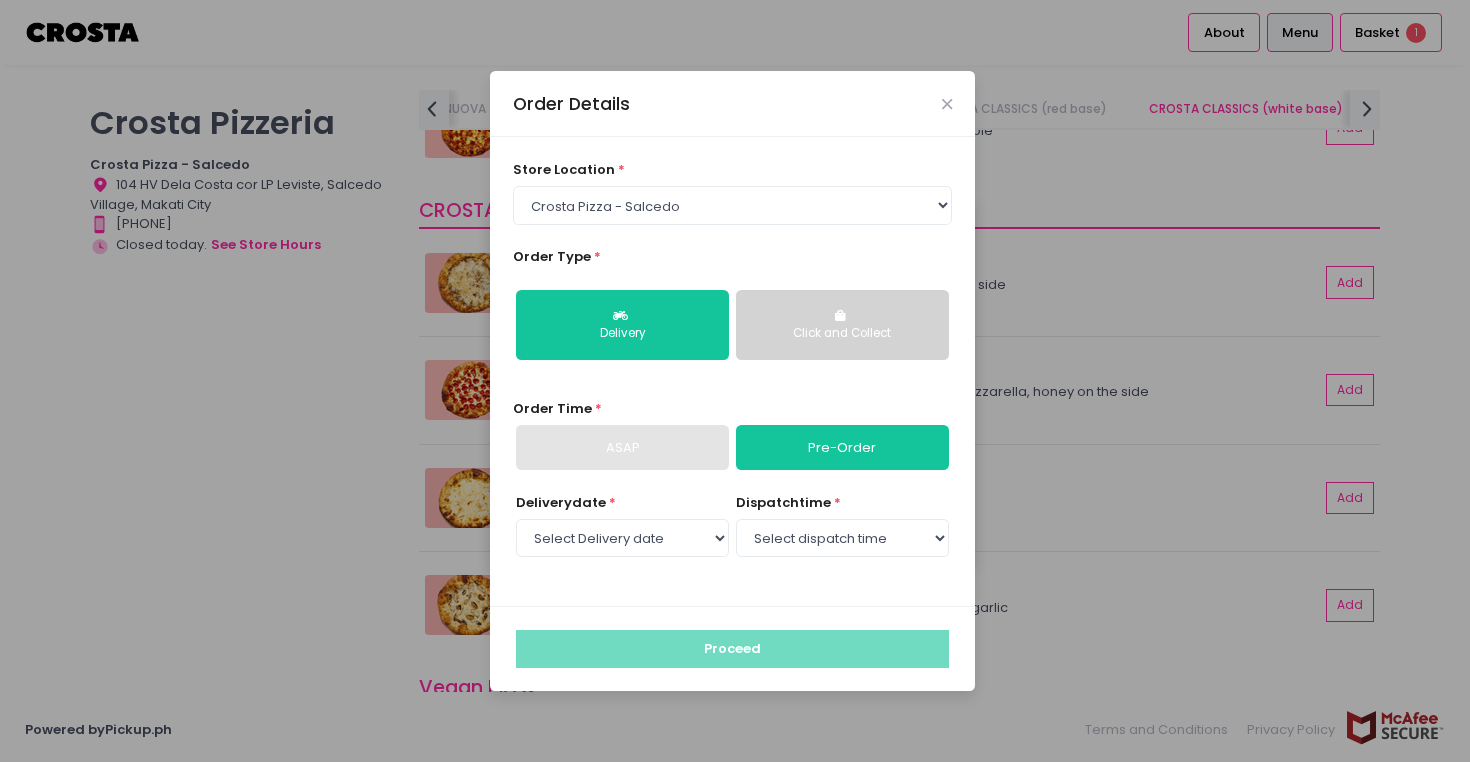 click on "Click and Collect" at bounding box center [842, 334] 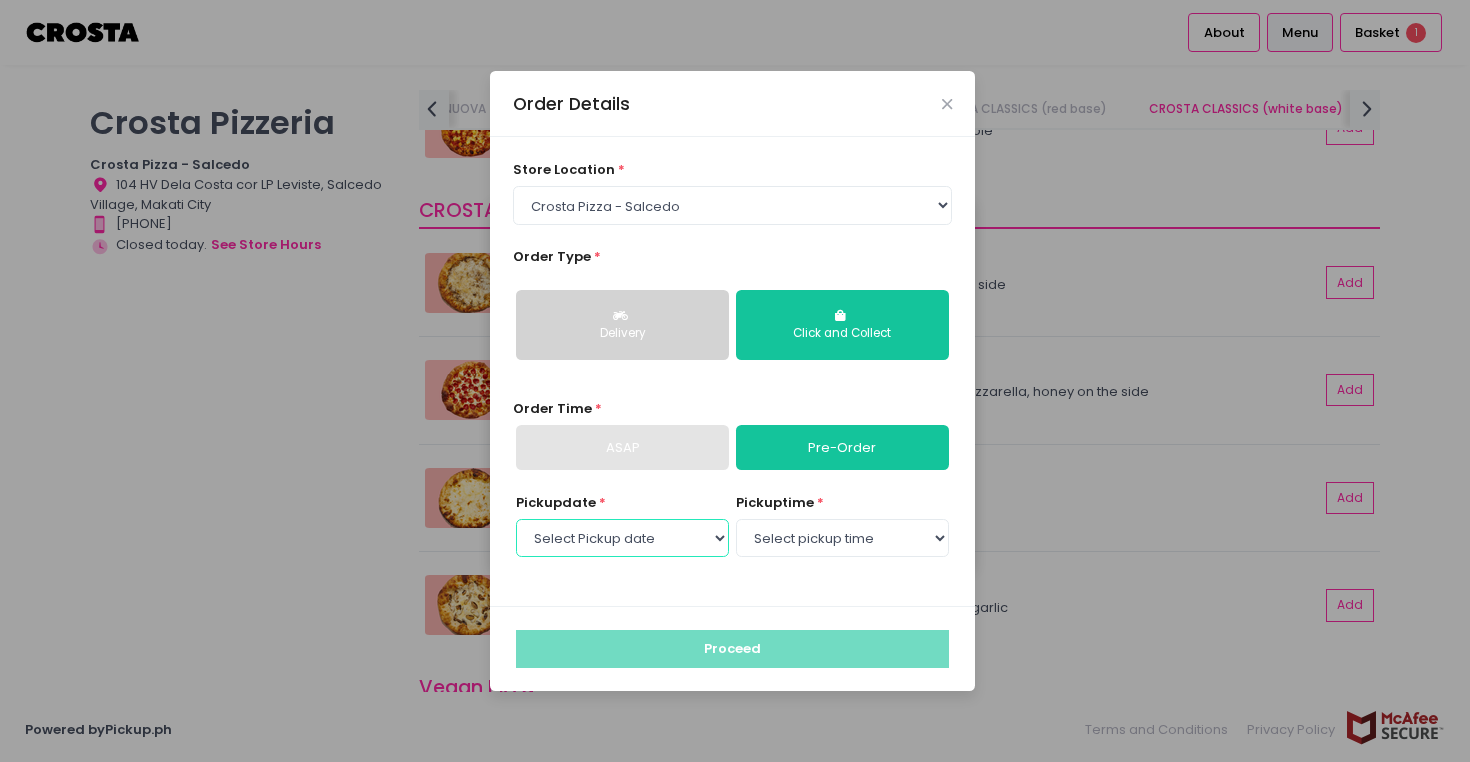 click on "Select Pickup date Wednesday, [DATE] [MONTH]th Thursday, [DATE] [MONTH]th" at bounding box center [622, 538] 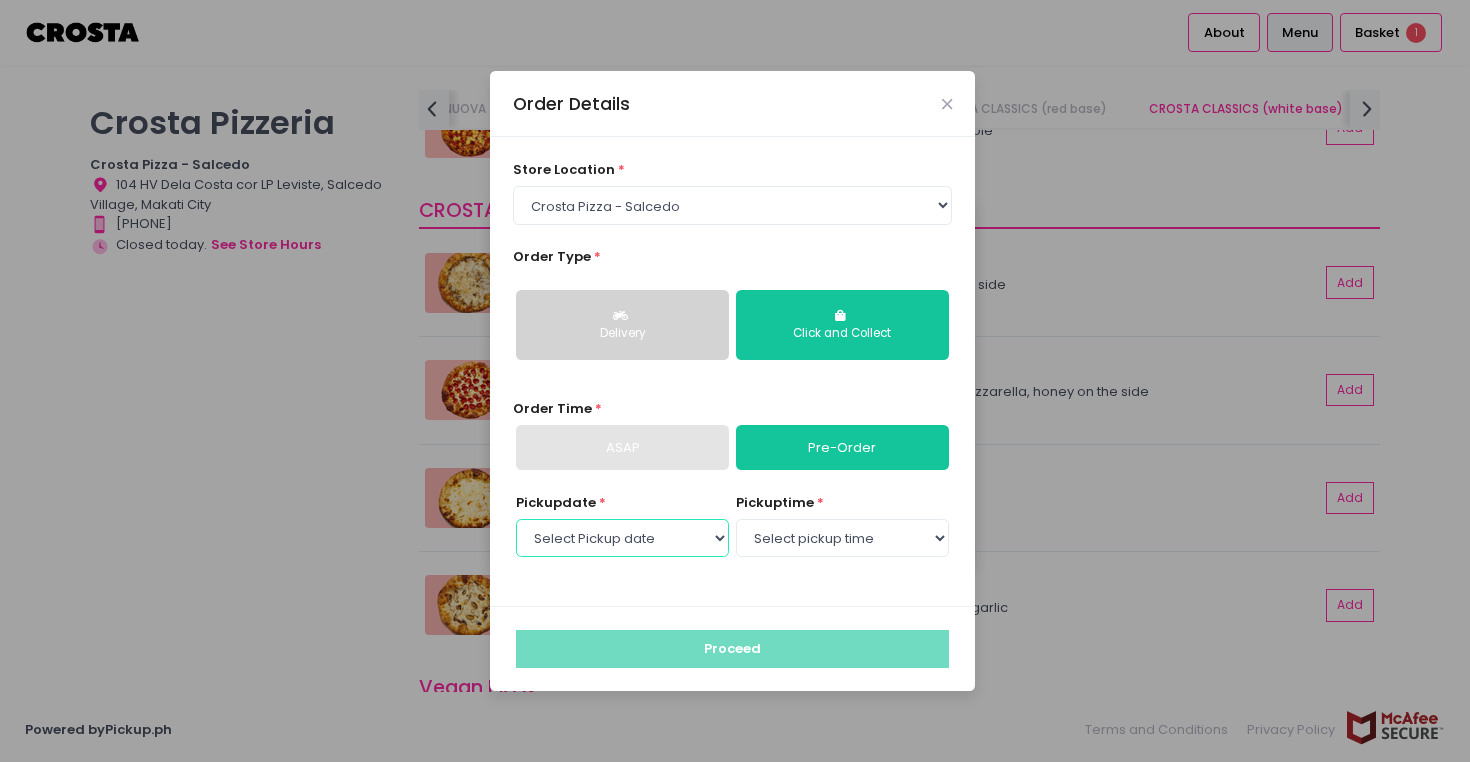 select on "2025-08-06" 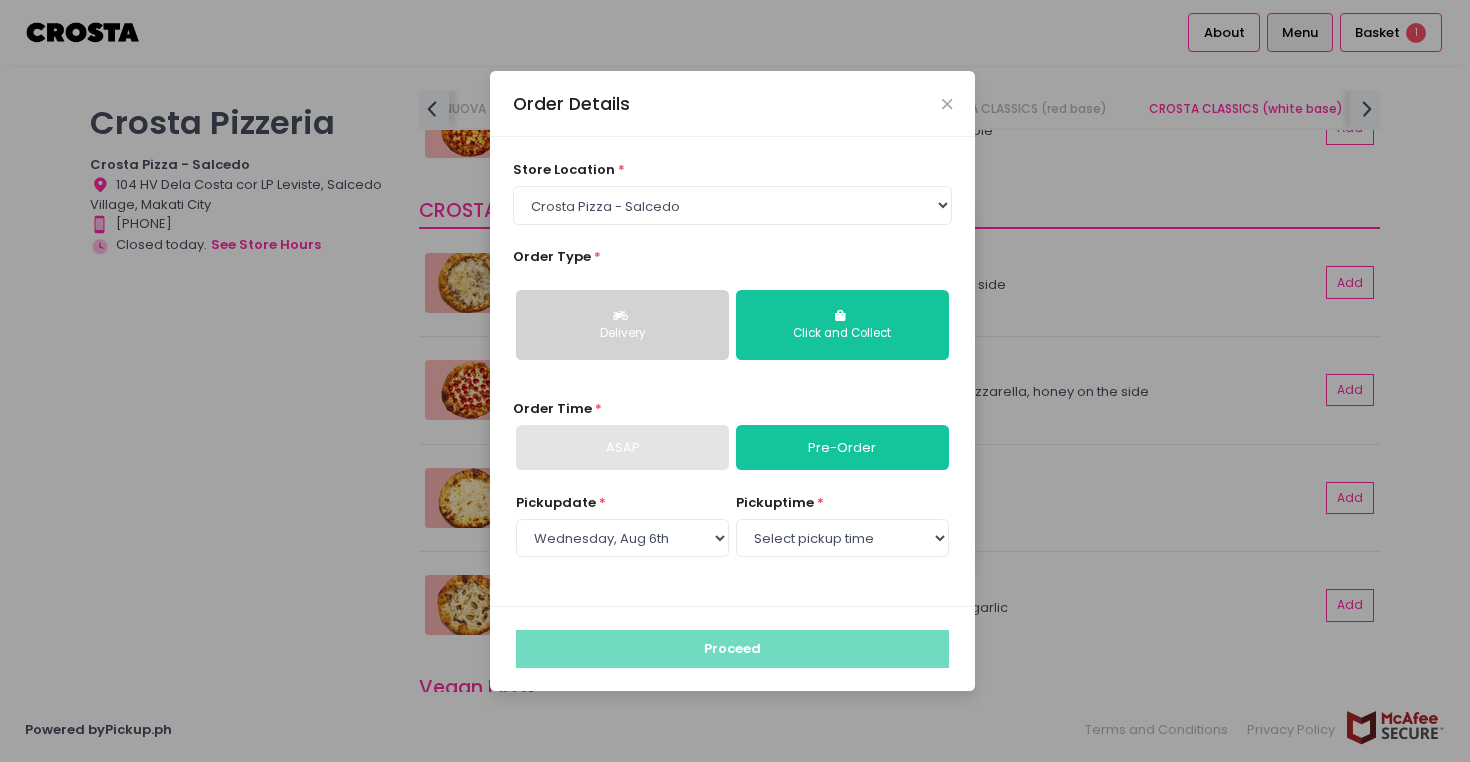 select on "12:00" 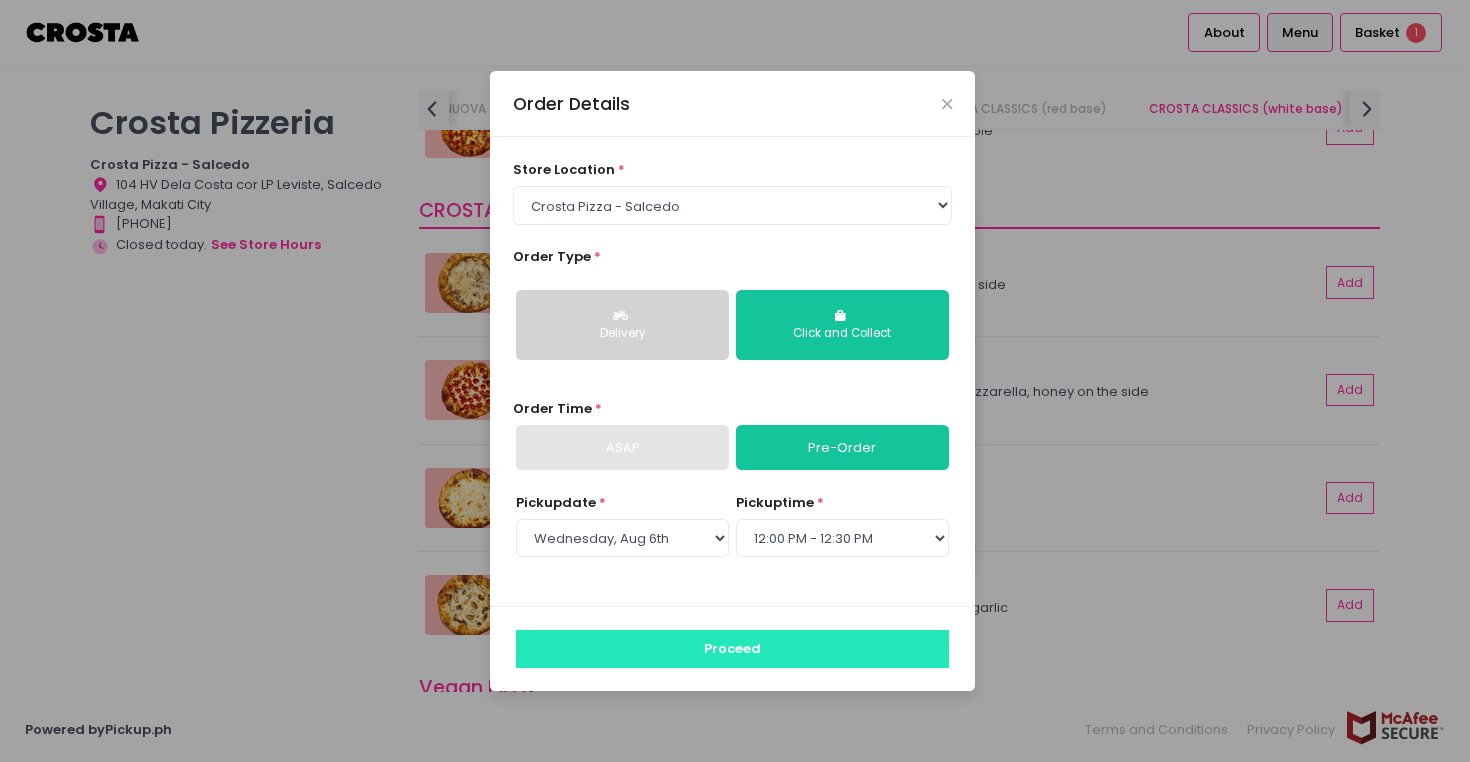 click on "Proceed" at bounding box center (732, 649) 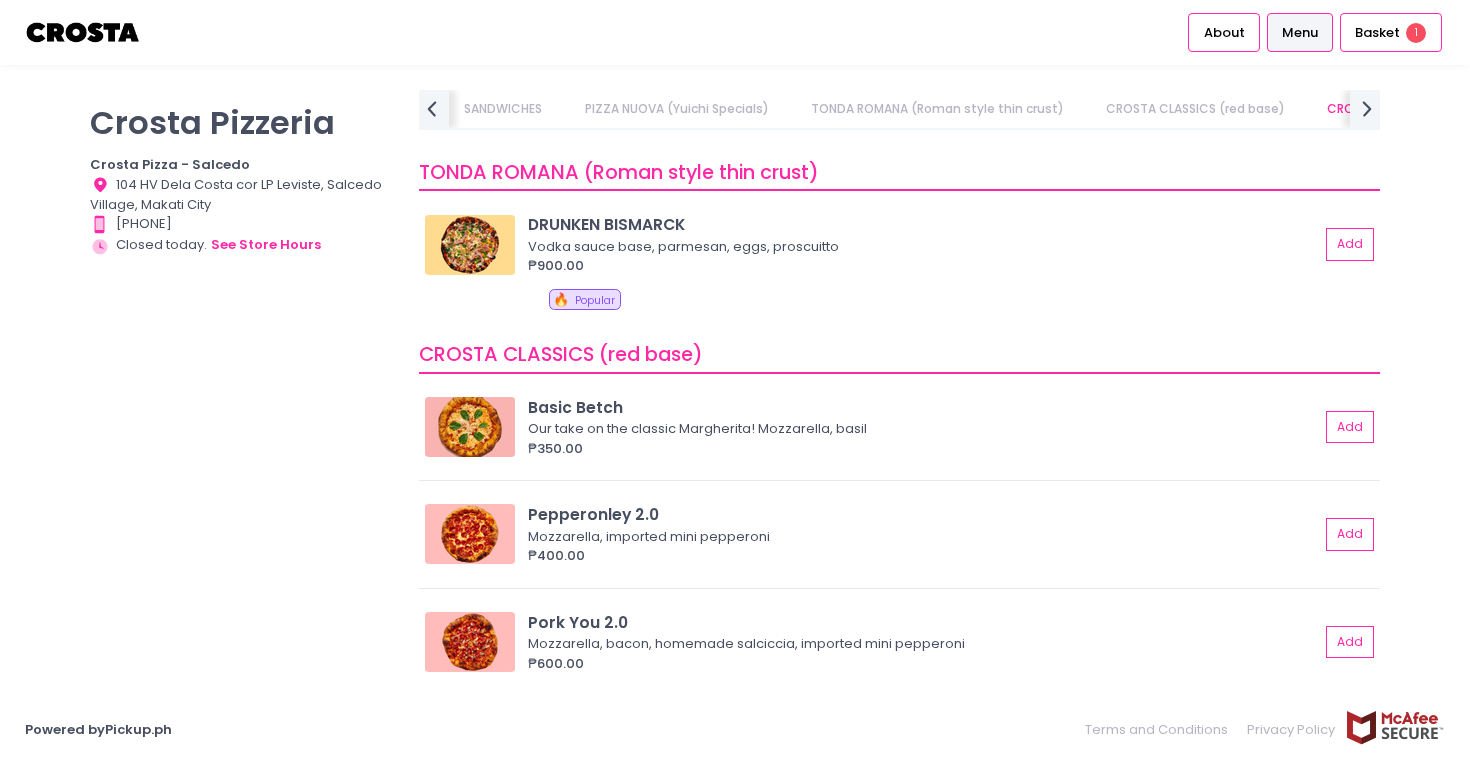 scroll, scrollTop: 961, scrollLeft: 0, axis: vertical 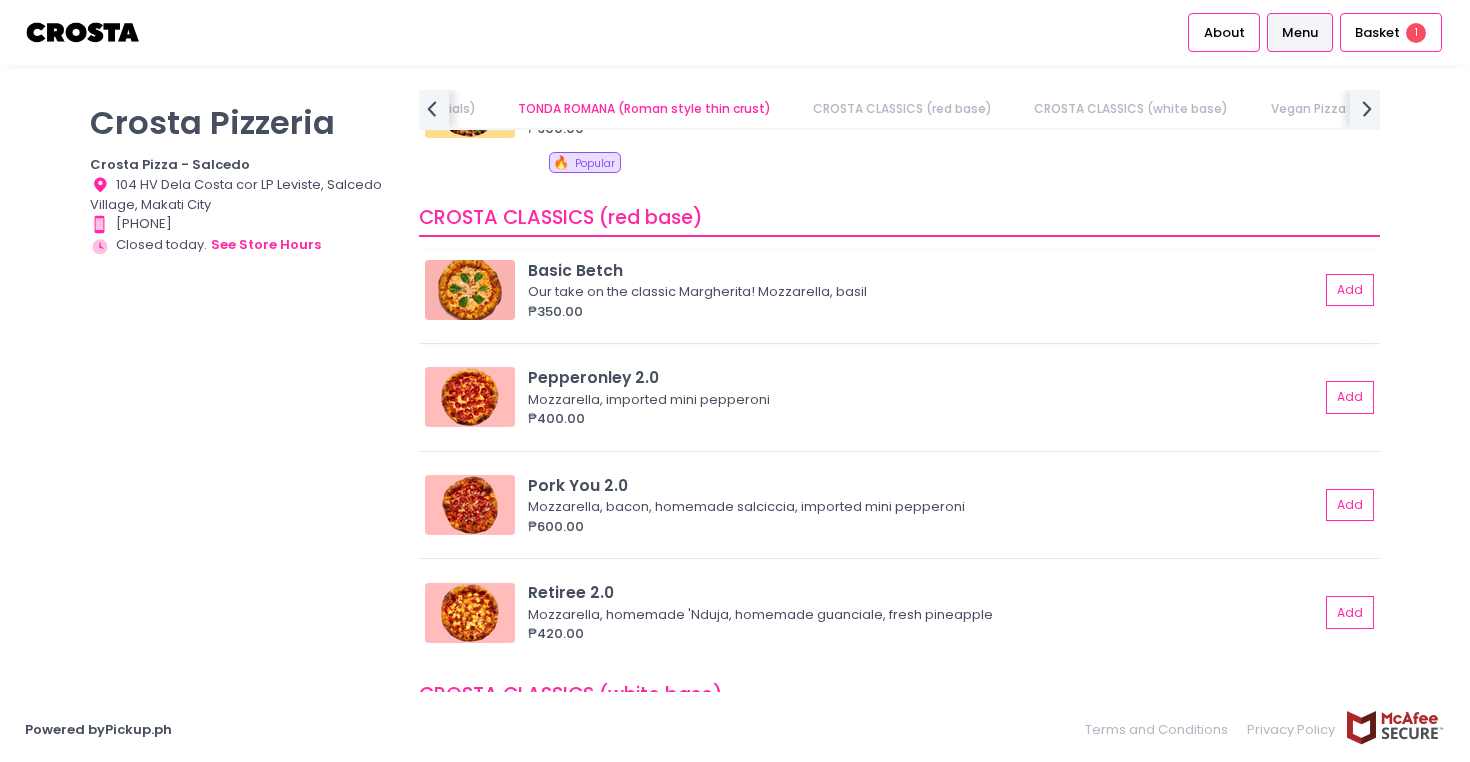 click on "₱350.00" at bounding box center (923, 312) 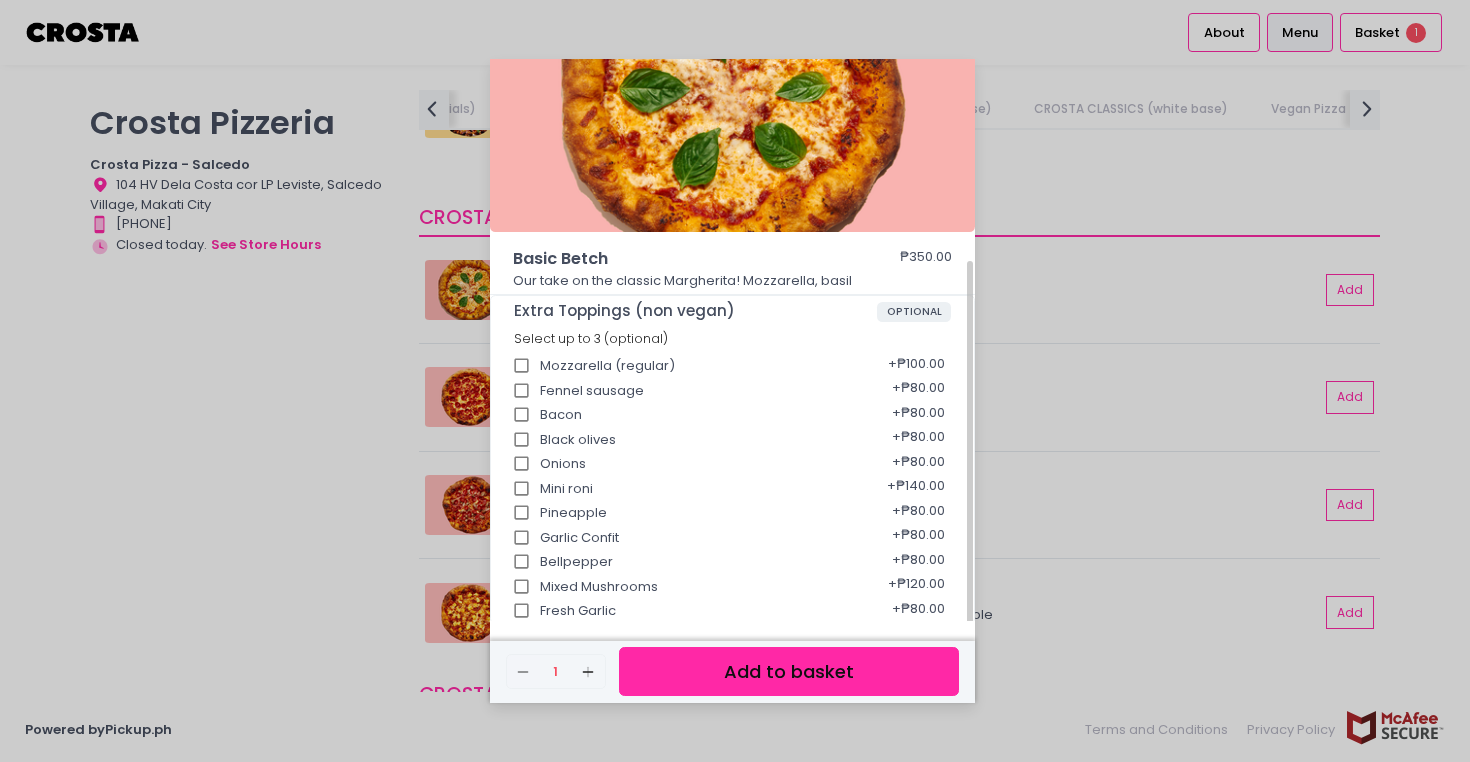 scroll, scrollTop: 307, scrollLeft: 0, axis: vertical 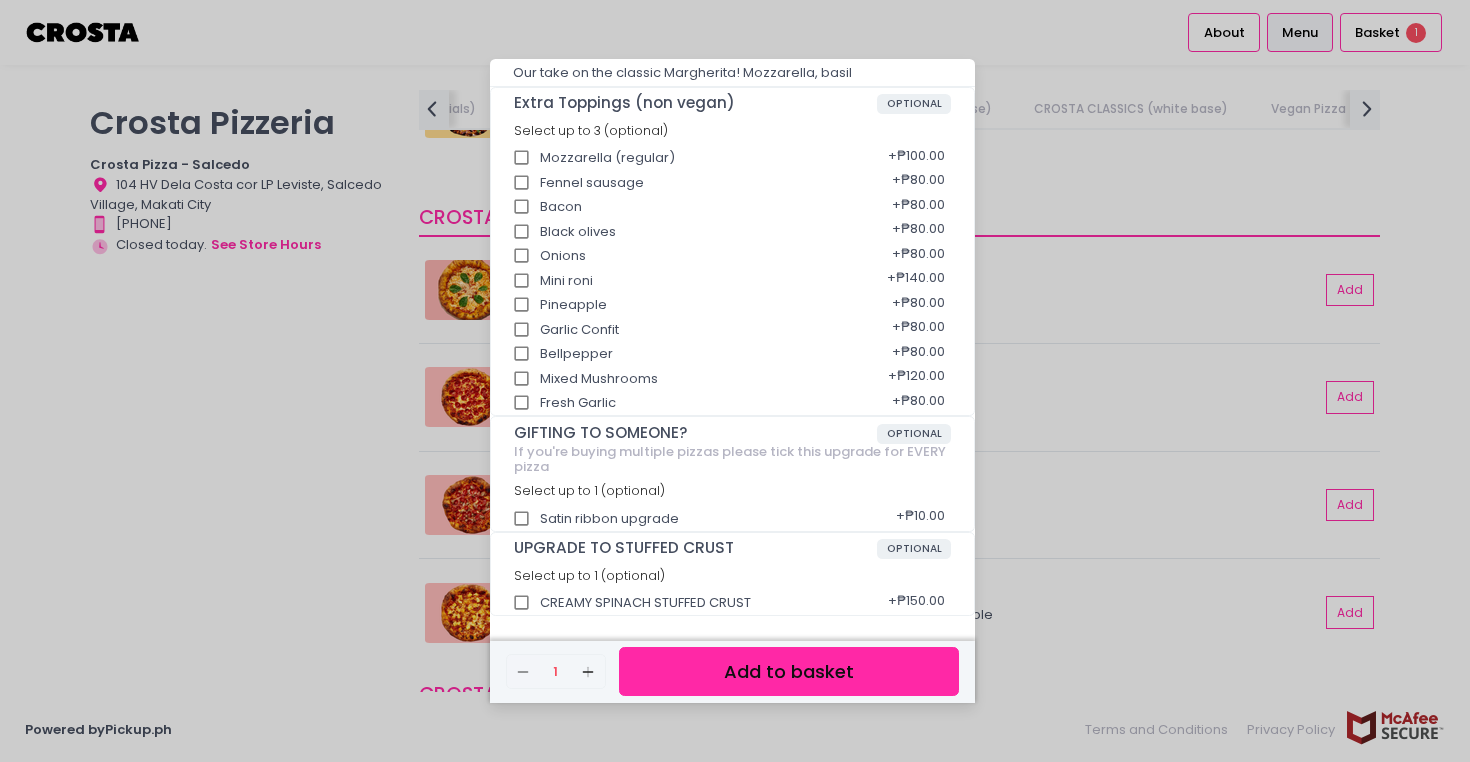 click on "Basic Betch   ₱350.00 Our take on the classic Margherita! Mozzarella, basil Extra Toppings (non vegan) OPTIONAL   Select up to    3 (optional) Mozzarella (regular)   +  ₱100.00 Fennel sausage    +  ₱80.00 Bacon   +  ₱80.00 Black olives   +  ₱80.00 Onions   +  ₱80.00 Mini roni   +  ₱140.00 Pineapple   +  ₱80.00 Garlic Confit   +  ₱80.00 Bellpepper   +  ₱80.00 Mixed Mushrooms   +  ₱120.00 Fresh Garlic   +  ₱80.00 GIFTING TO SOMEONE? OPTIONAL If you're buying multiple pizzas please tick this upgrade for EVERY pizza  Select up to    1 (optional) Satin ribbon upgrade    +  ₱10.00 UPGRADE TO STUFFED CRUST  OPTIONAL   Select up to    1 (optional) CREAMY SPINACH STUFFED CRUST   +  ₱150.00 Remove Created with Sketch. 1 Add Created with Sketch. Add to basket" at bounding box center (735, 381) 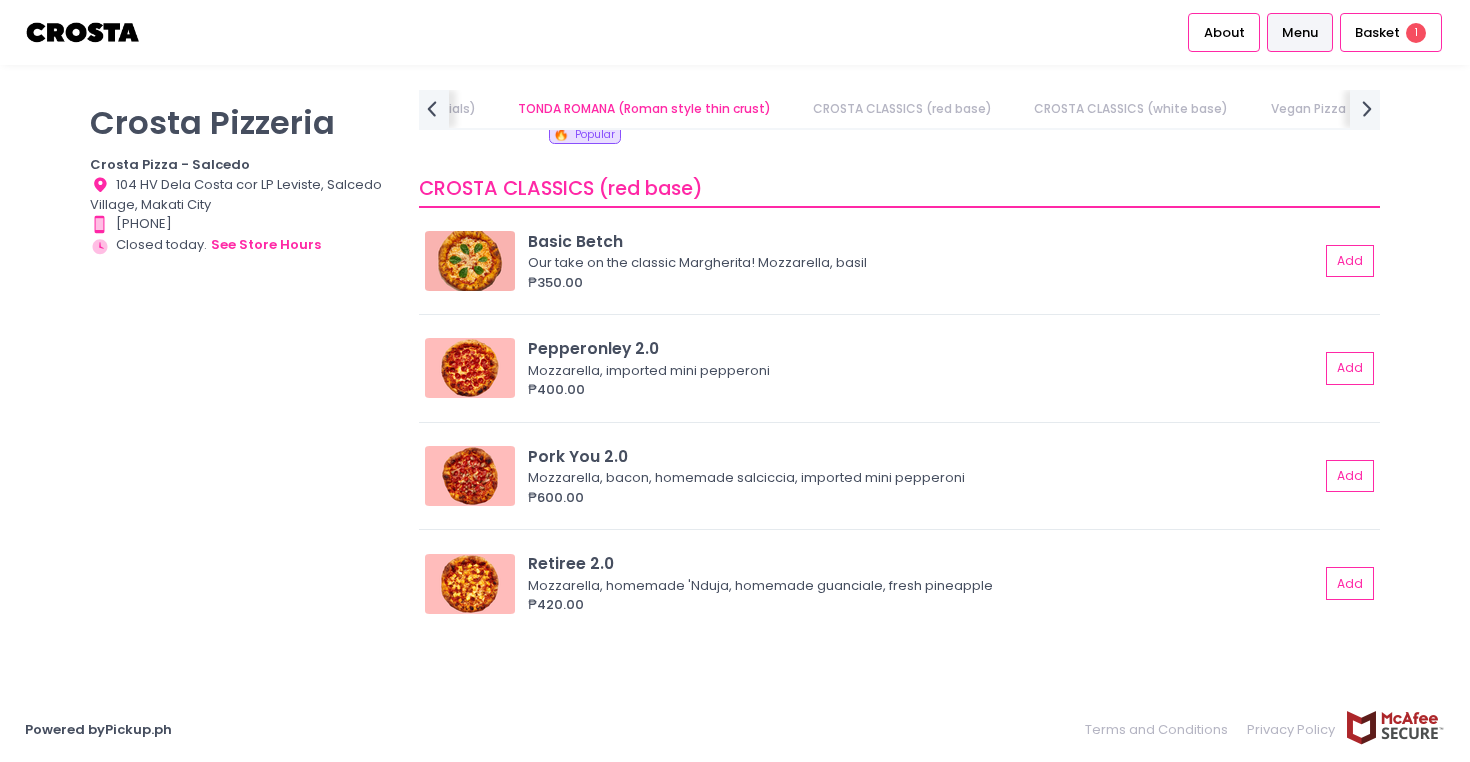scroll, scrollTop: 581, scrollLeft: 0, axis: vertical 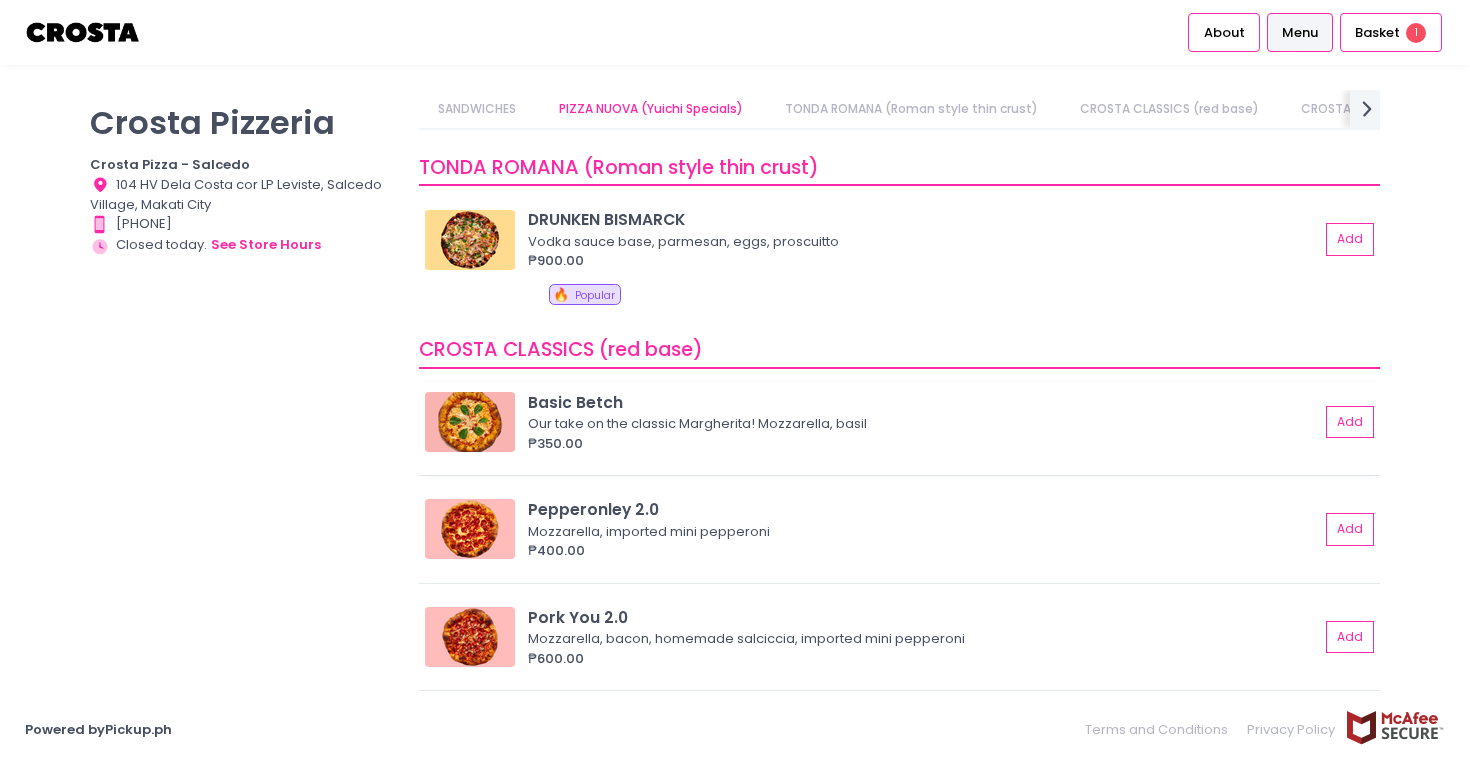 click on "Basic Betch" at bounding box center [923, 402] 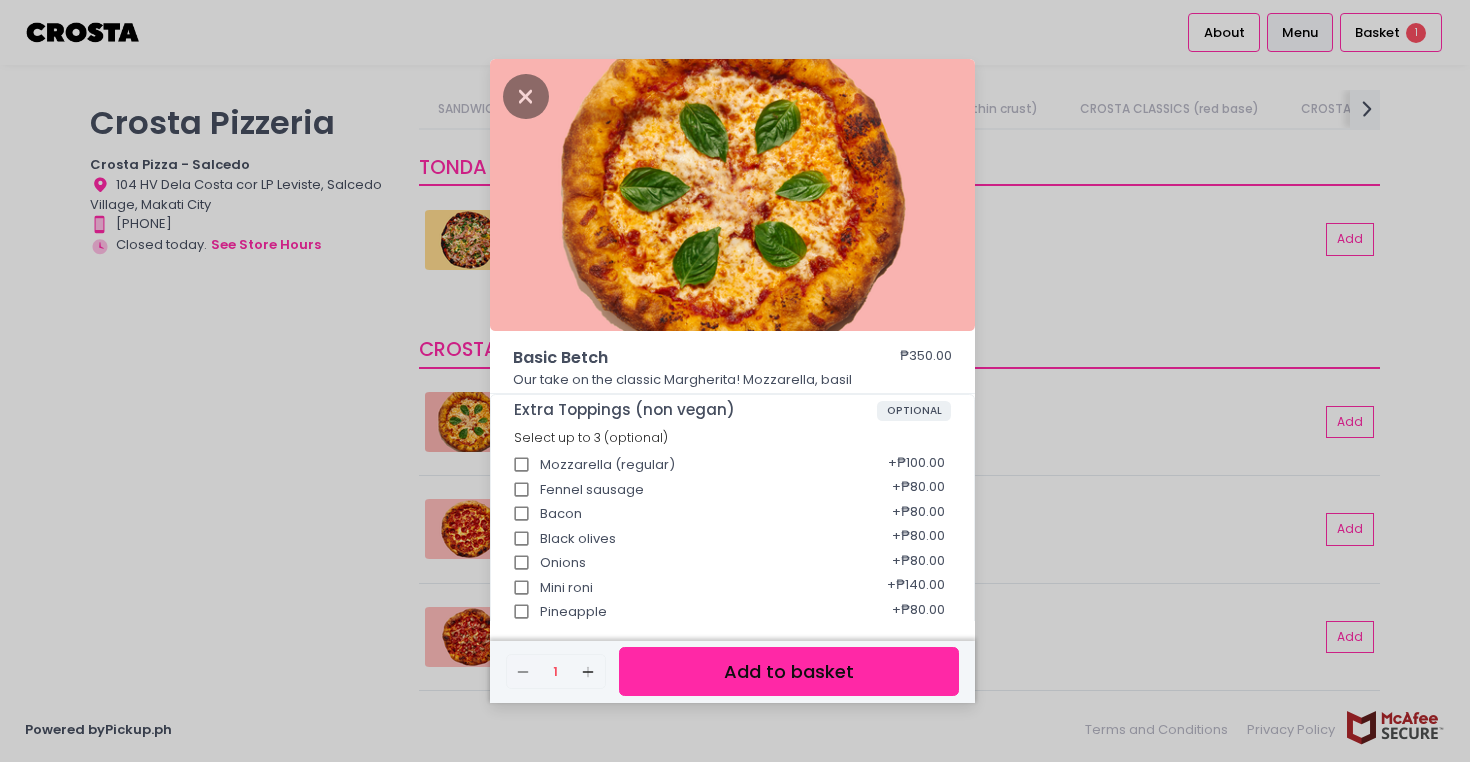 click on "Add to basket" at bounding box center [789, 671] 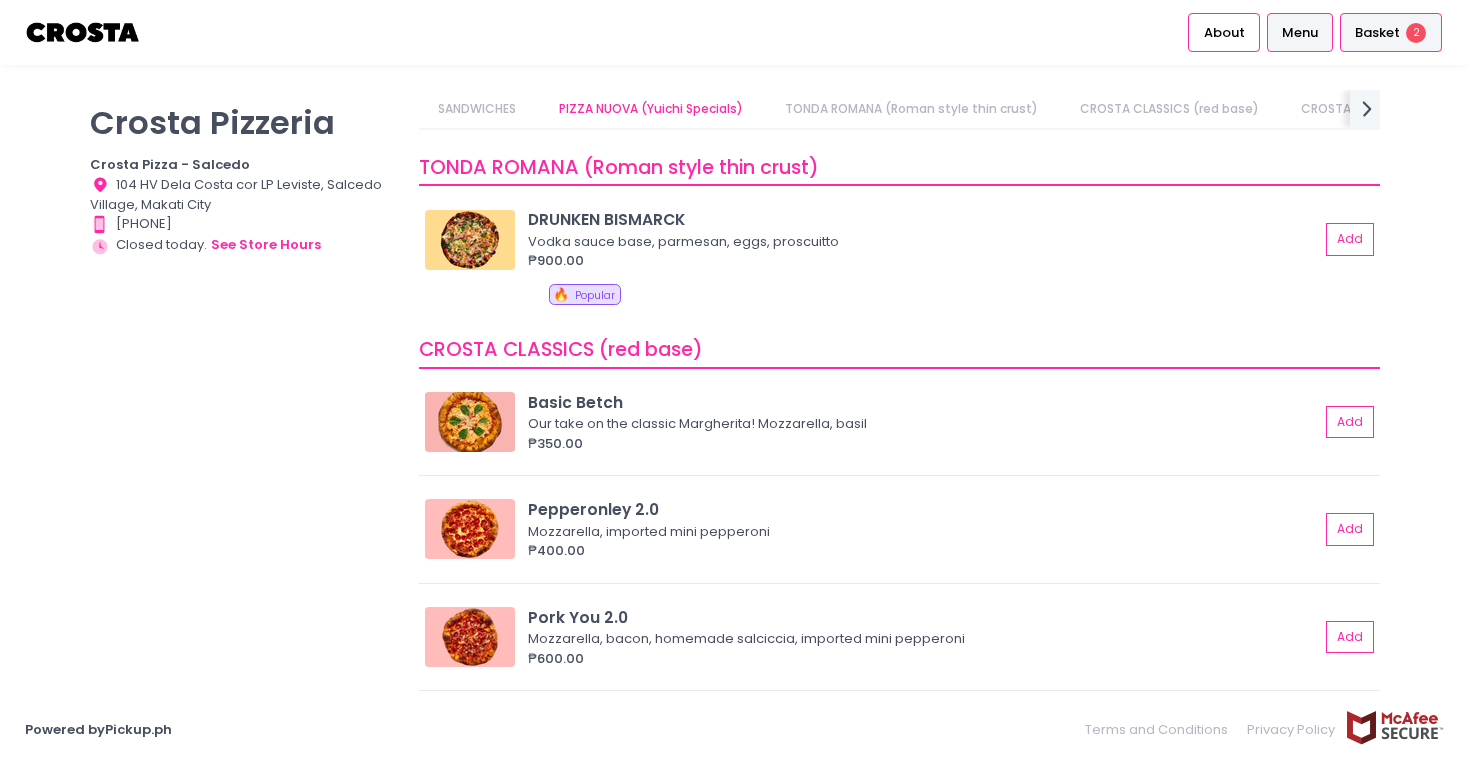 click on "Basket 2" at bounding box center [1391, 32] 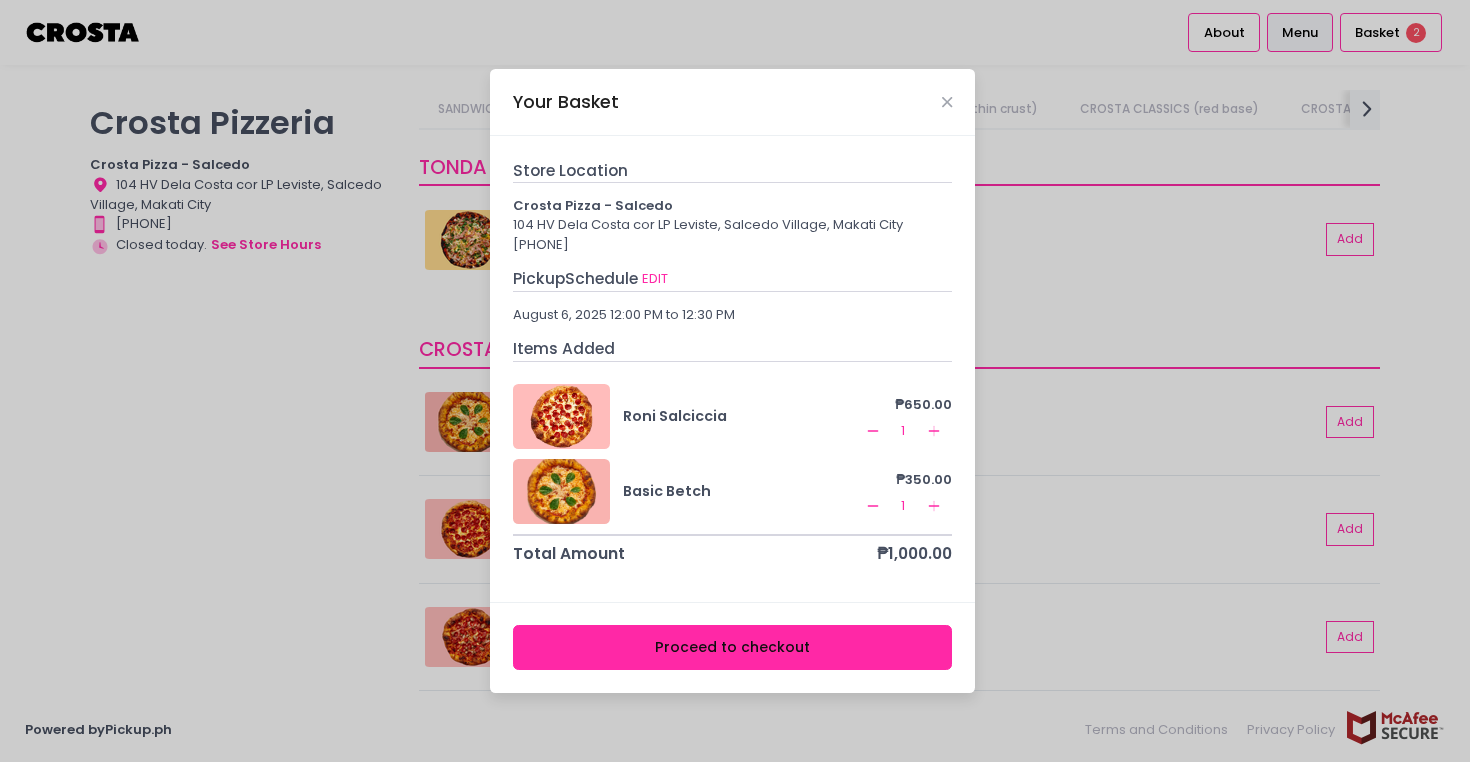 click on "Proceed to checkout" at bounding box center [733, 647] 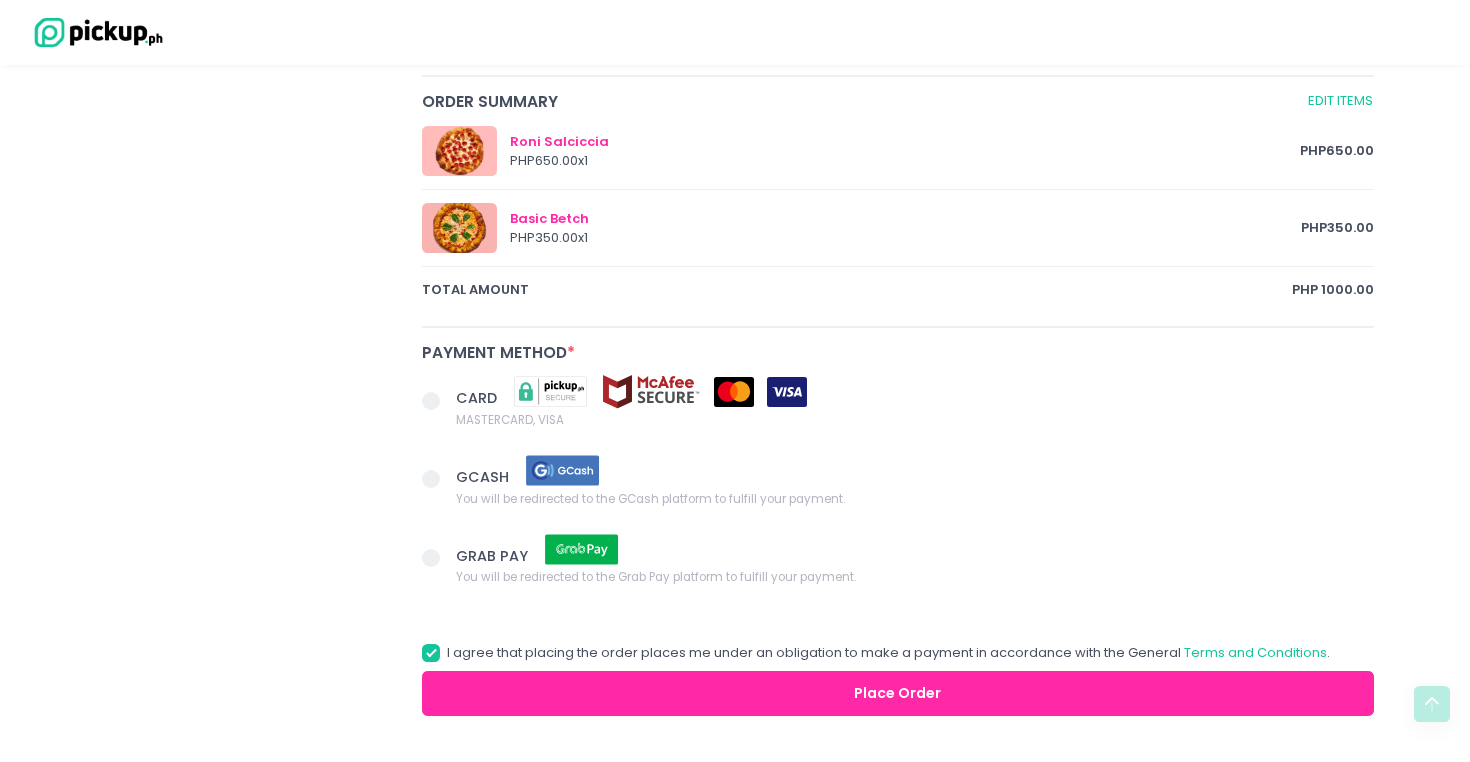scroll, scrollTop: 1077, scrollLeft: 0, axis: vertical 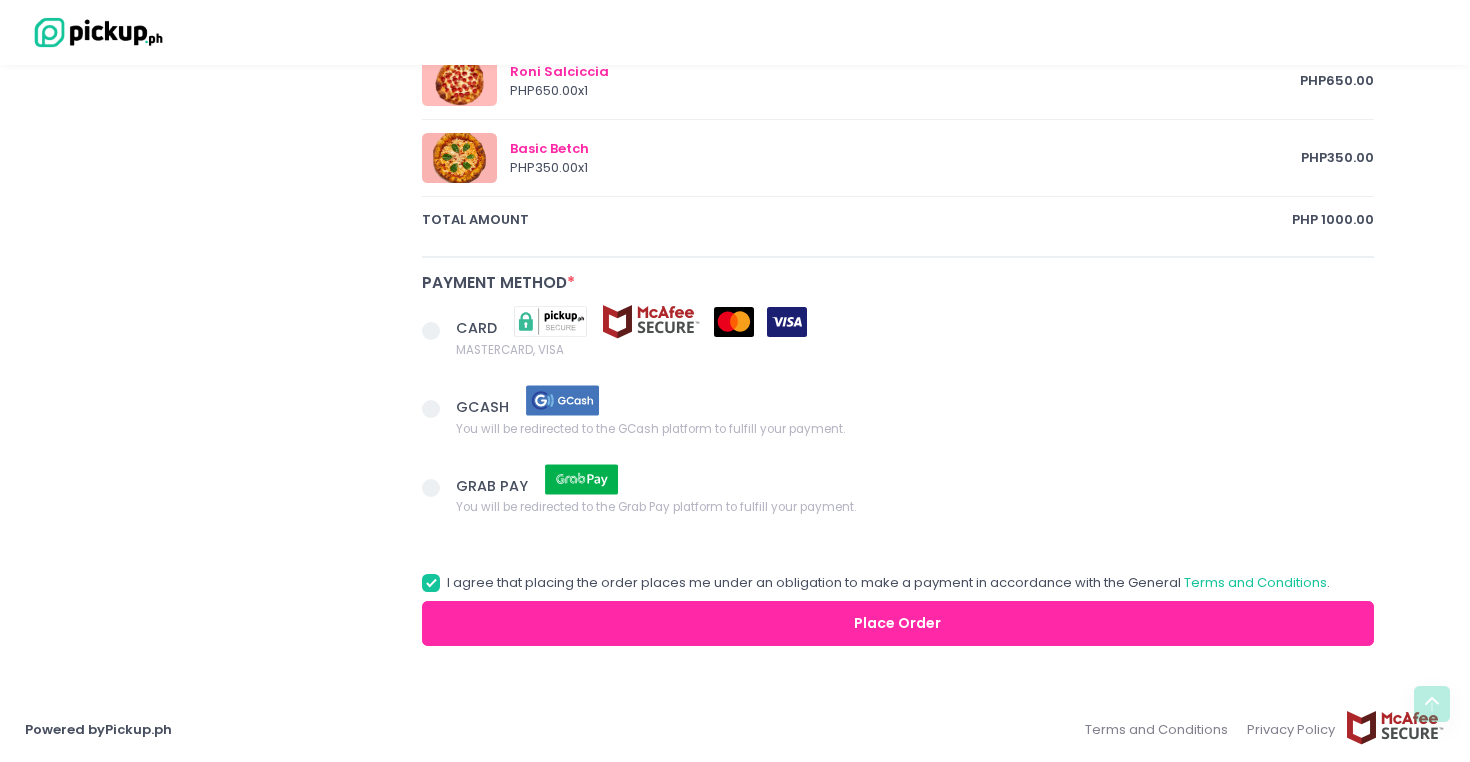 click at bounding box center (431, 409) 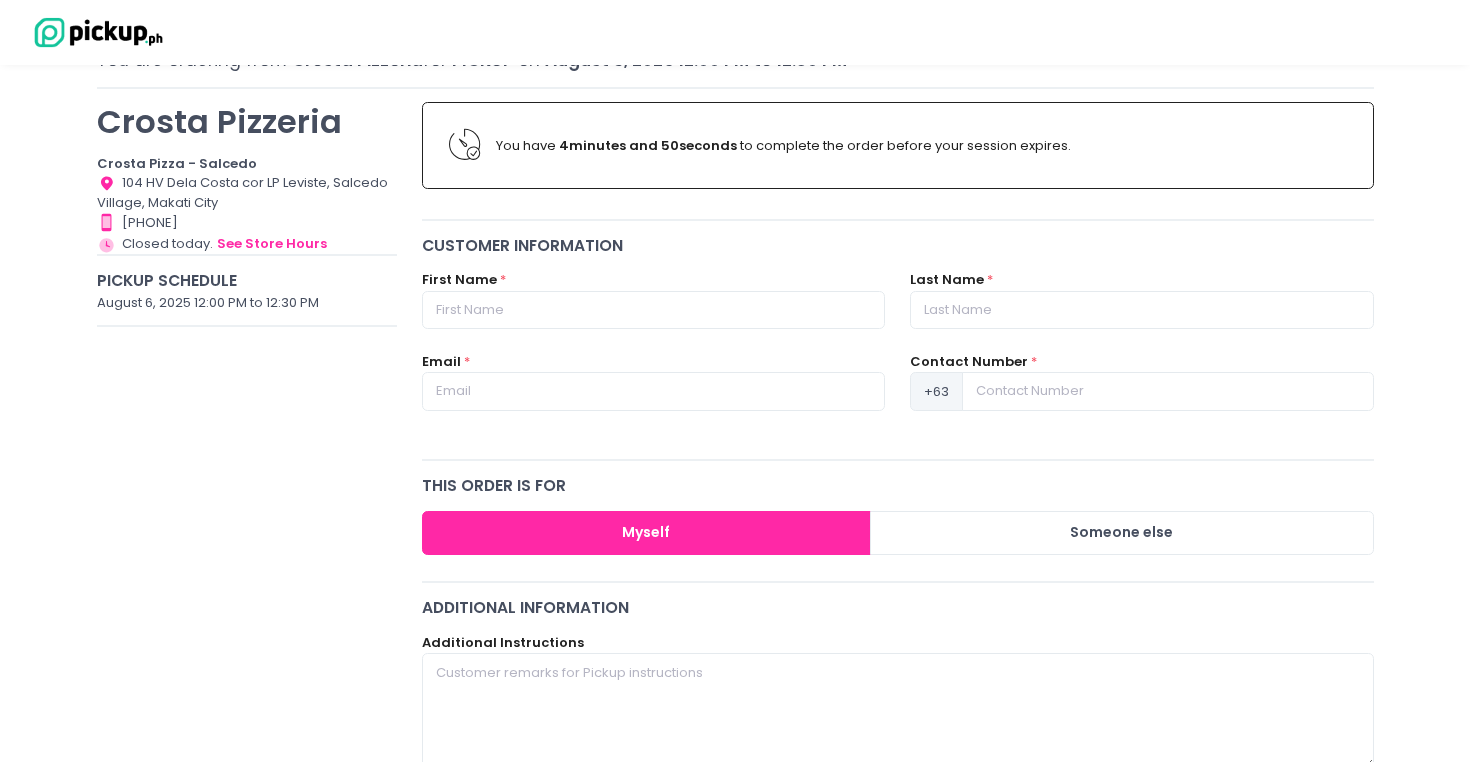 scroll, scrollTop: 122, scrollLeft: 0, axis: vertical 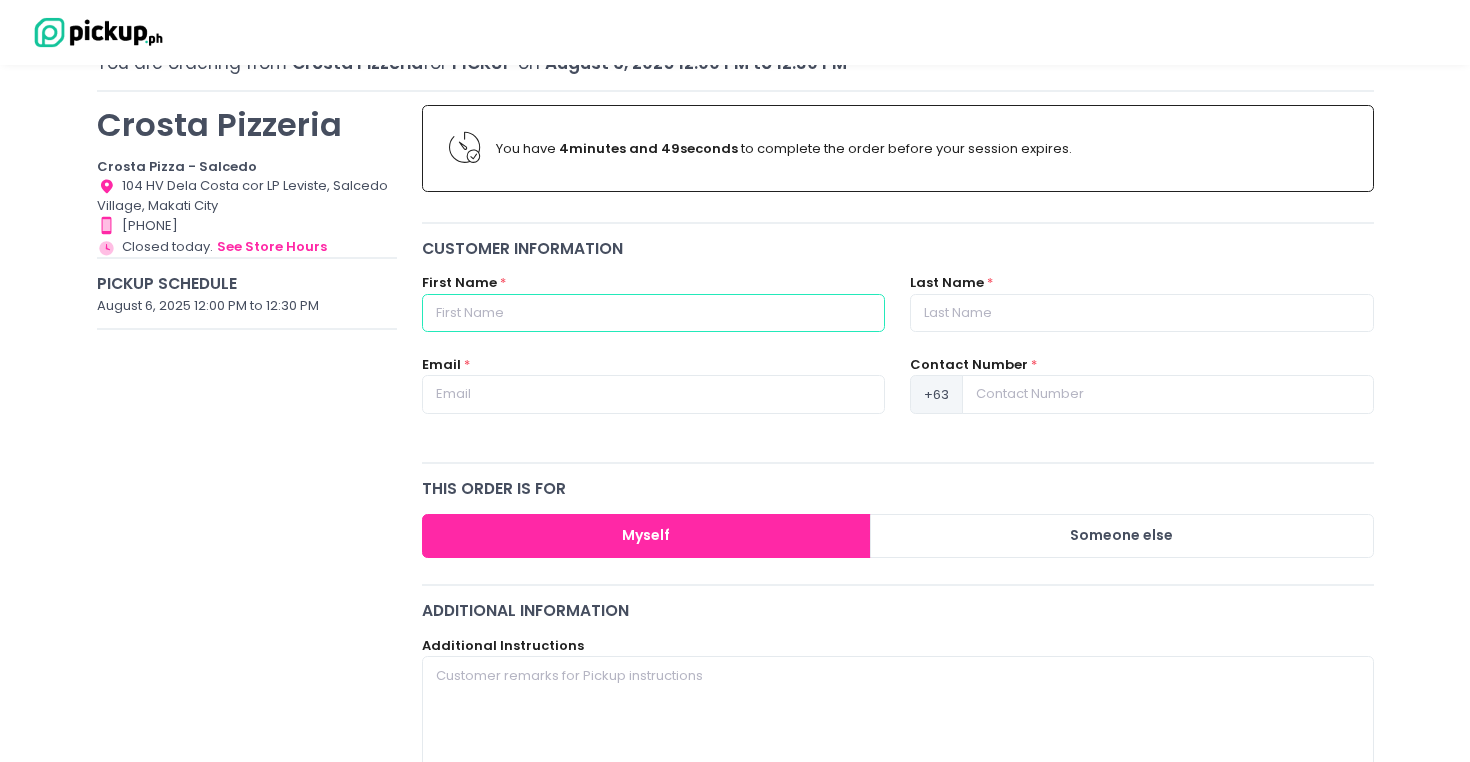 radio on "true" 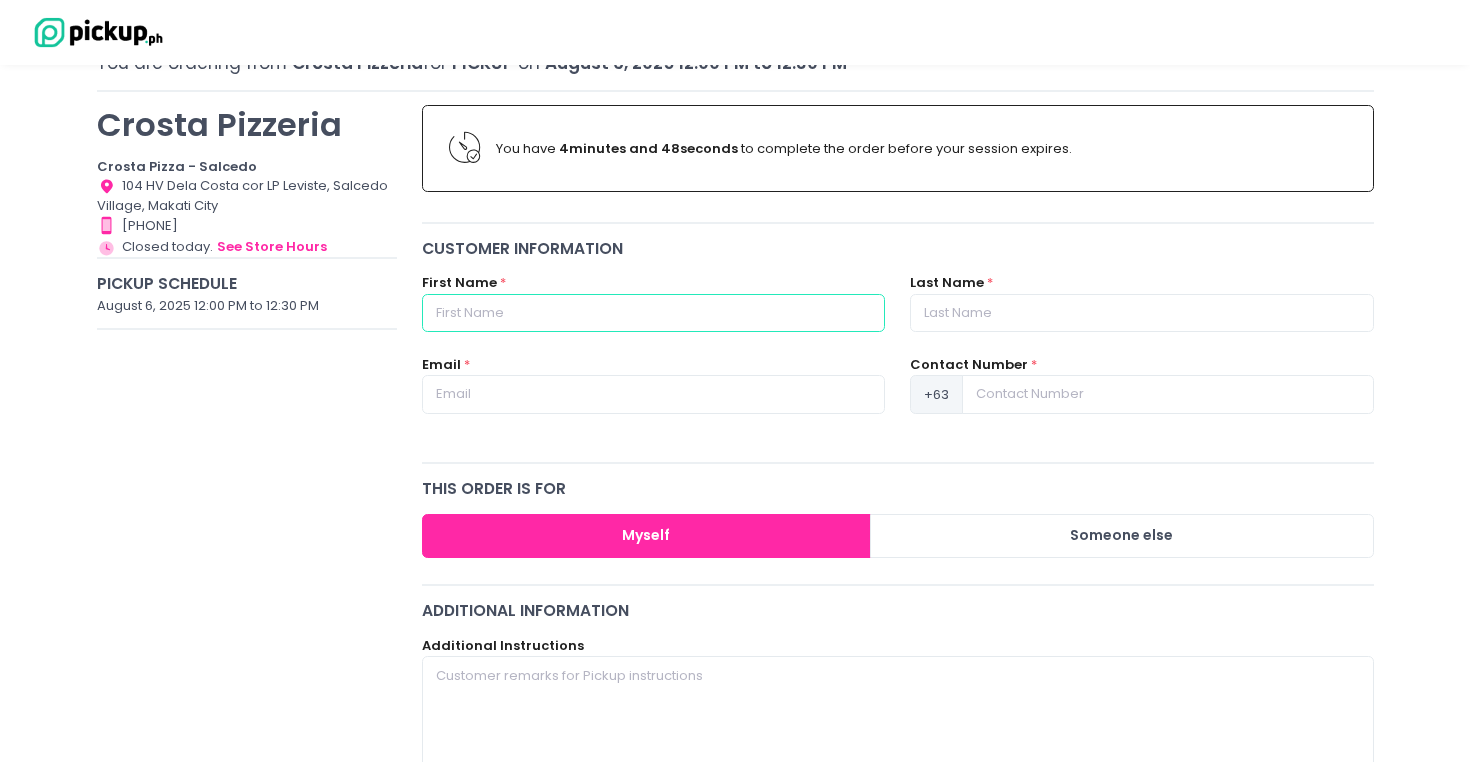 click at bounding box center [653, 313] 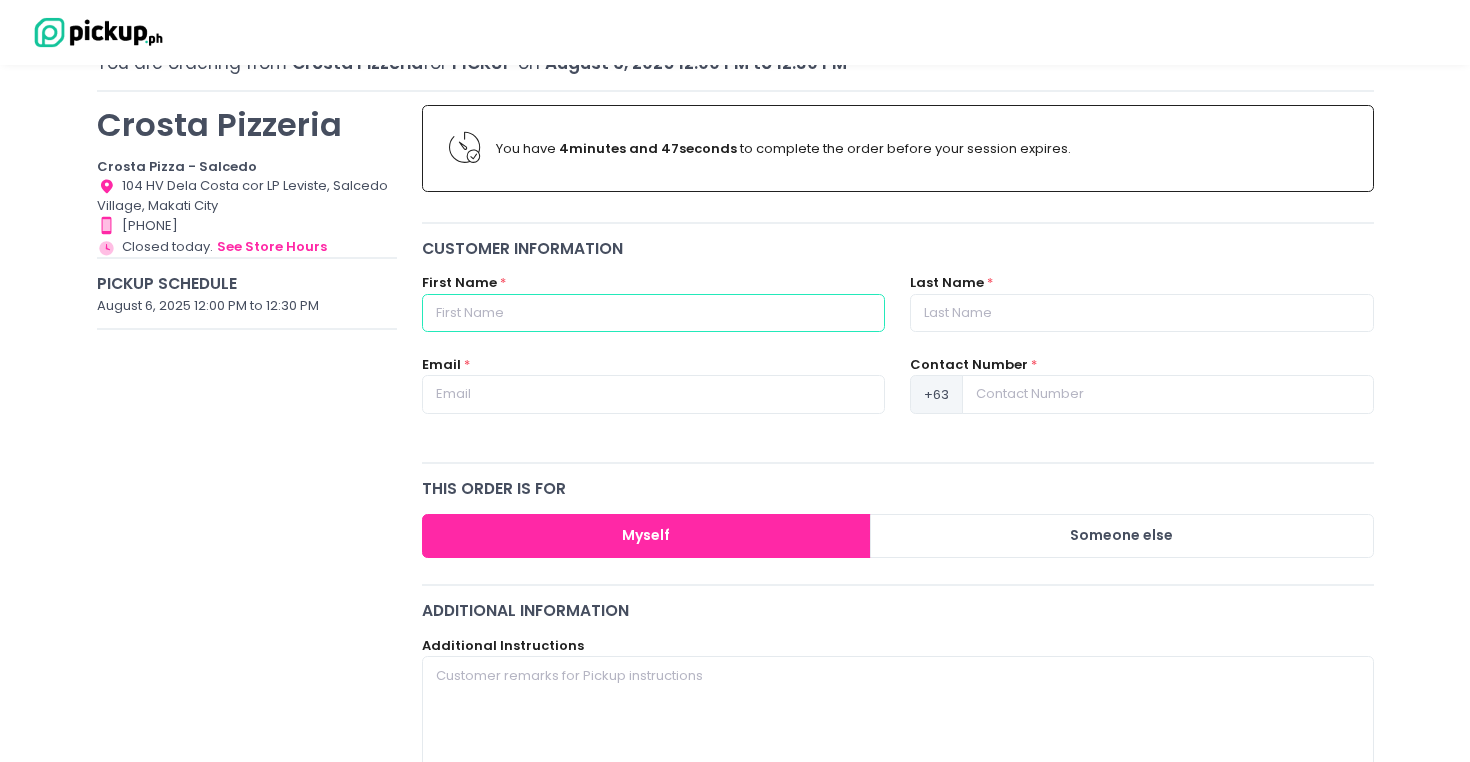 type on "F" 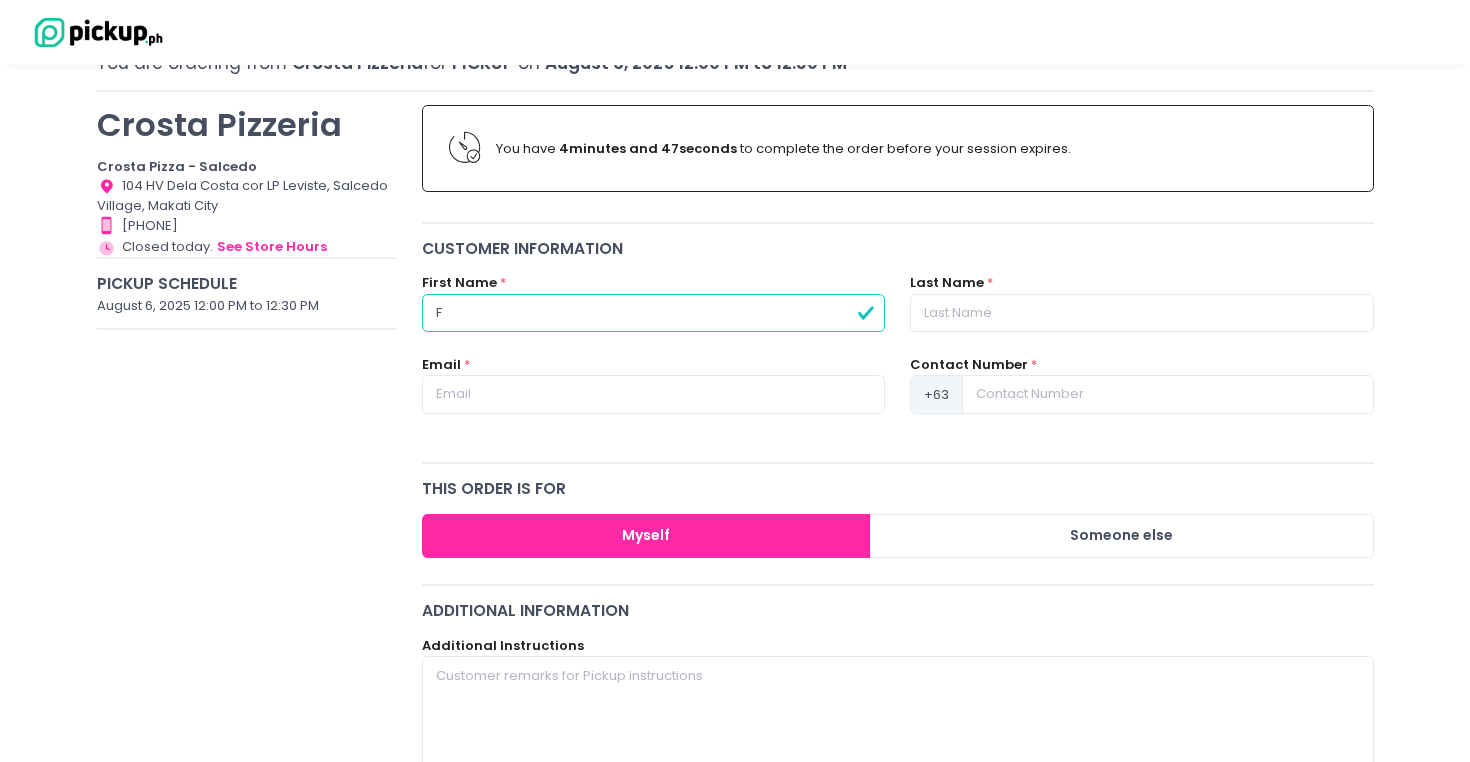 type on "Fr" 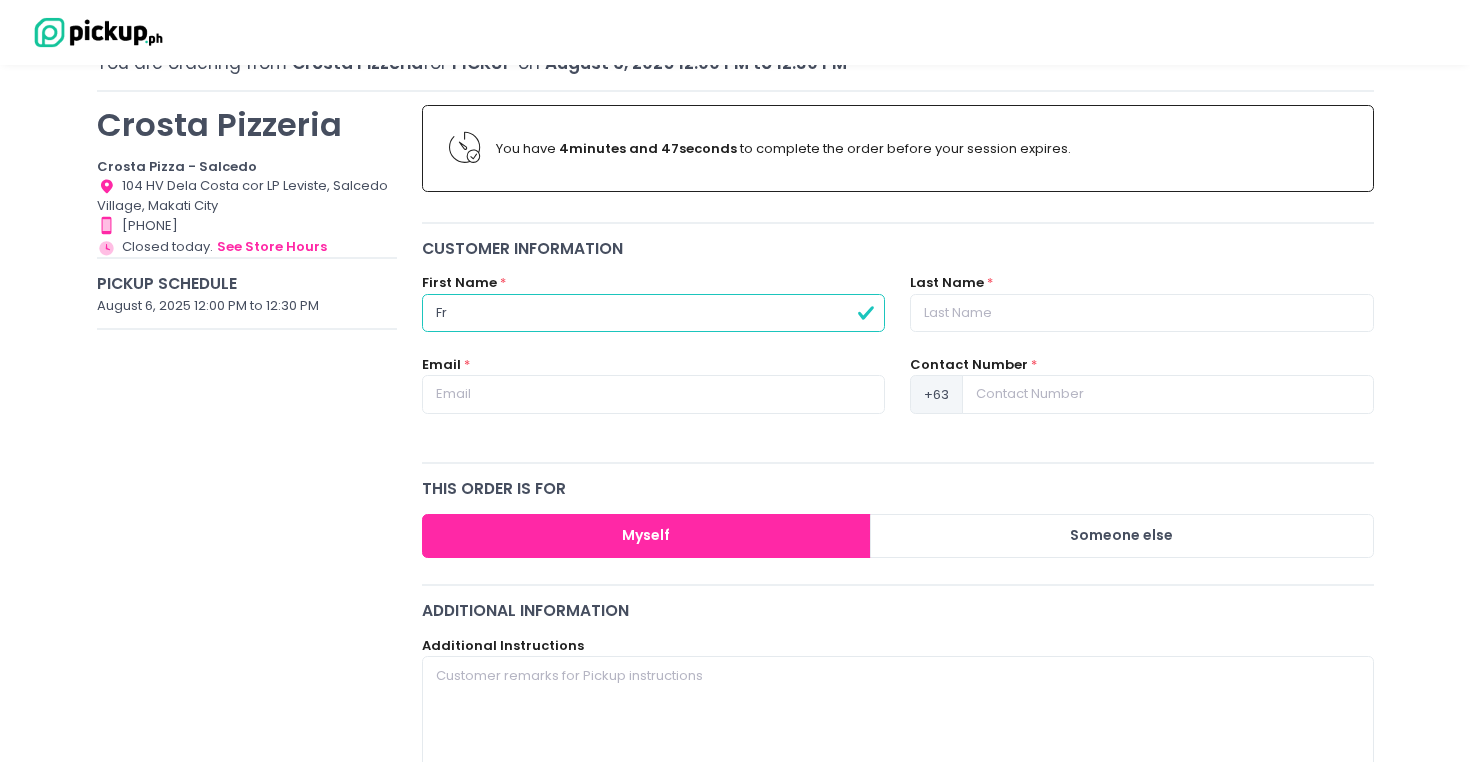 type on "Fra" 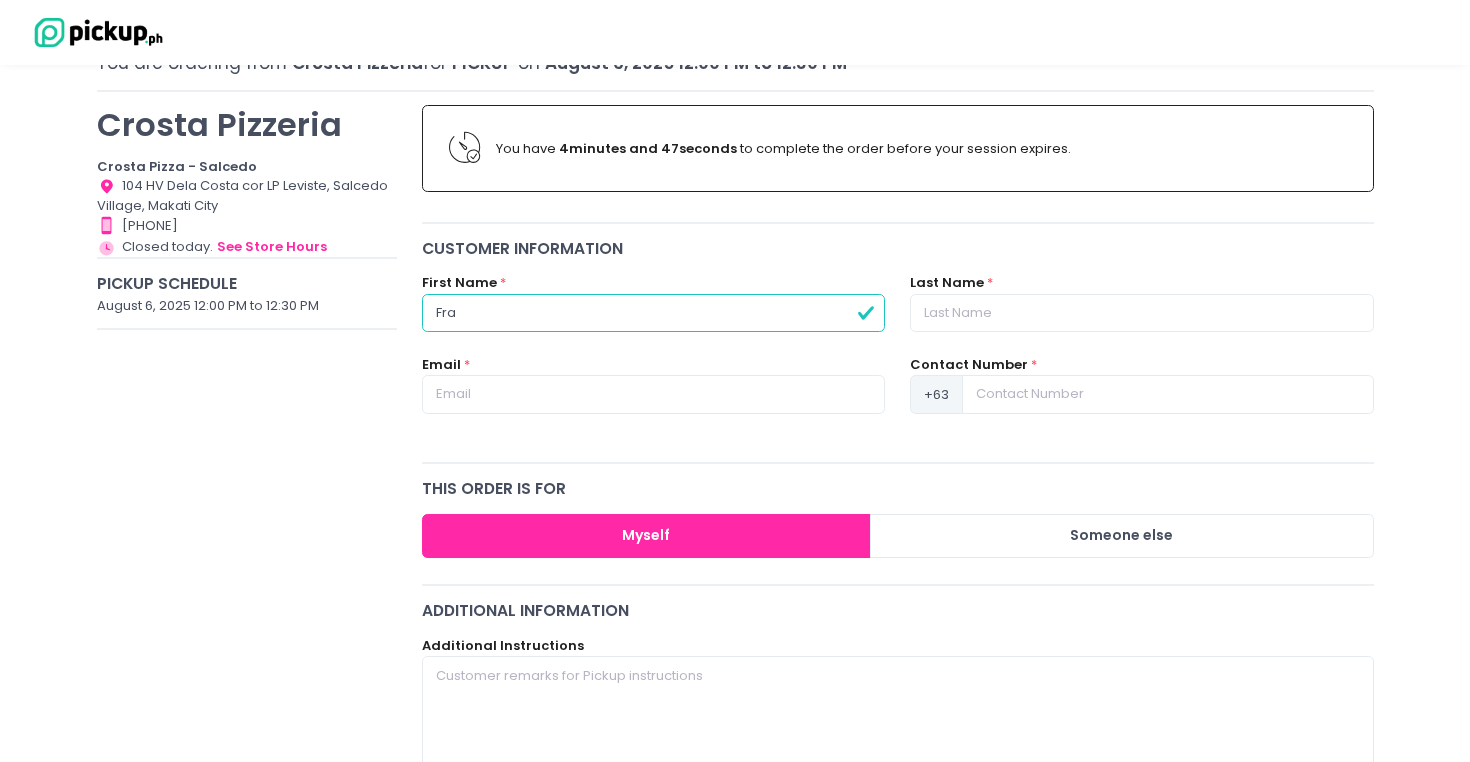 type on "Fran" 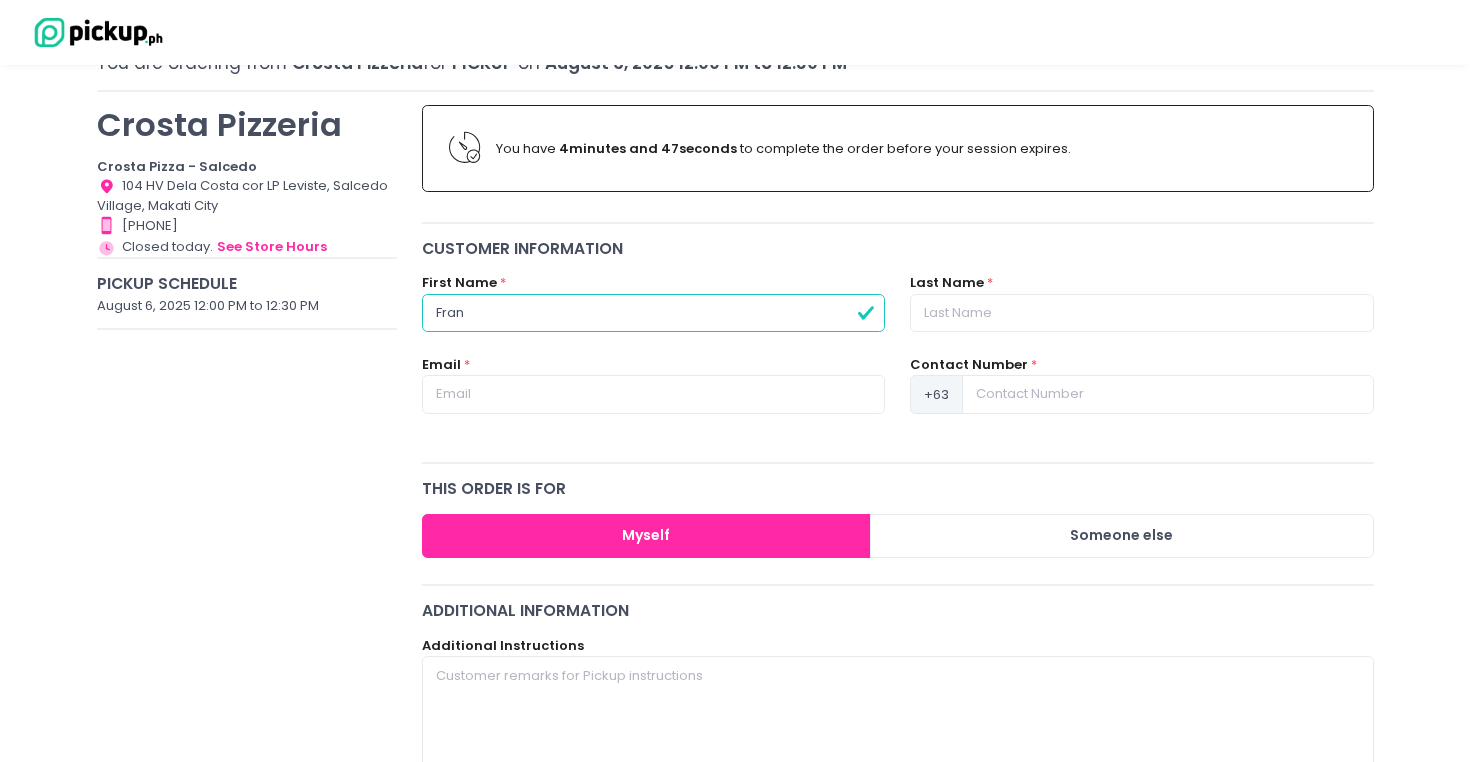 radio on "true" 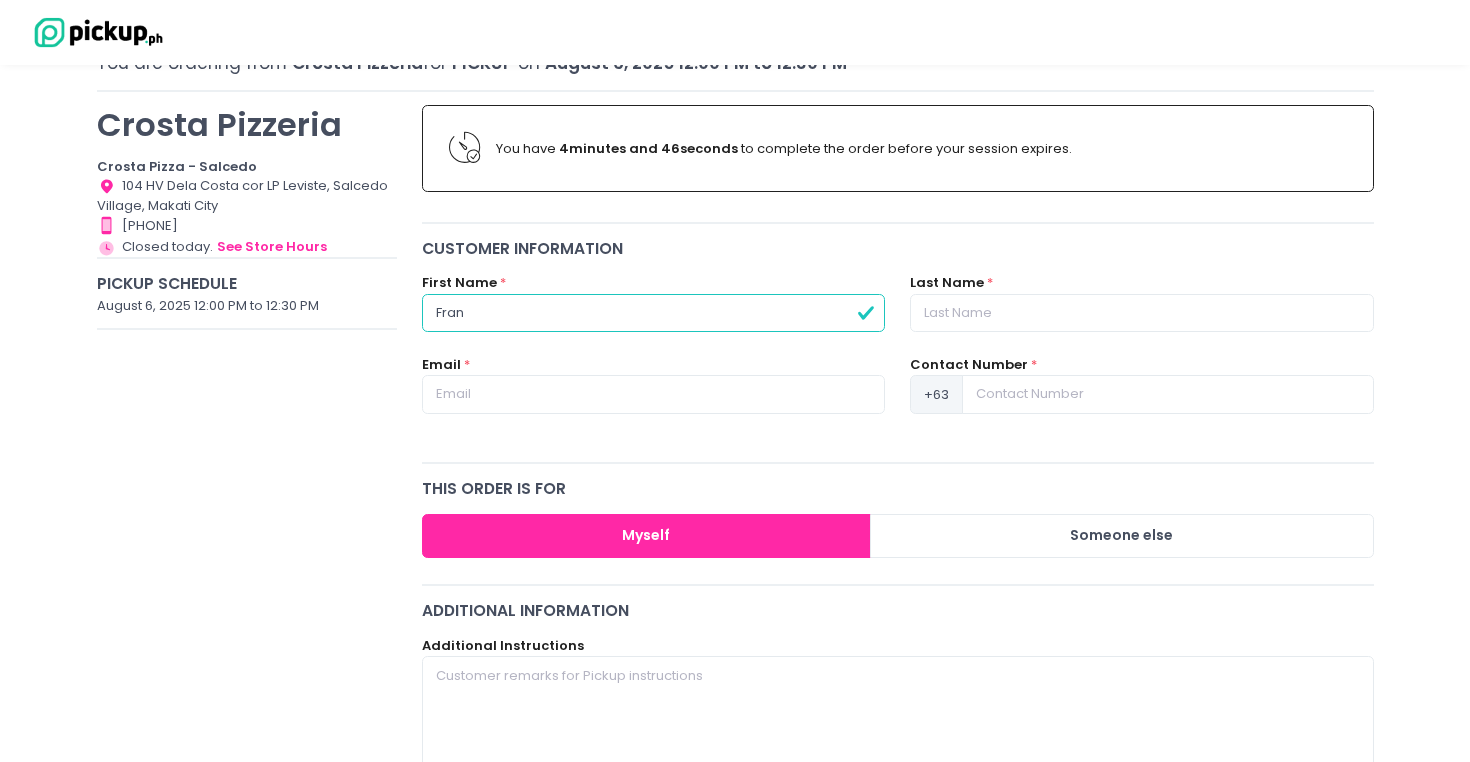 type on "Franc" 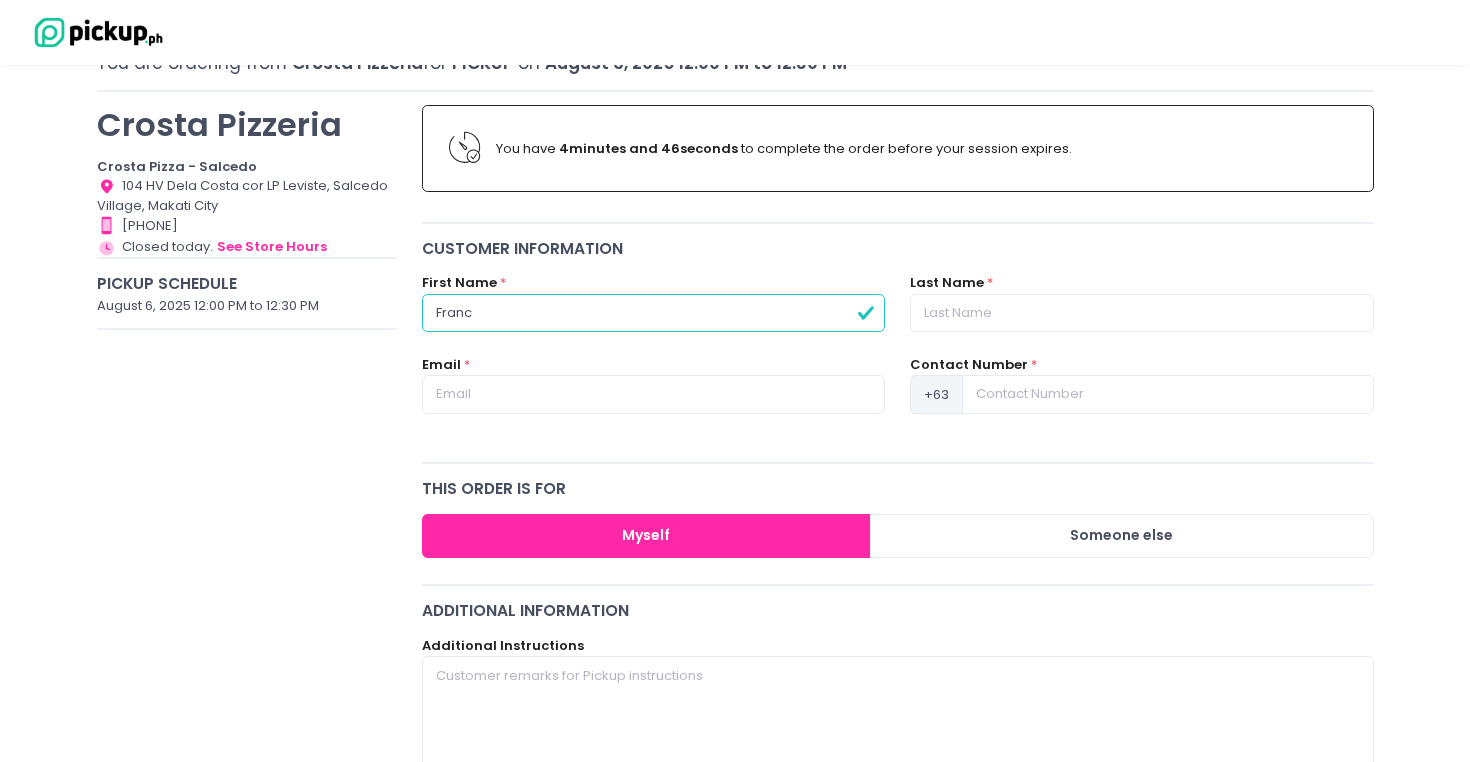 type on "[FIRST]ci" 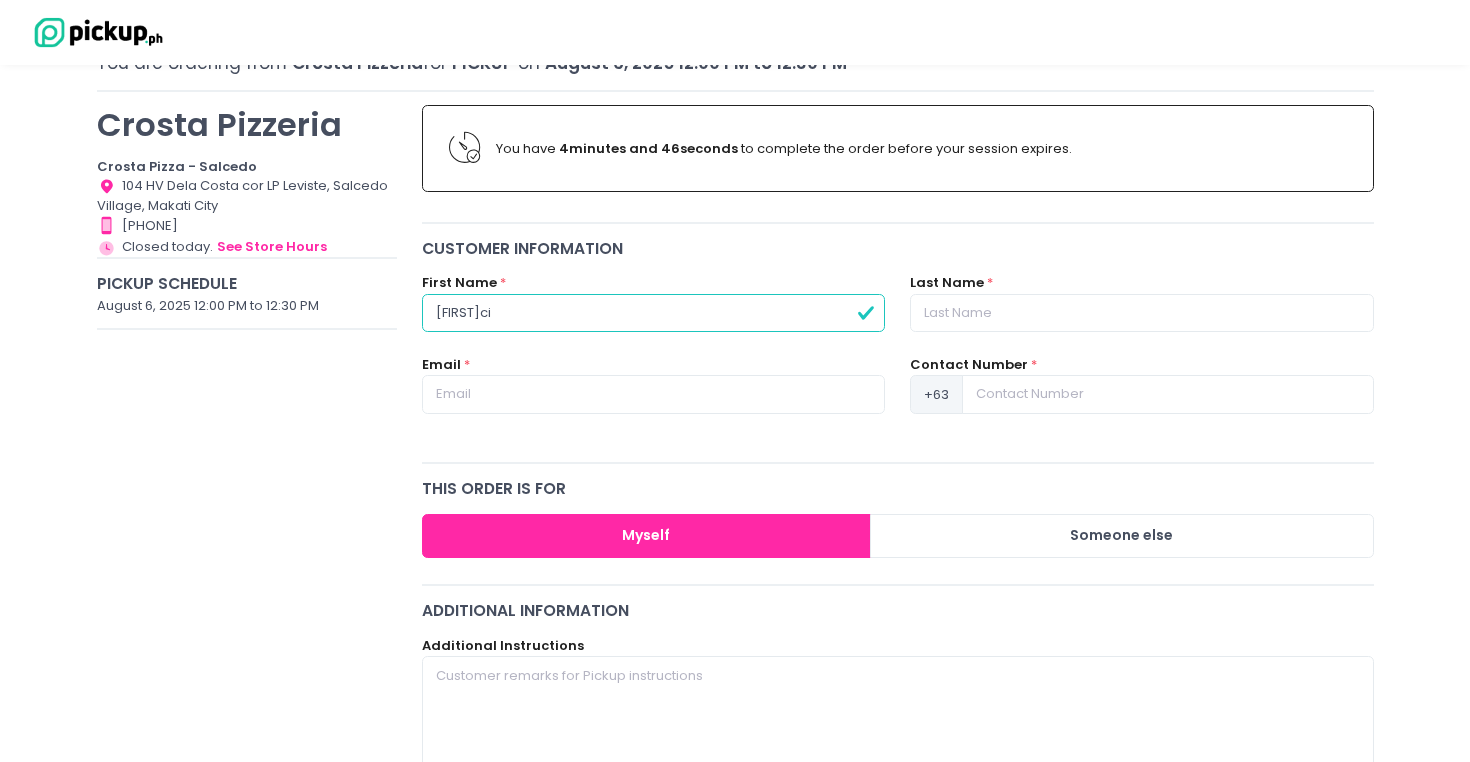 type on "[FIRST]n" 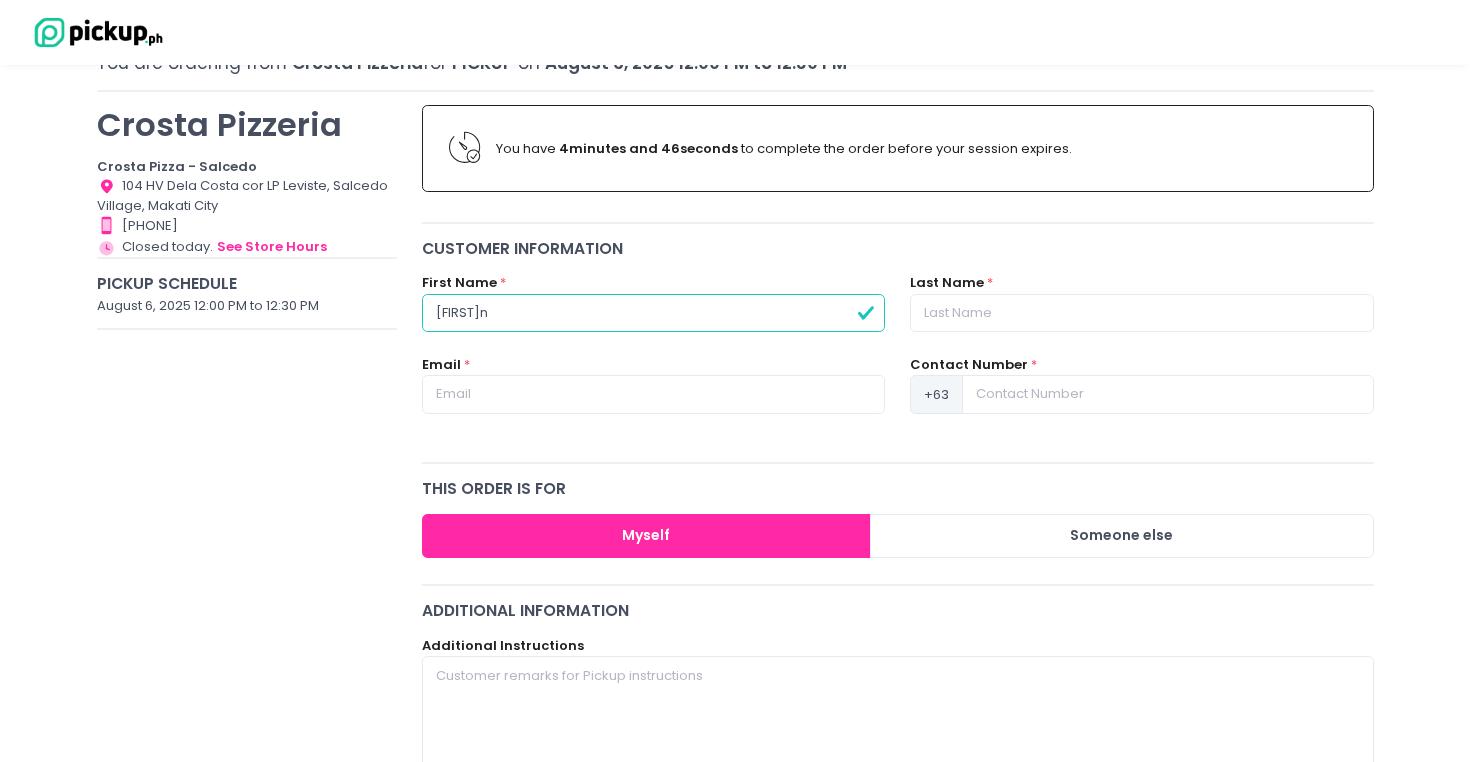 type on "[FIRST]" 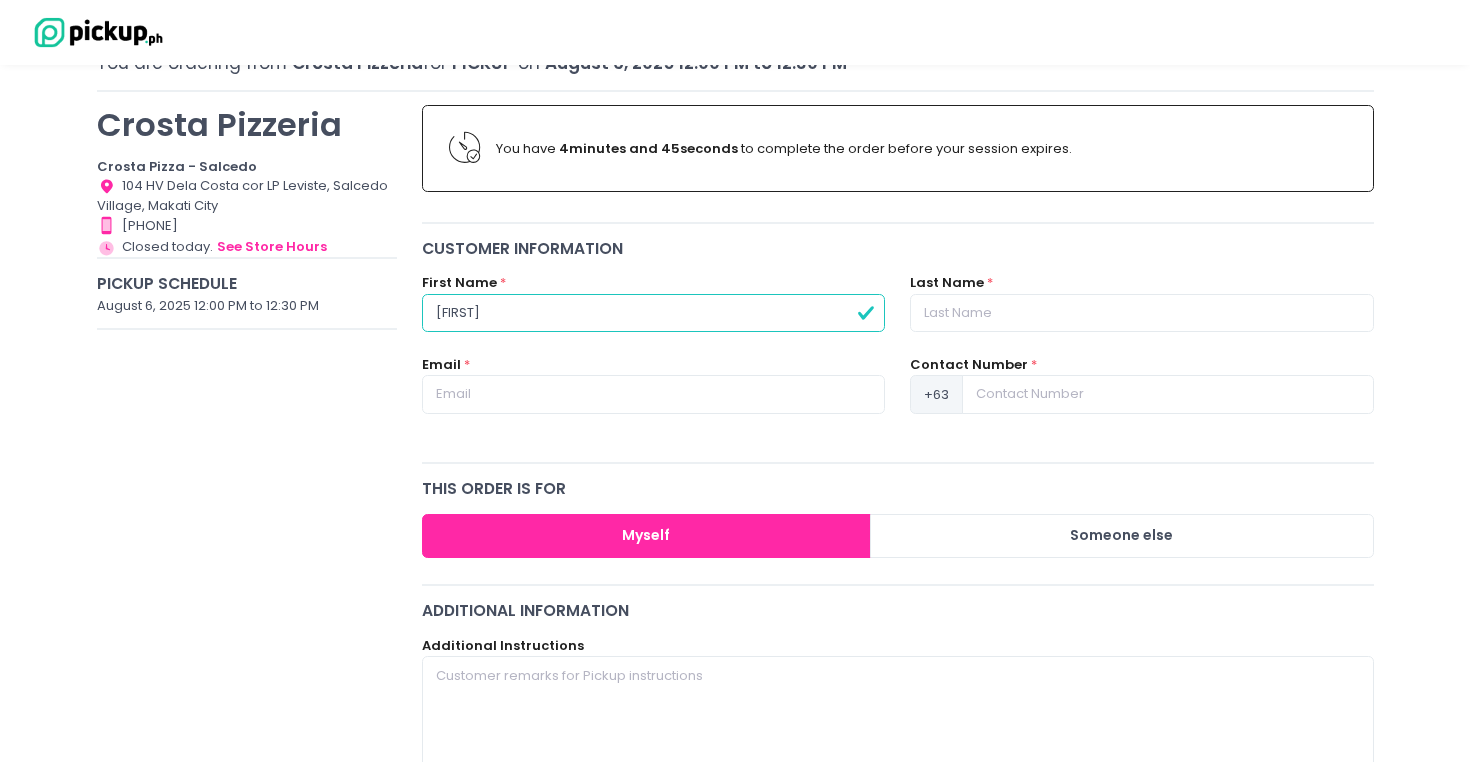 type on "[FIRST]" 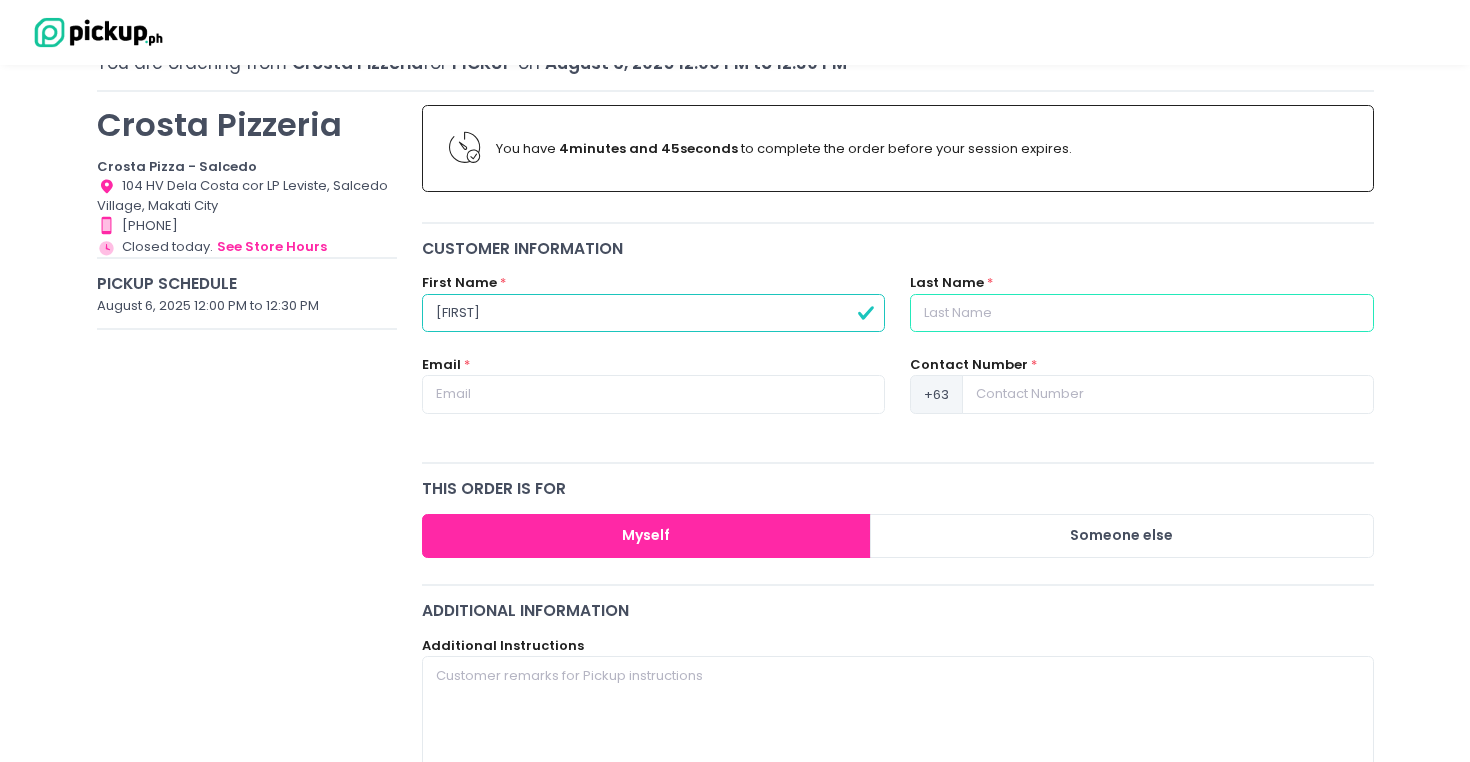 radio on "true" 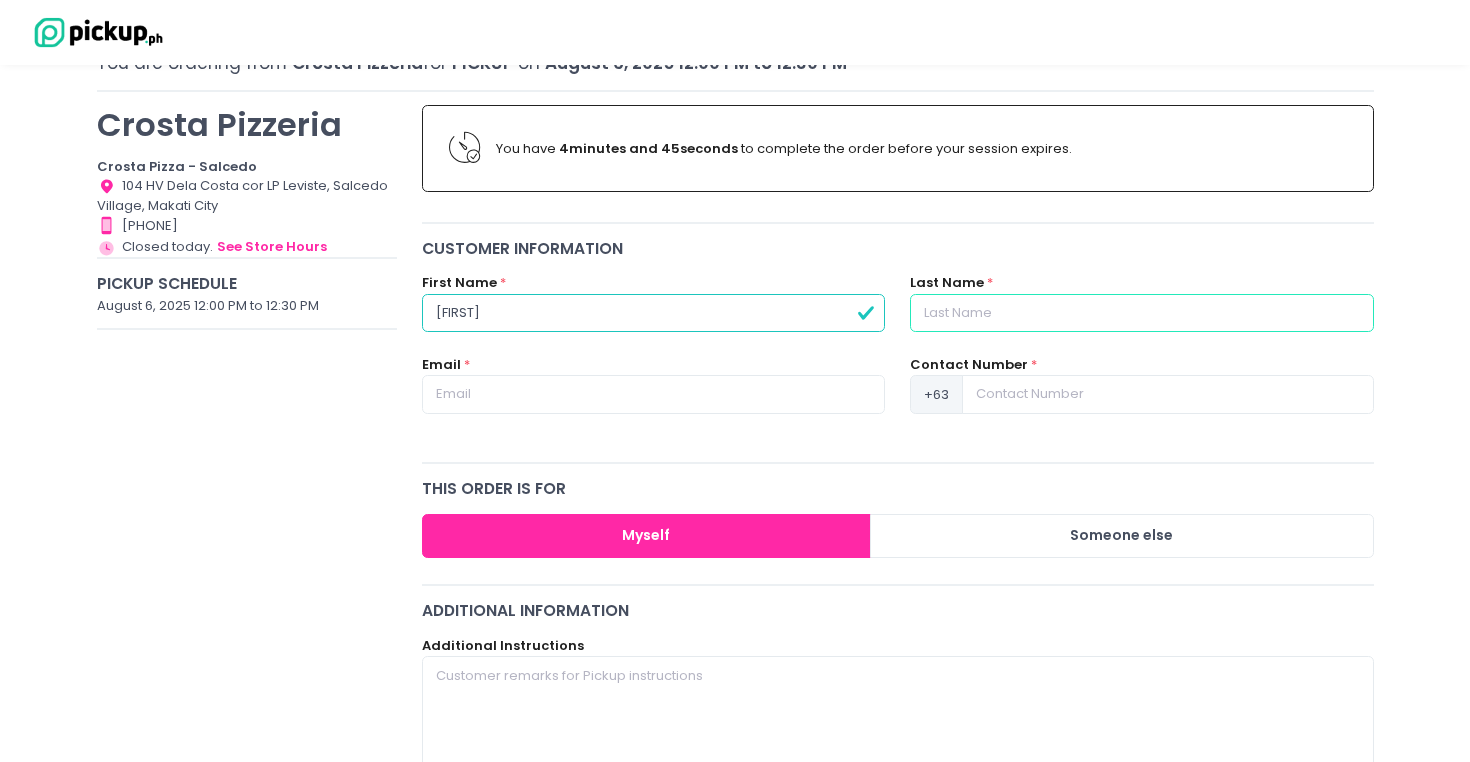 click at bounding box center (1141, 313) 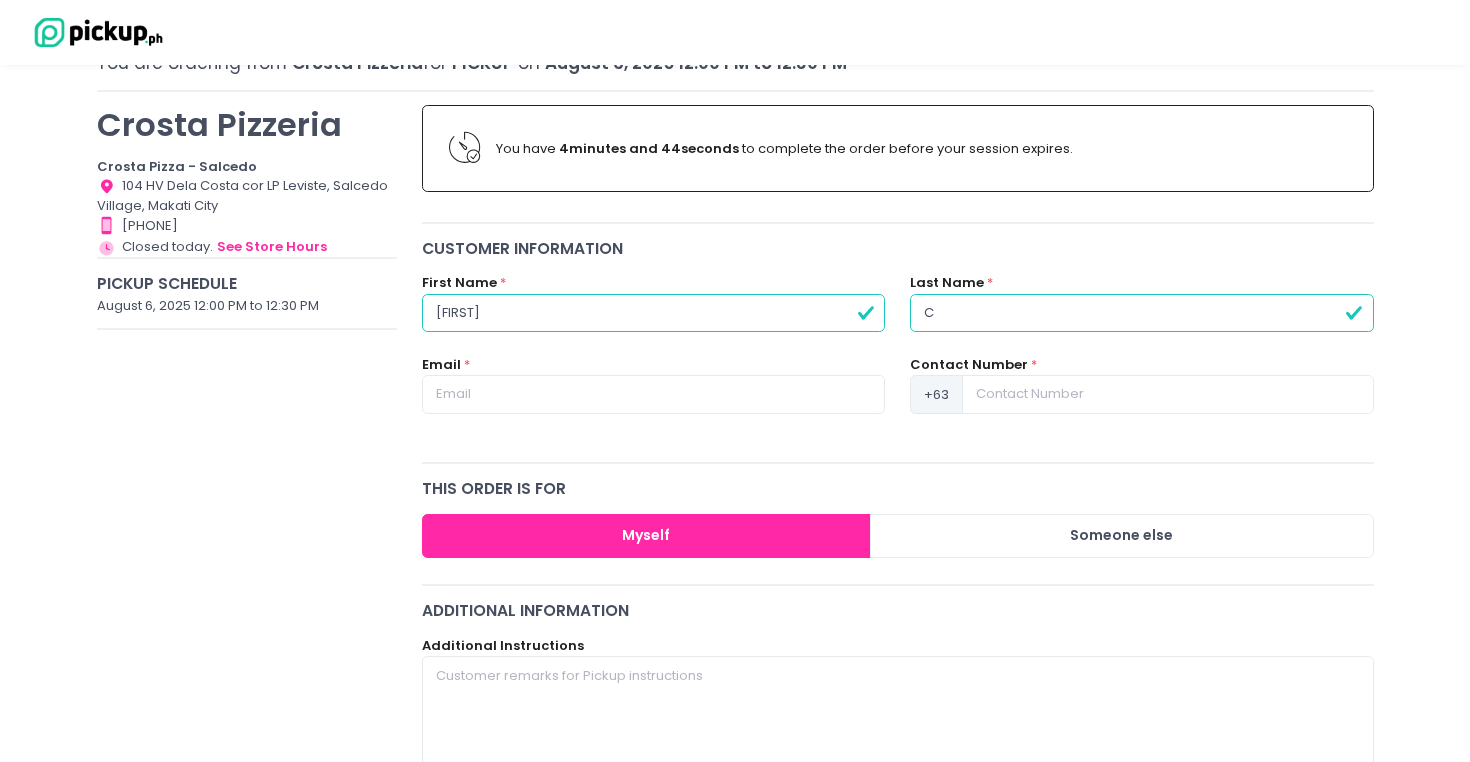 type on "Ch" 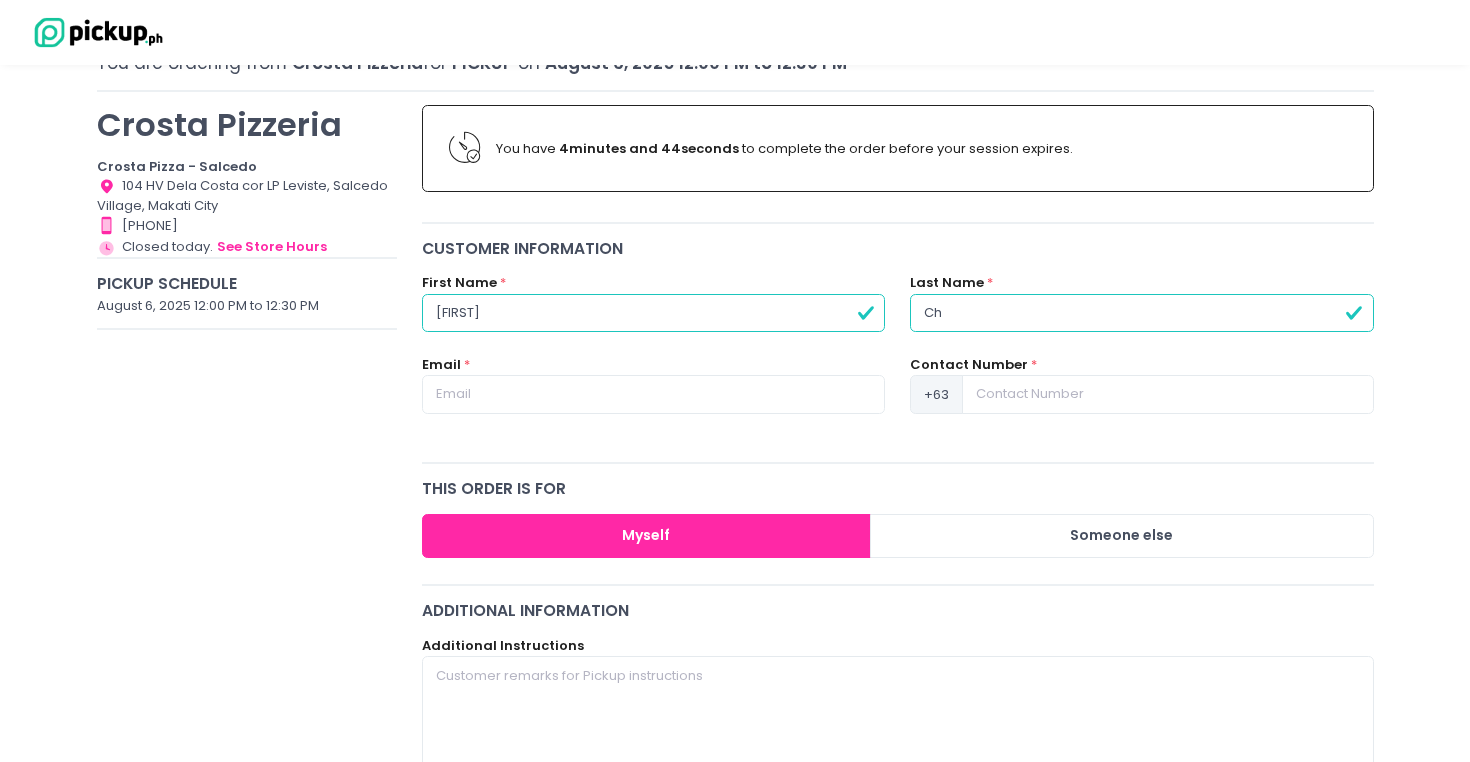 type on "[LAST]" 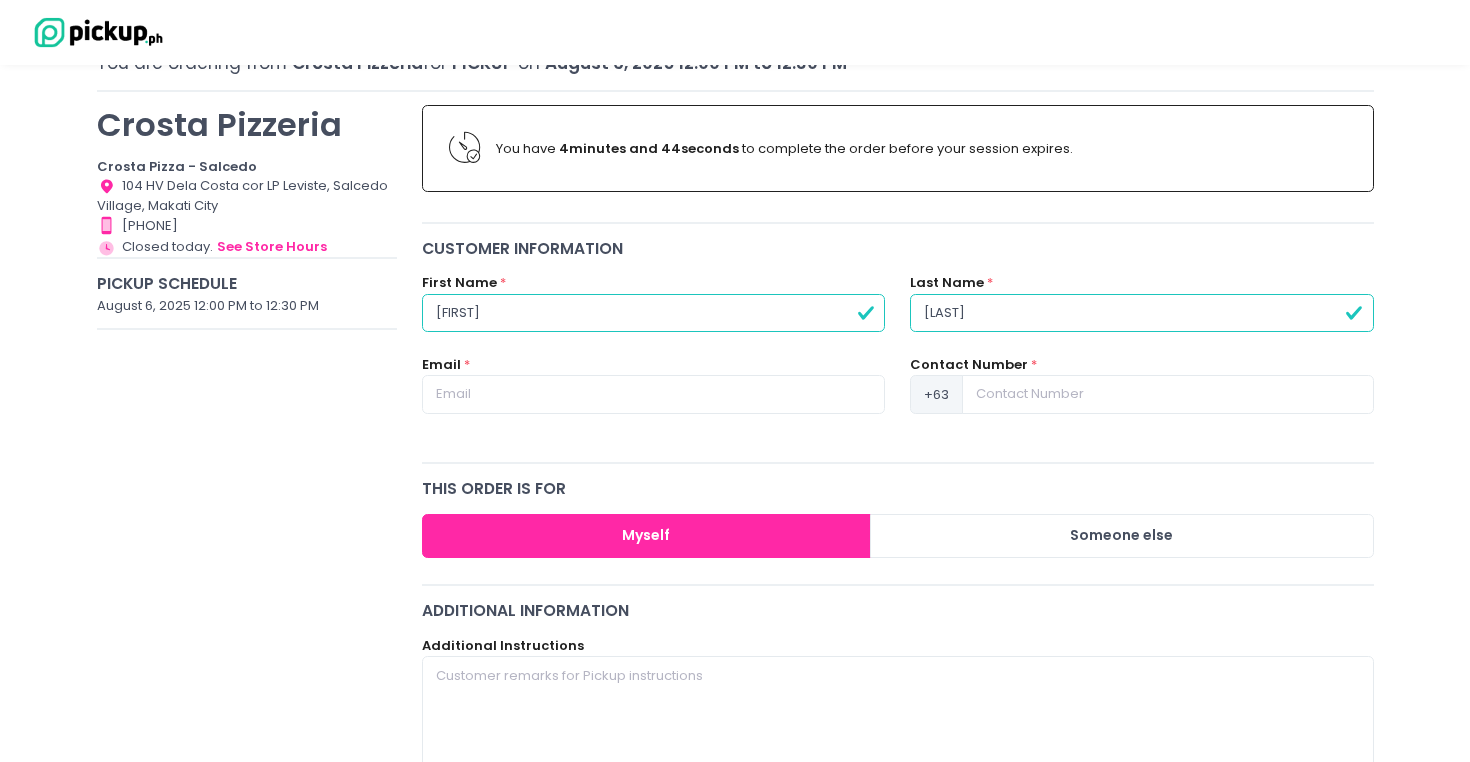 radio on "true" 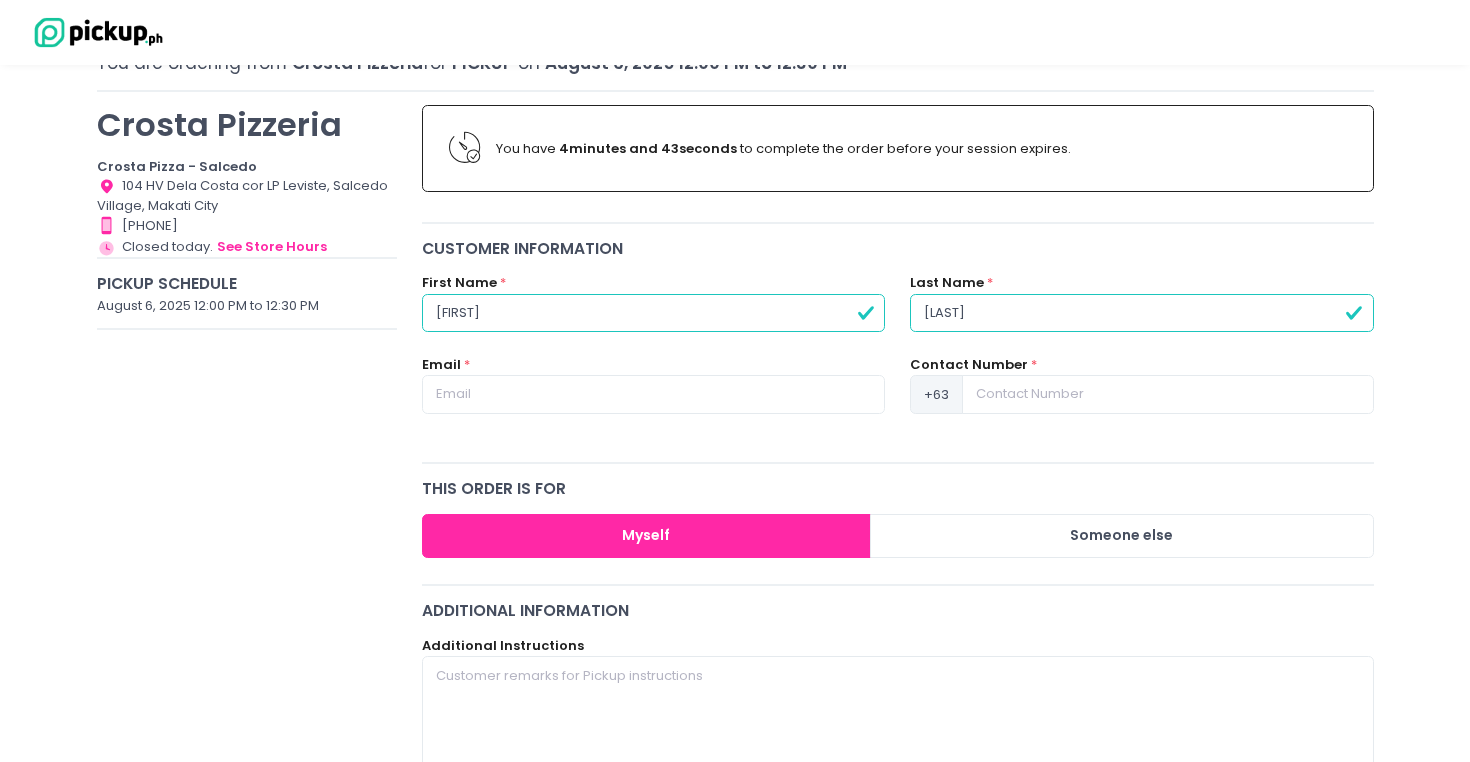 type on "[LAST]" 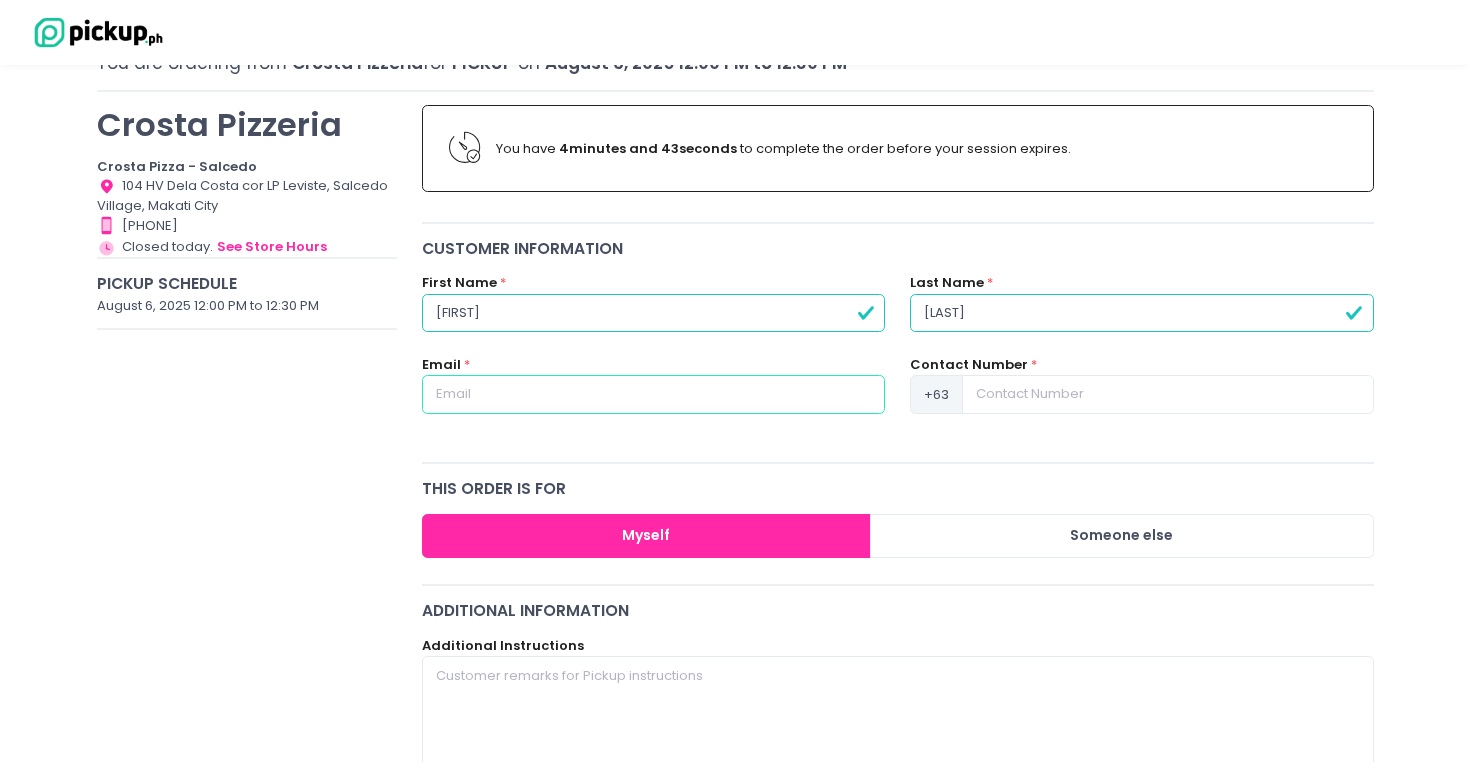 radio on "true" 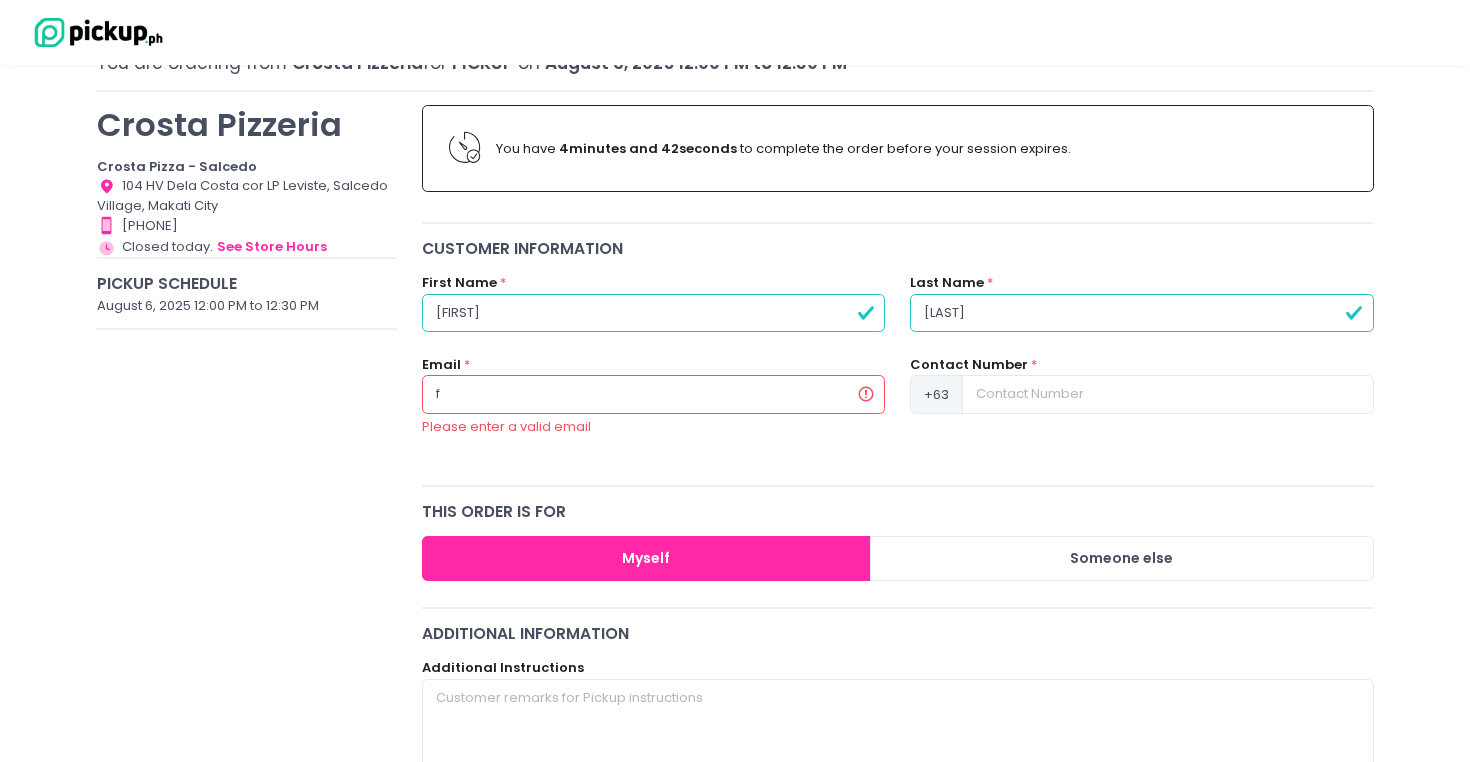 type on "fr" 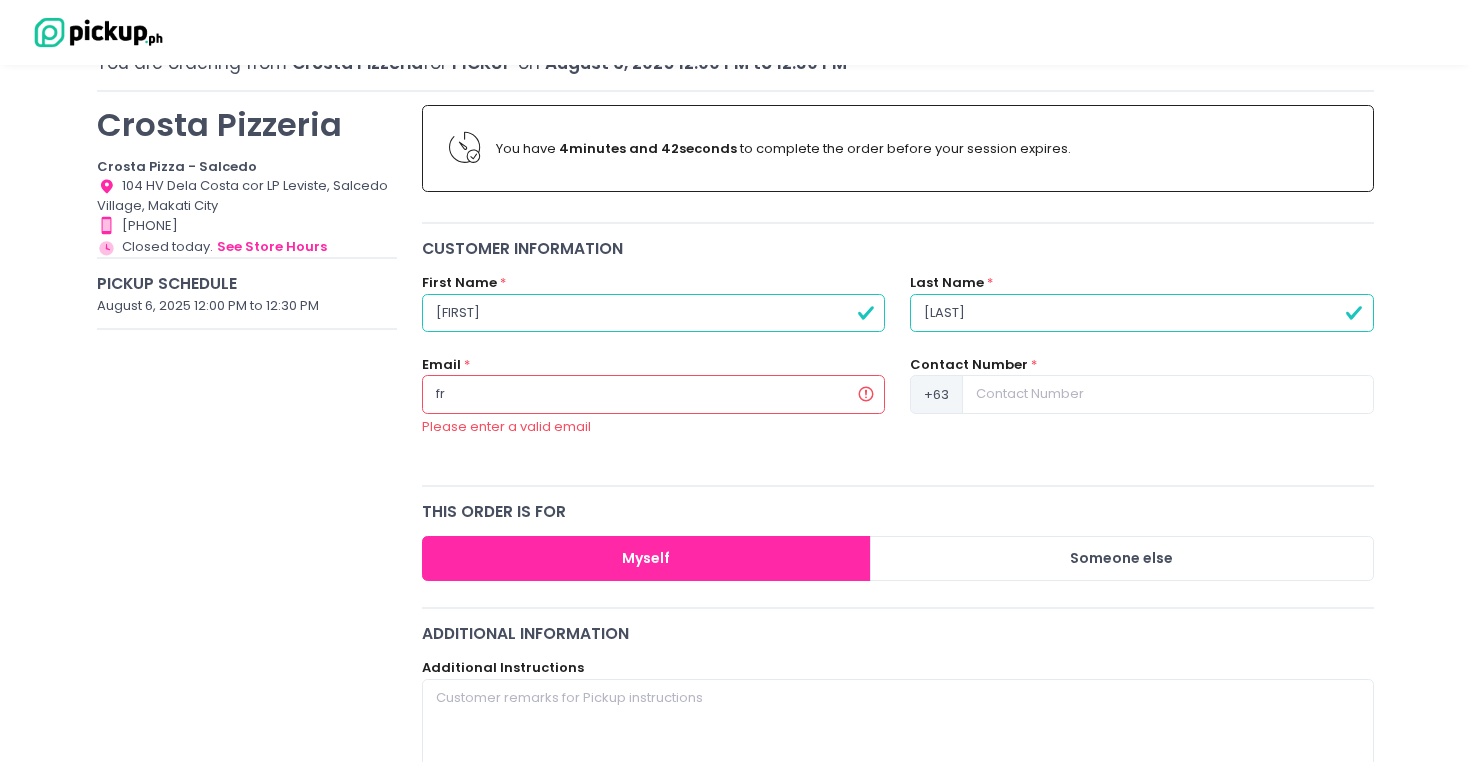 type on "fra" 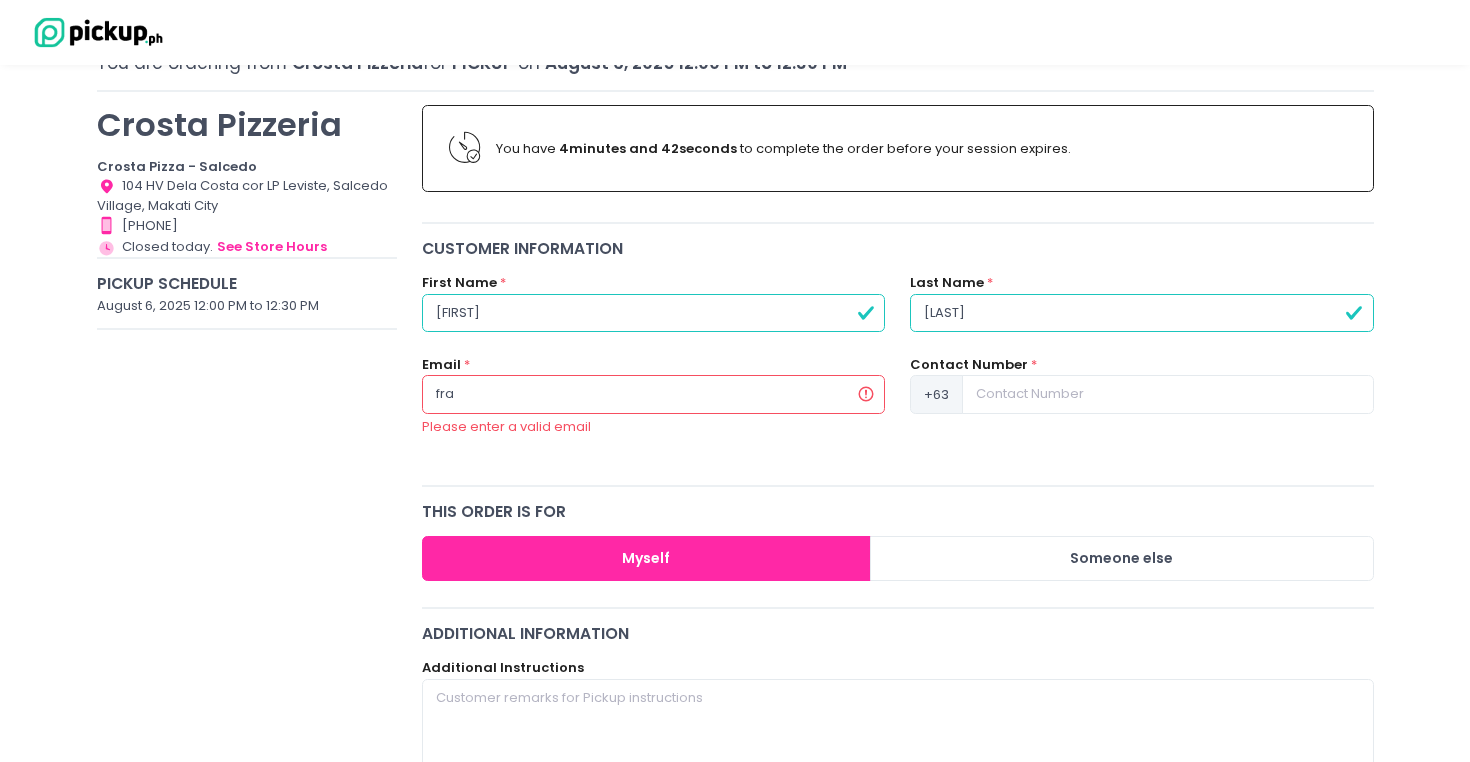 type on "[FIRST][LAST]@[EXAMPLE.COM]" 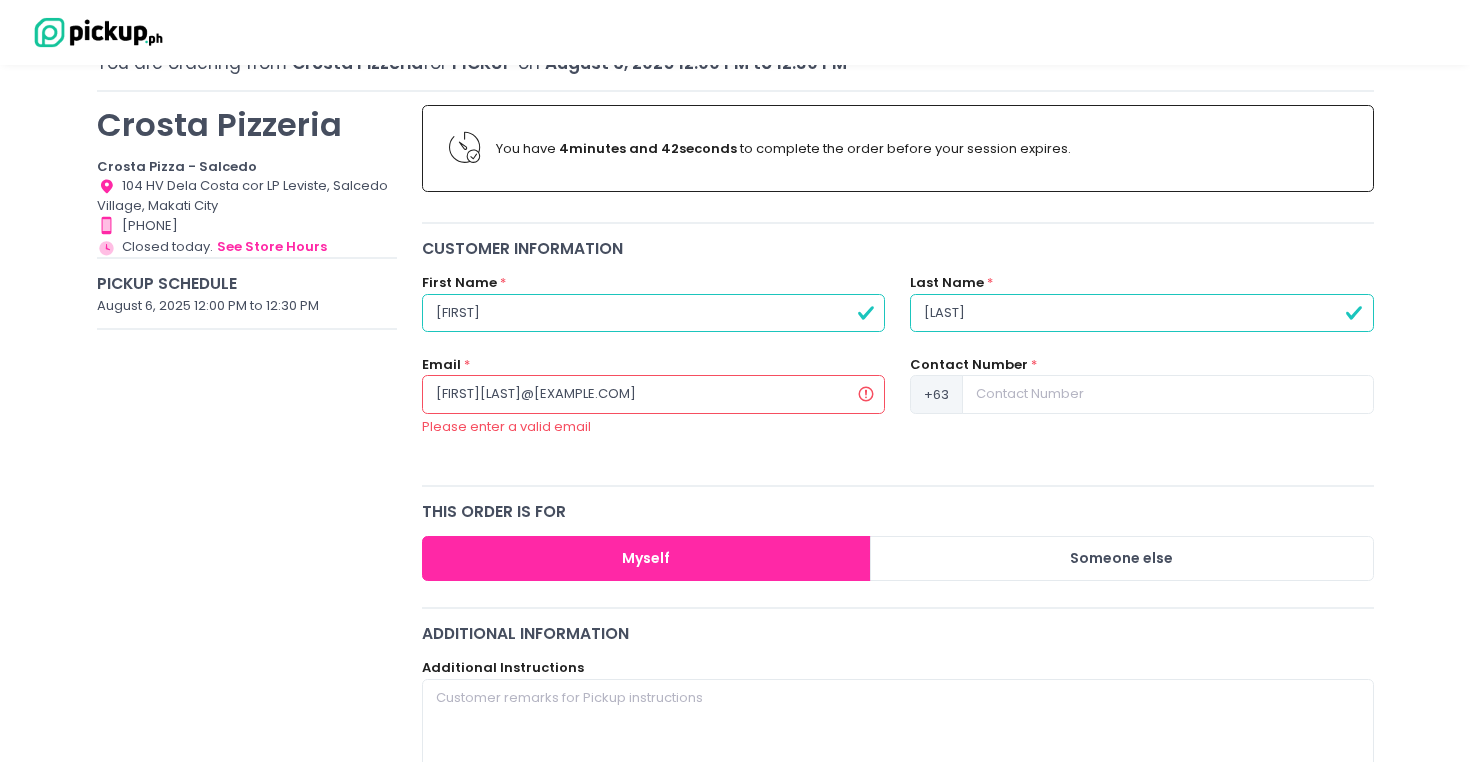 type on "[FIRST][LAST]@[EXAMPLE.COM]" 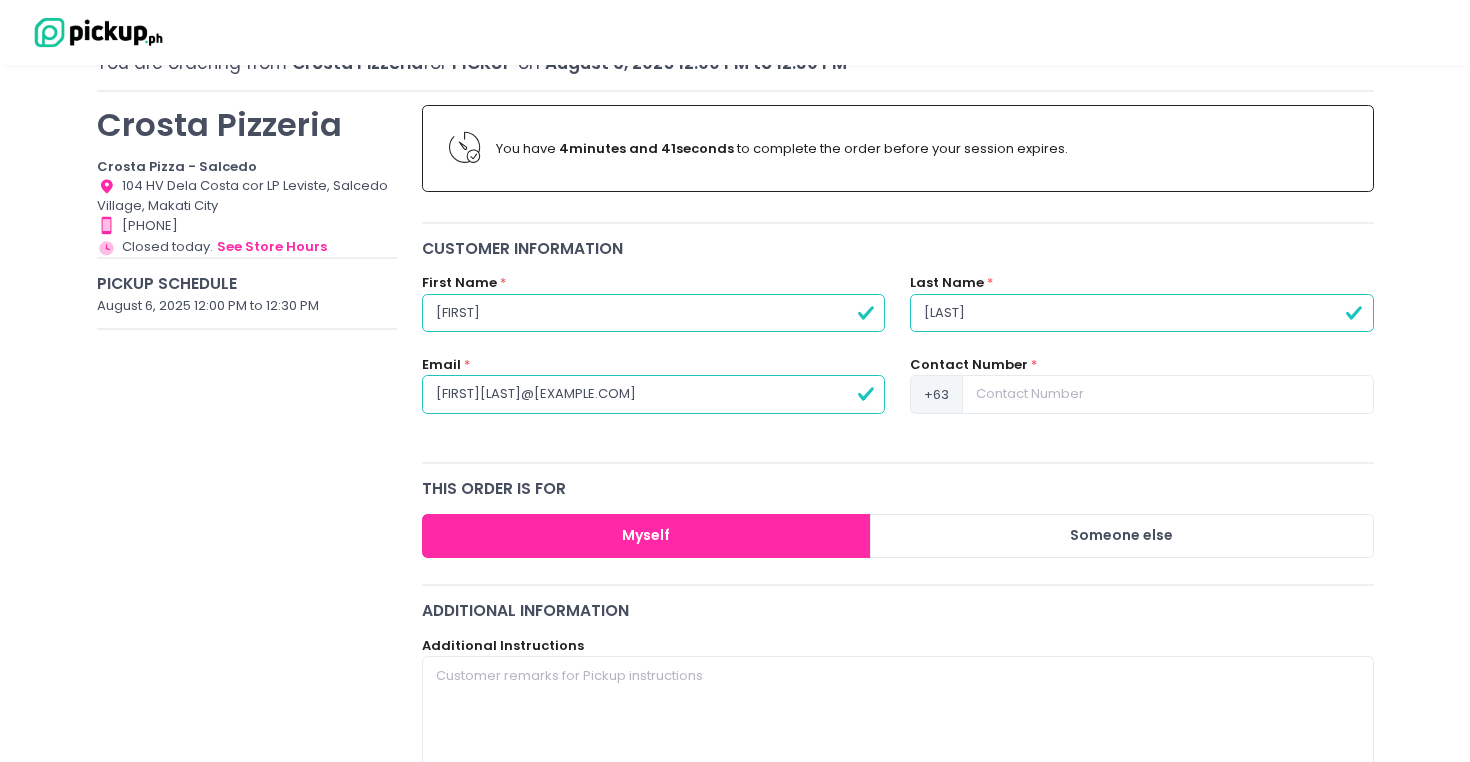 type on "[FIRST][LAST]@[EXAMPLE.COM]" 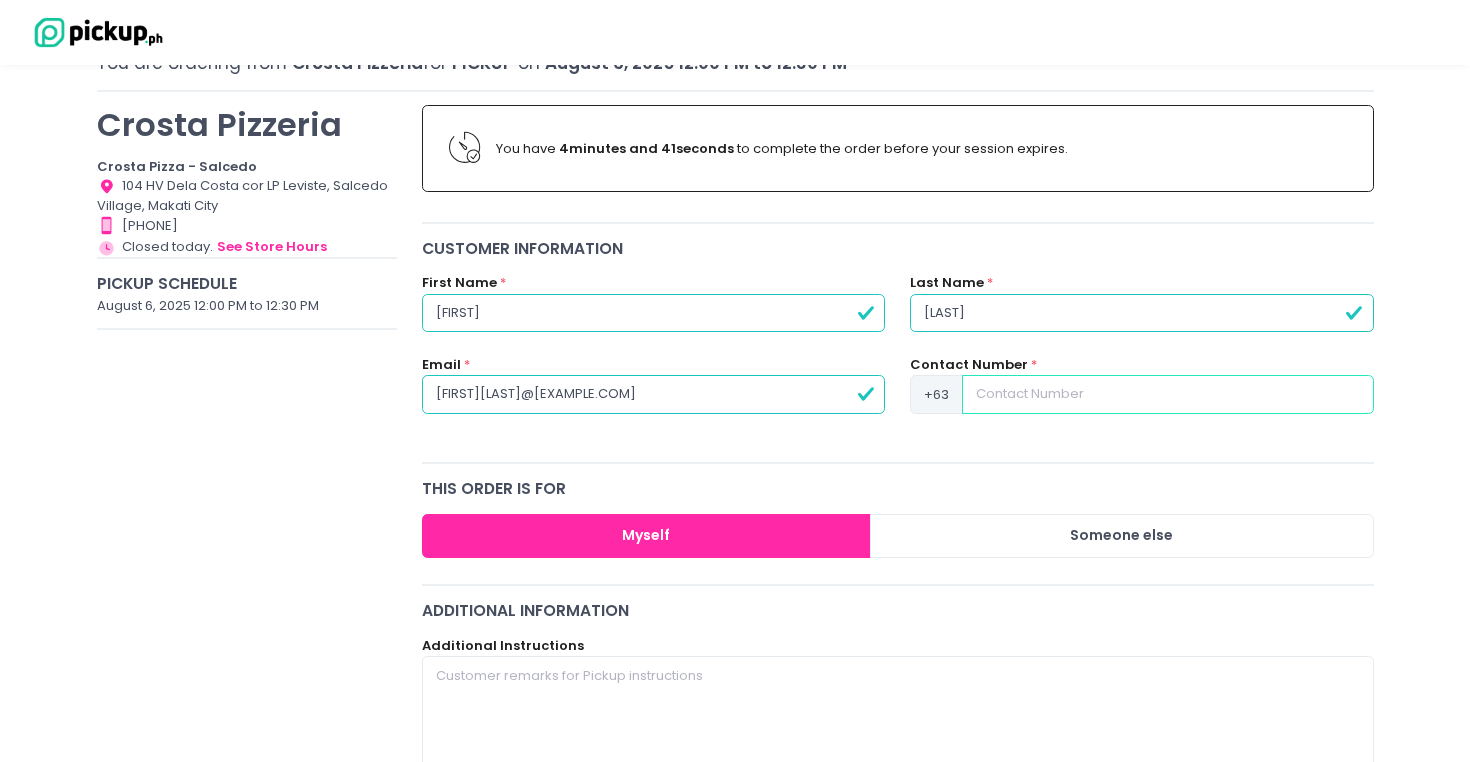radio on "true" 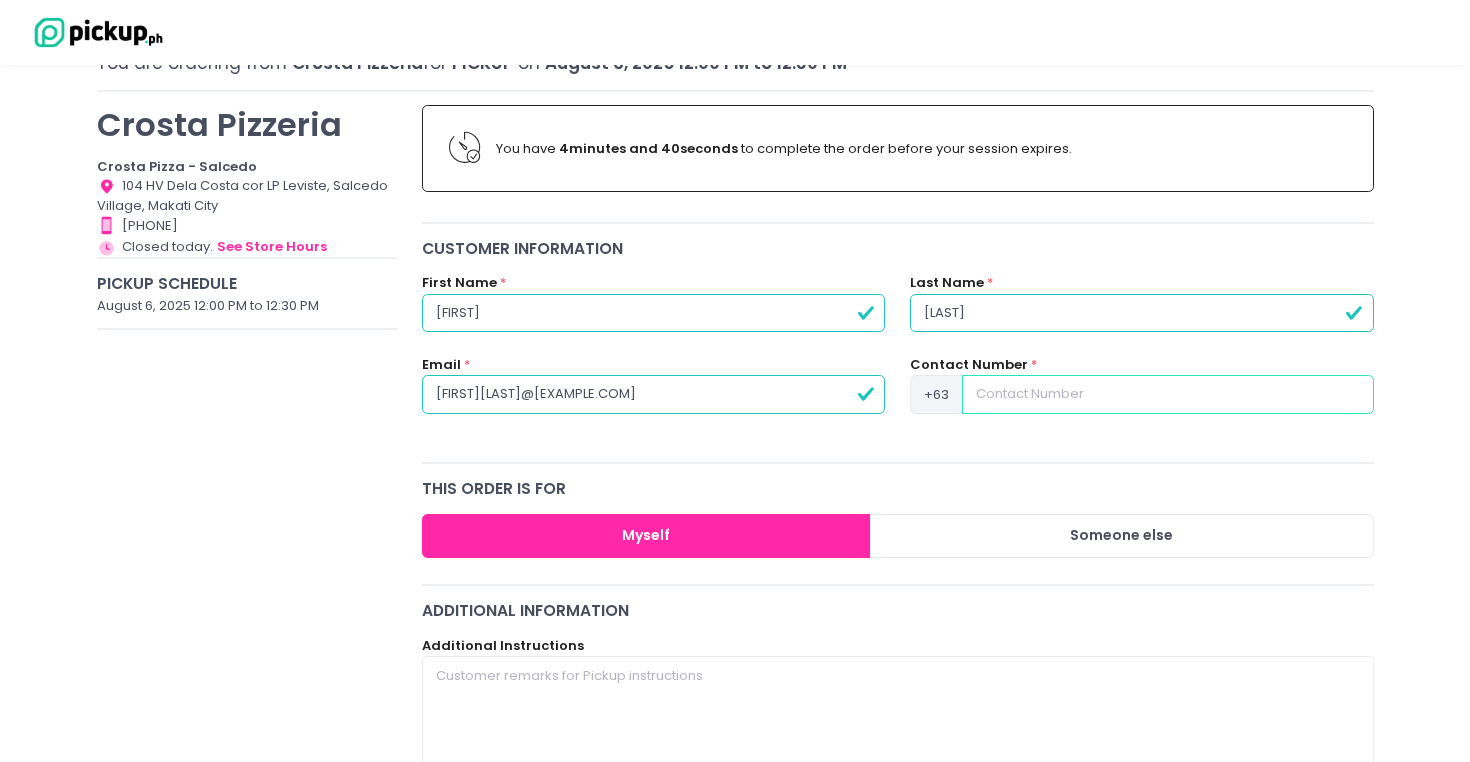type on "9" 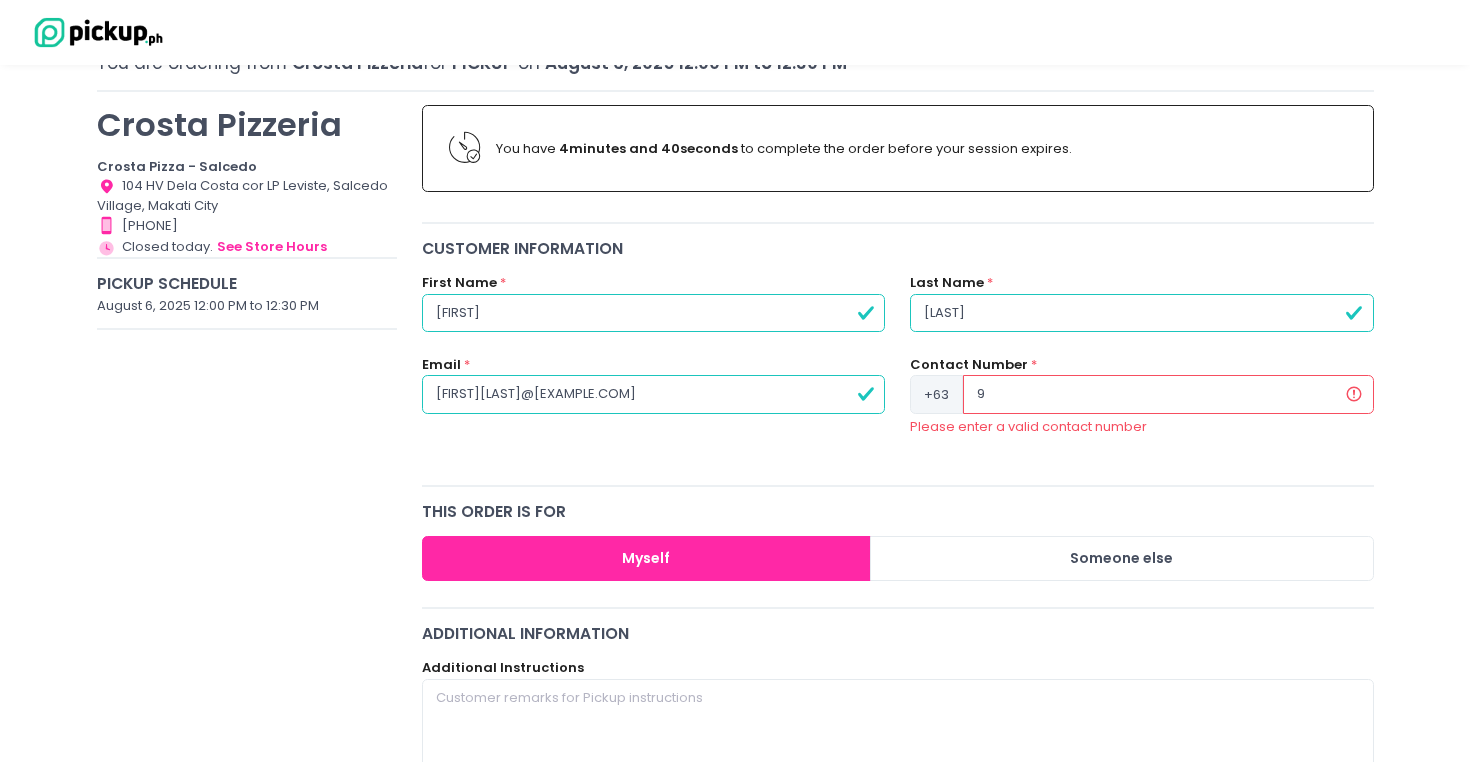 type on "96" 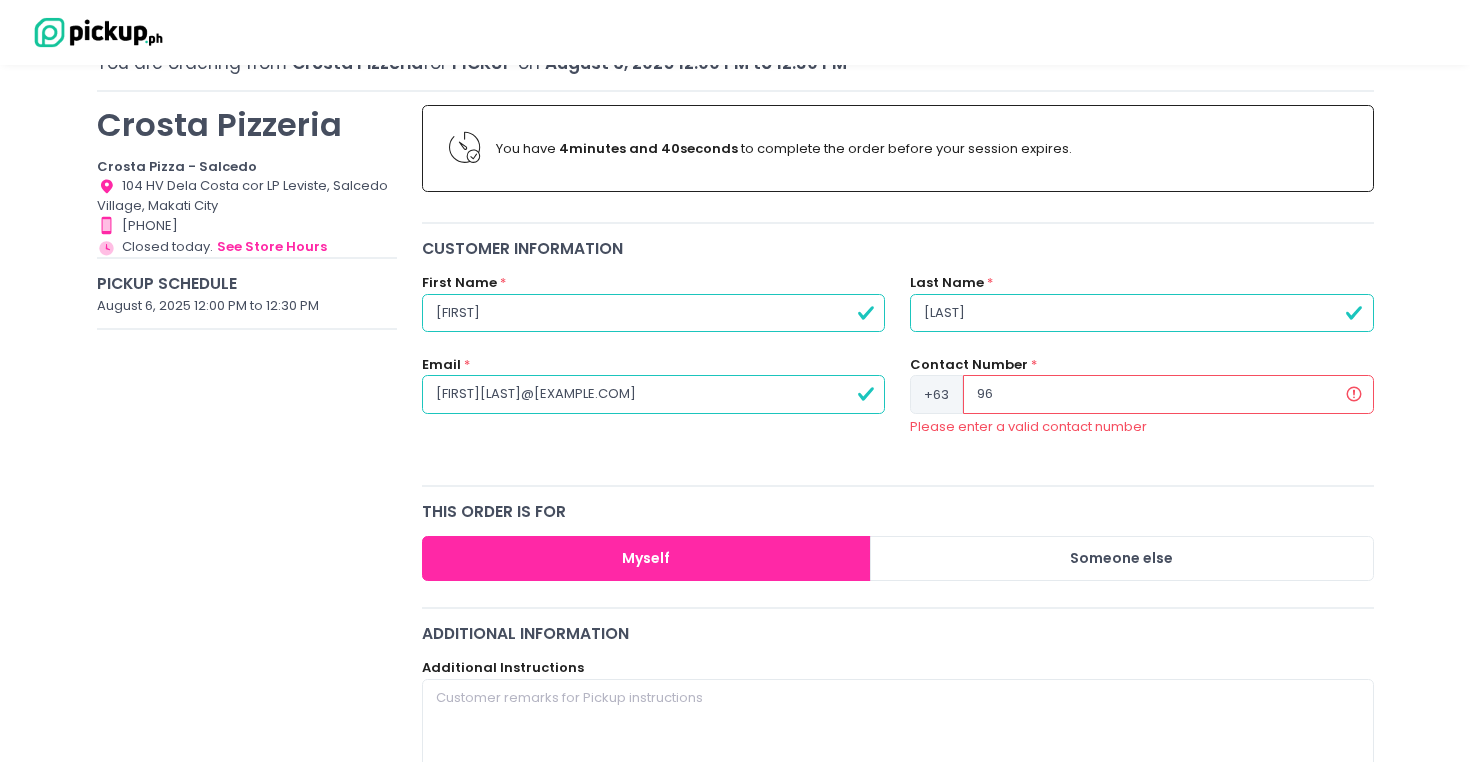 type on "961" 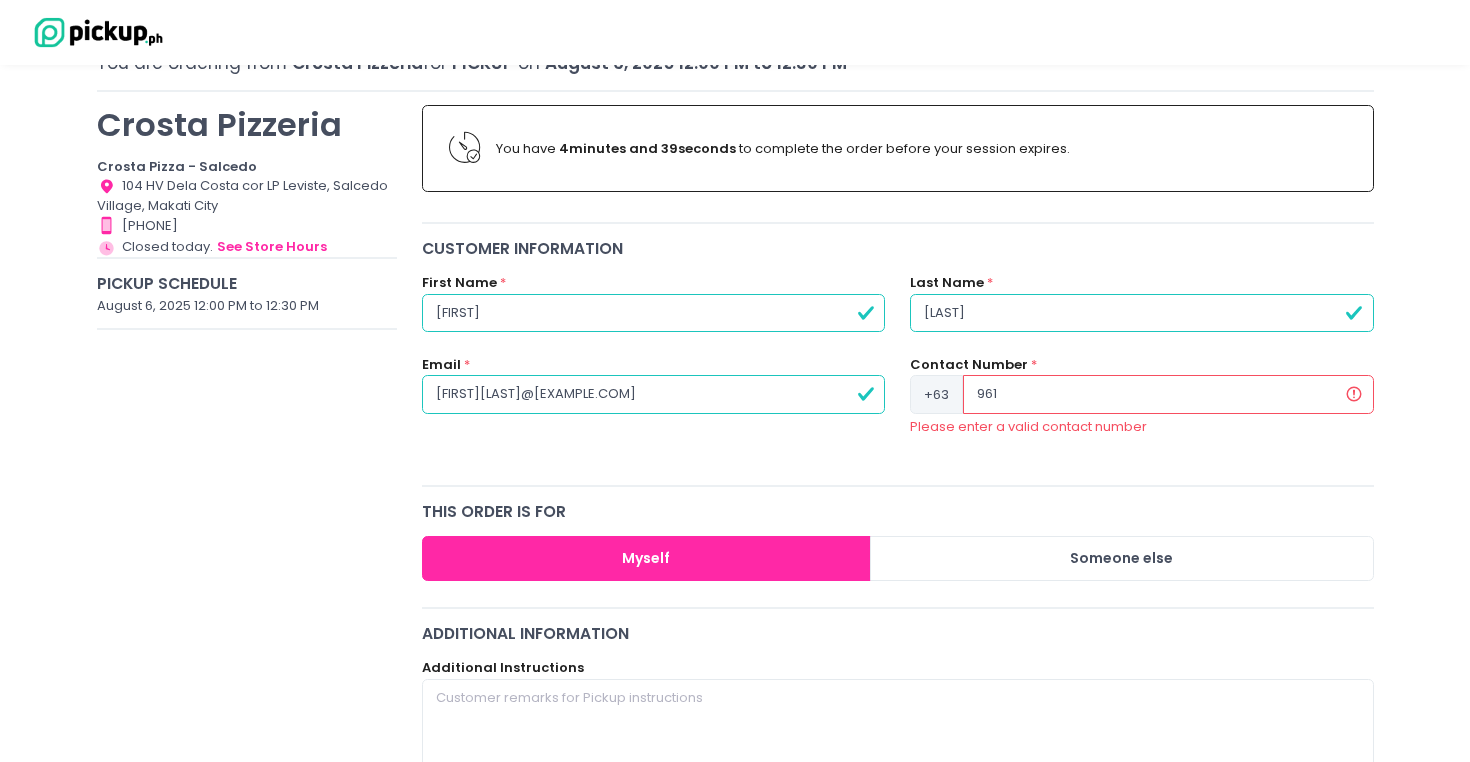 type on "9610" 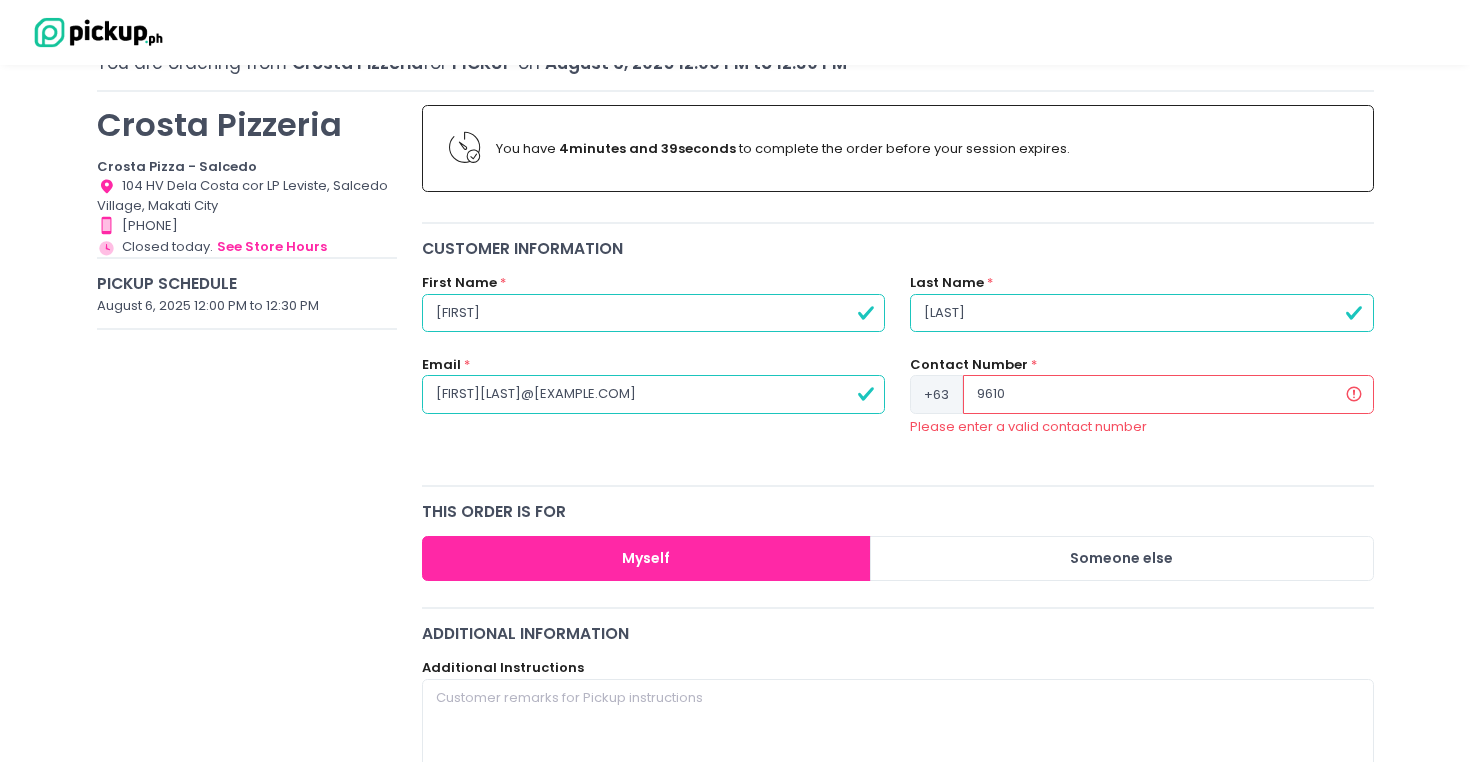 type on "96103" 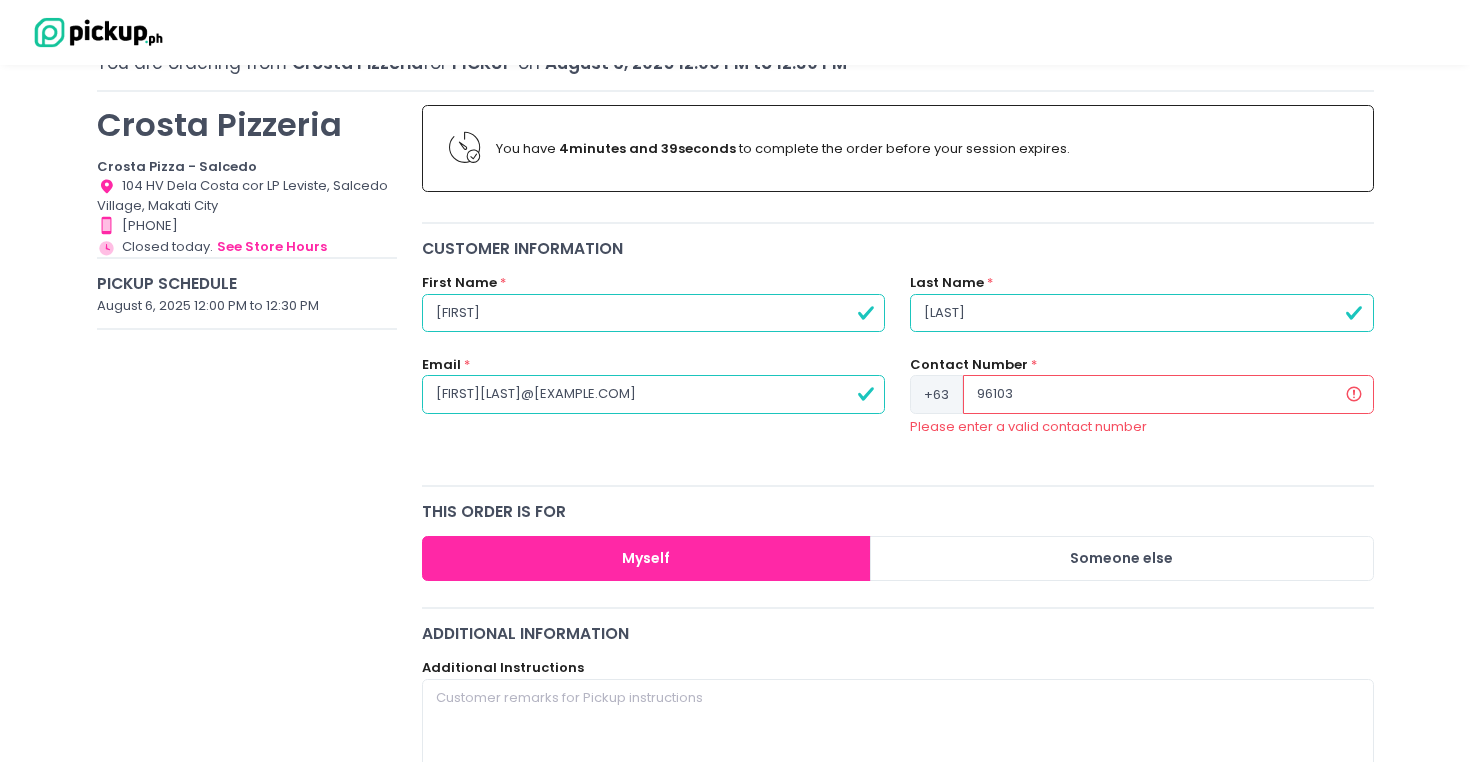 type on "961033" 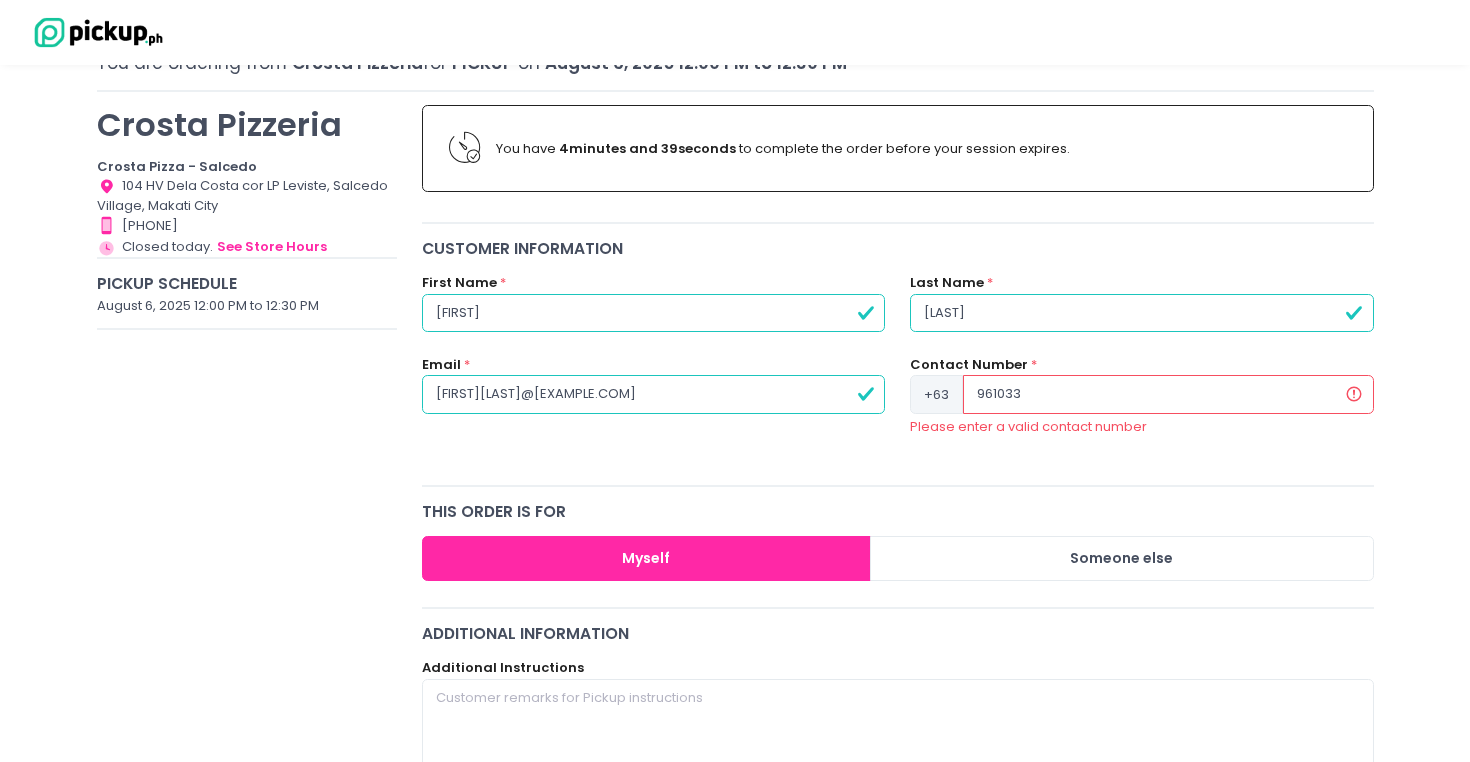 type on "9610338" 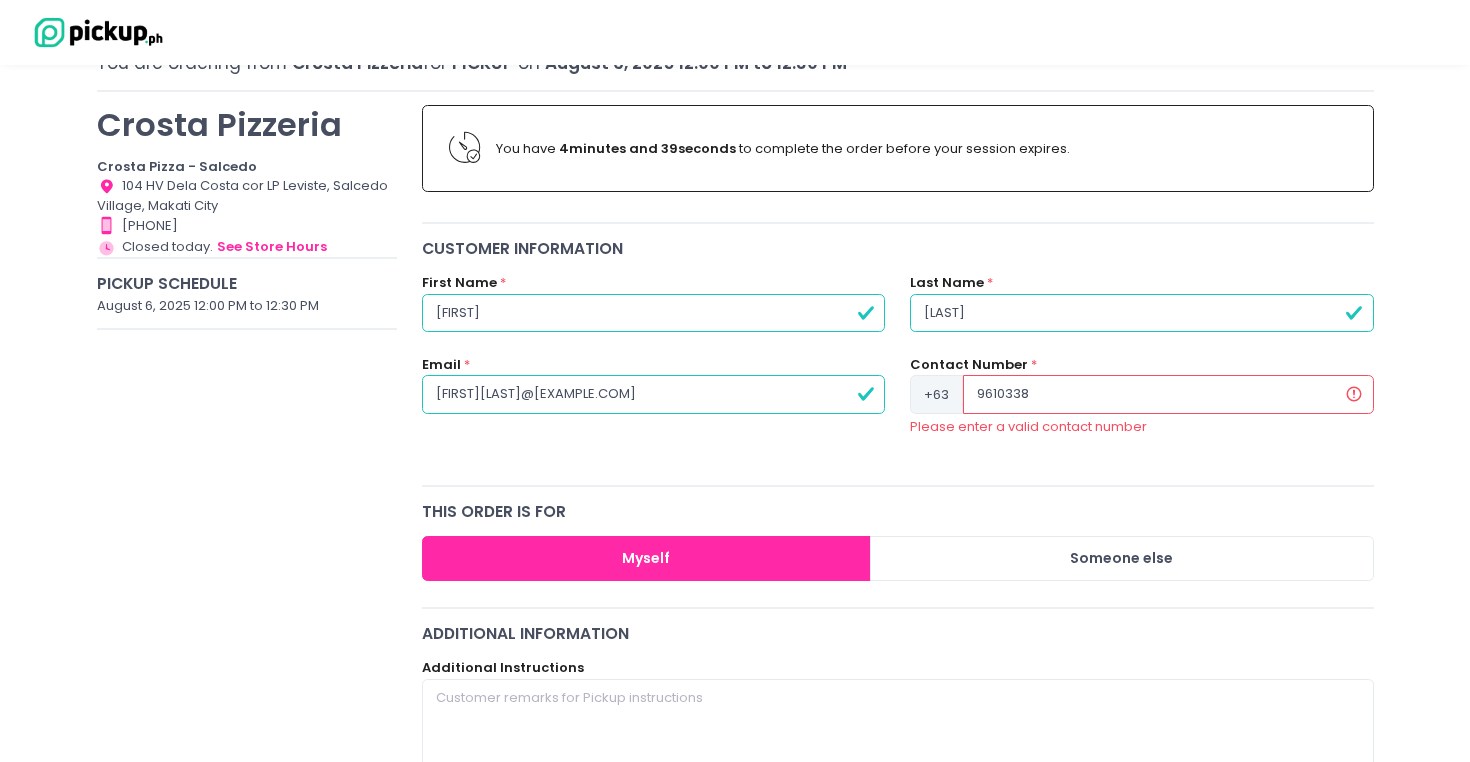 type on "96103384" 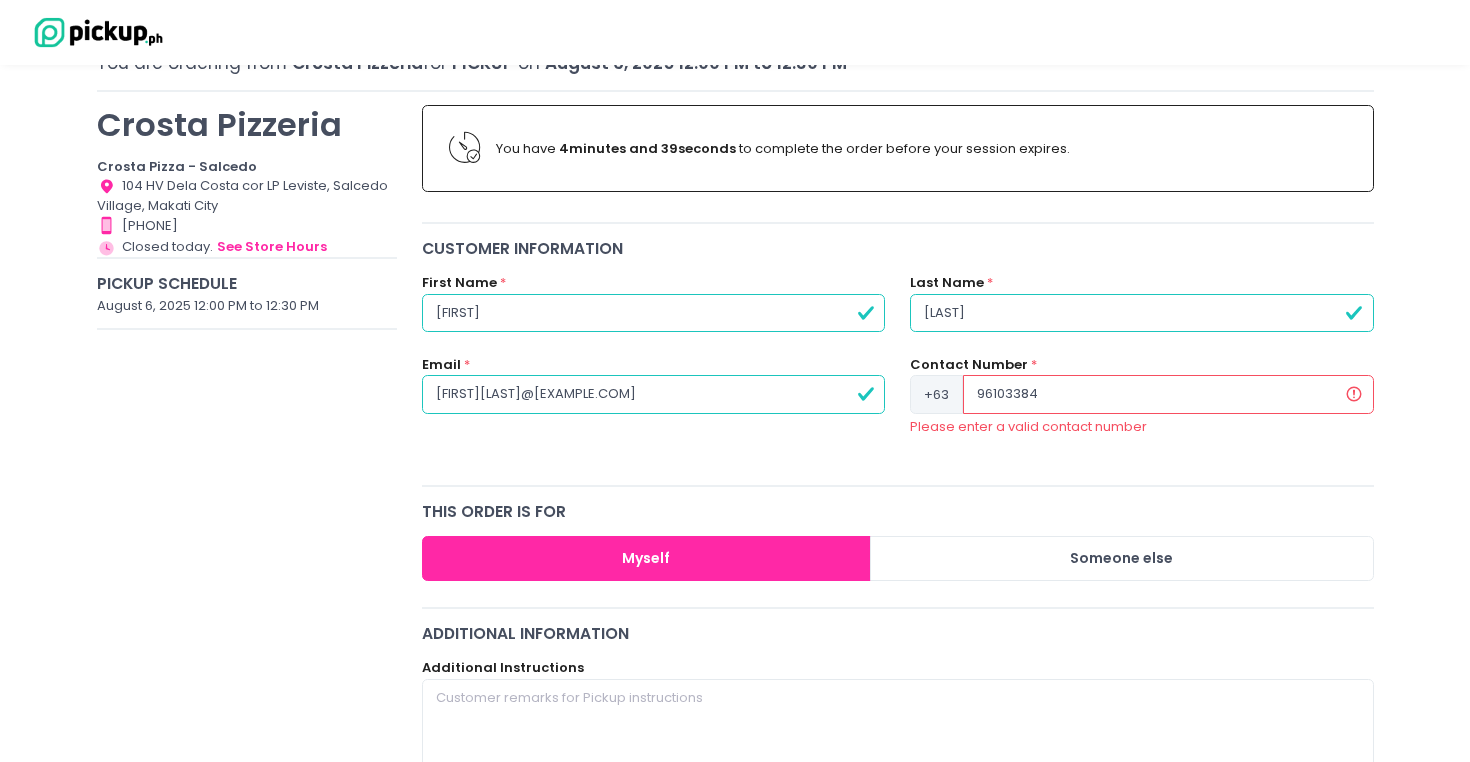 type on "961033842" 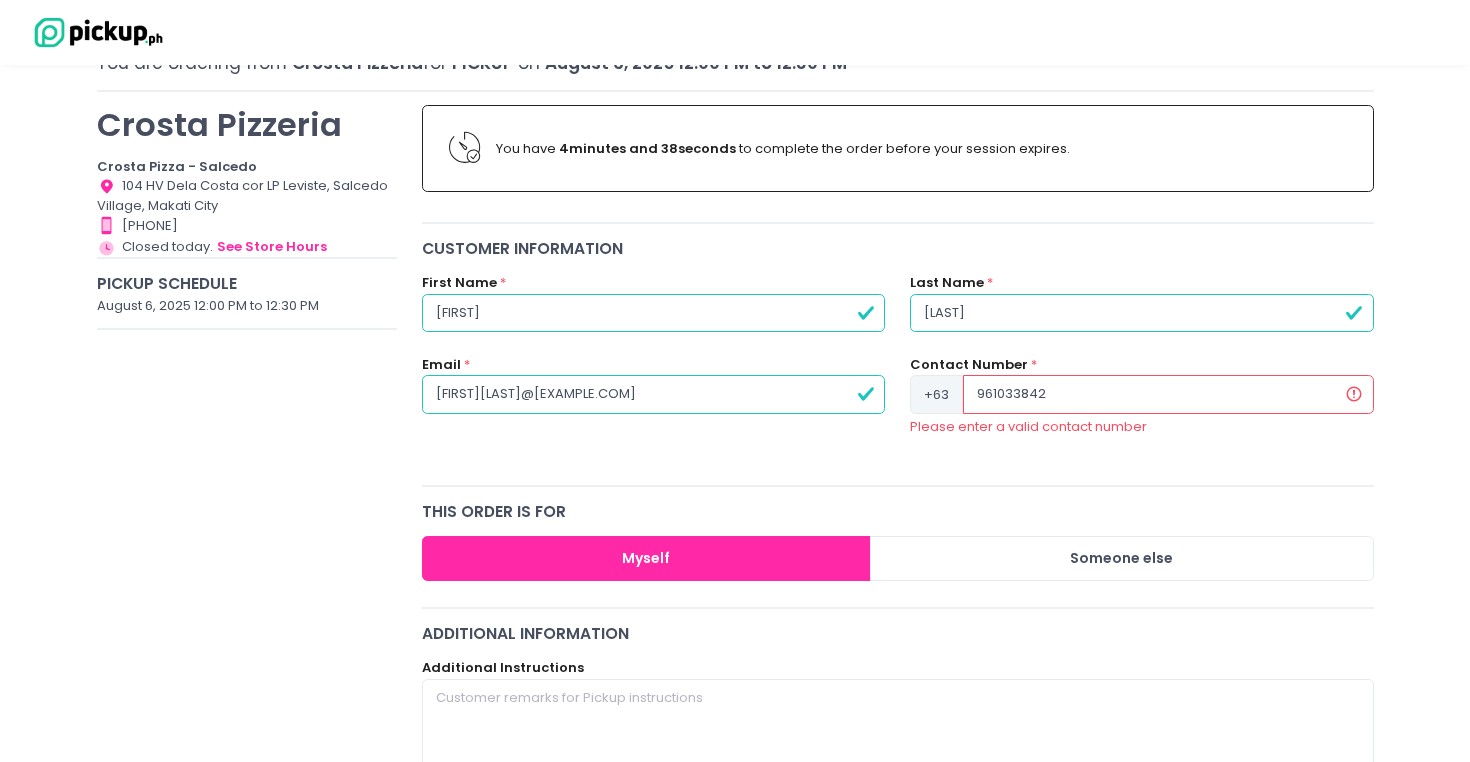 type on "9610338429" 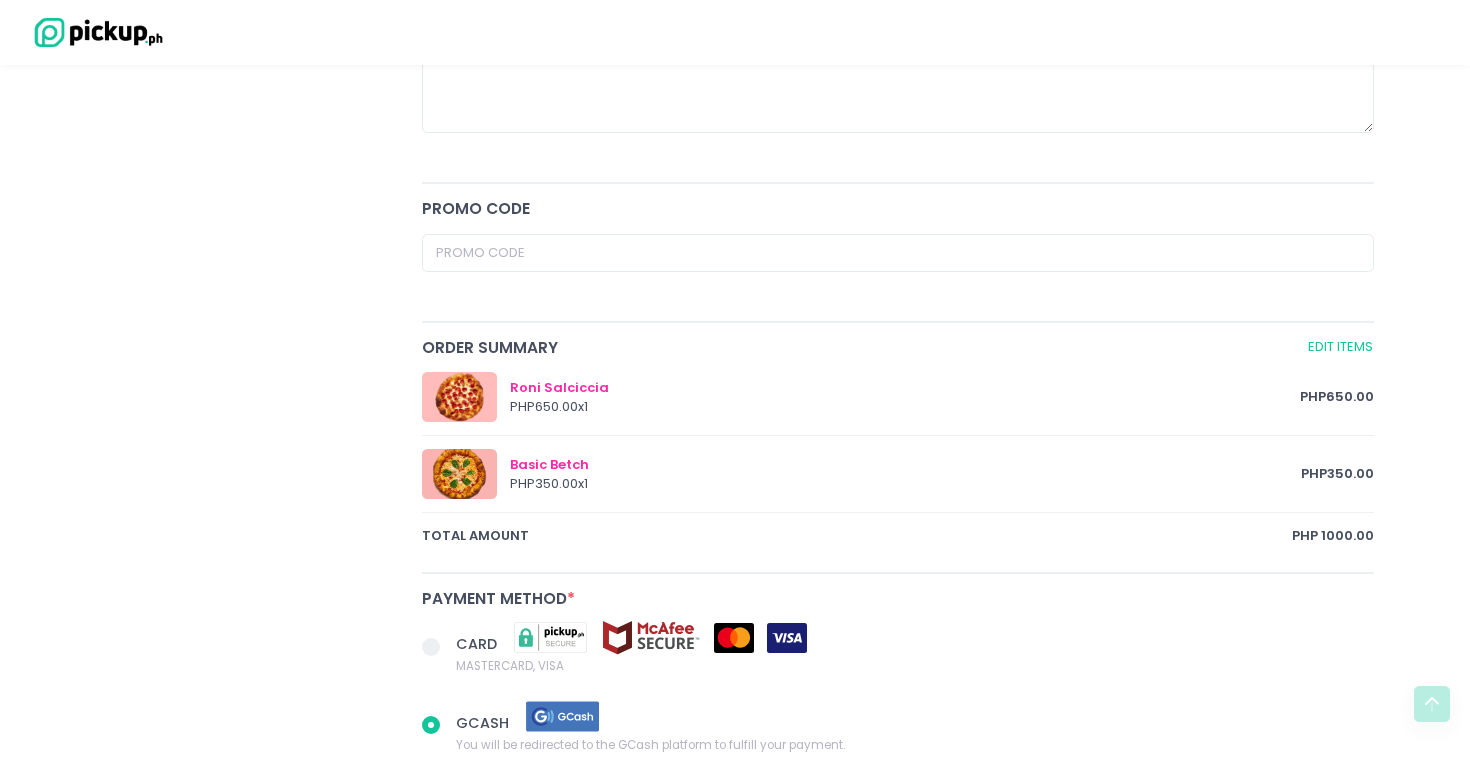 scroll, scrollTop: 784, scrollLeft: 0, axis: vertical 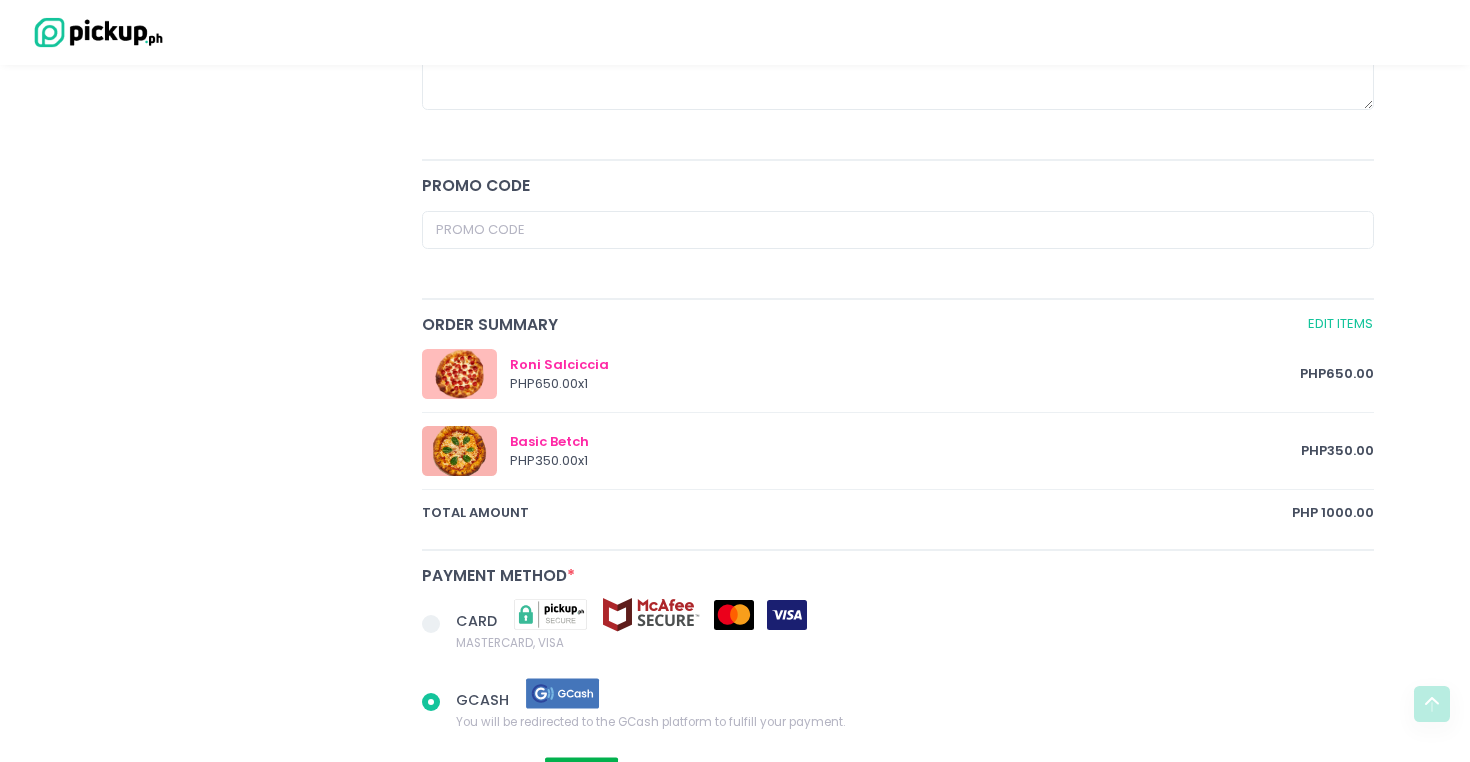 type on "9610338429" 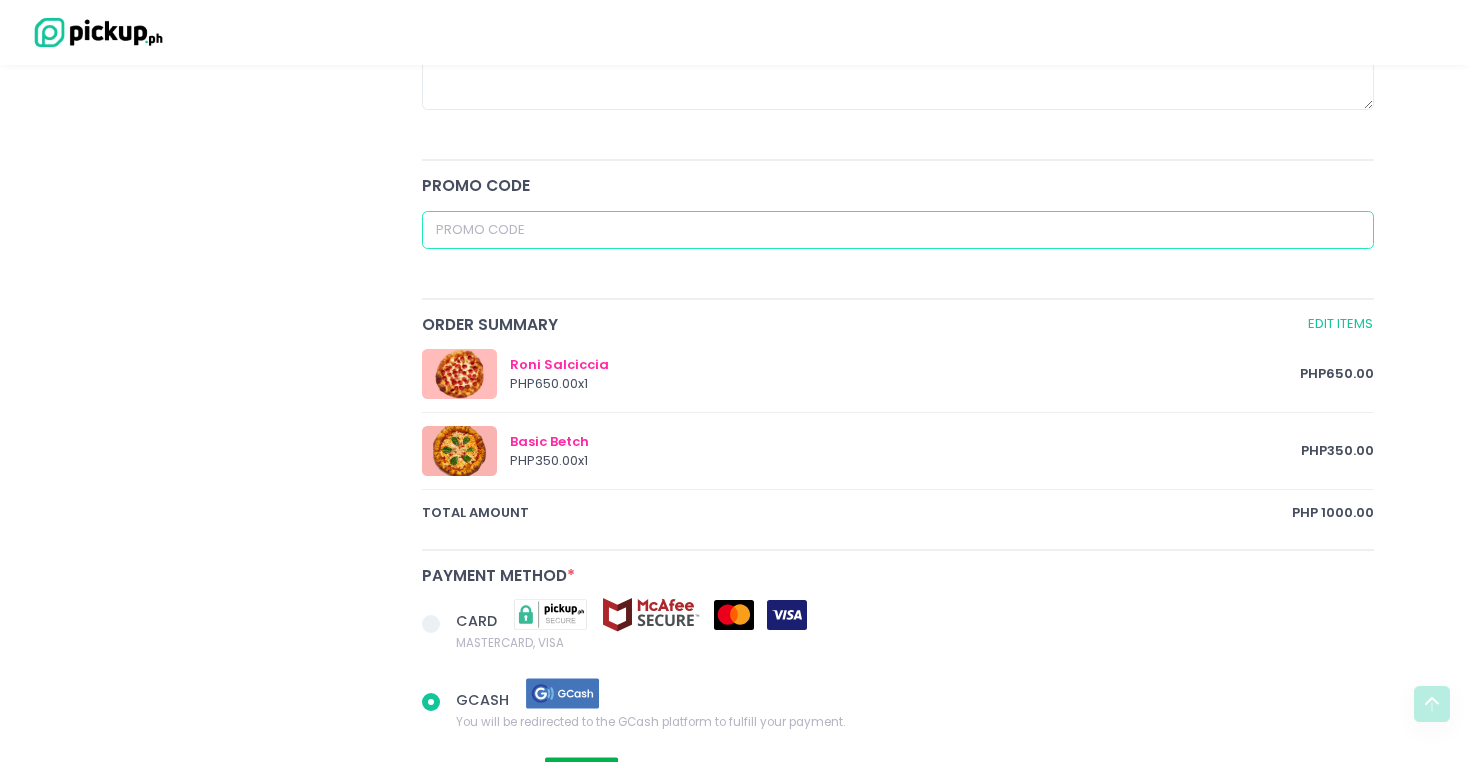 radio on "true" 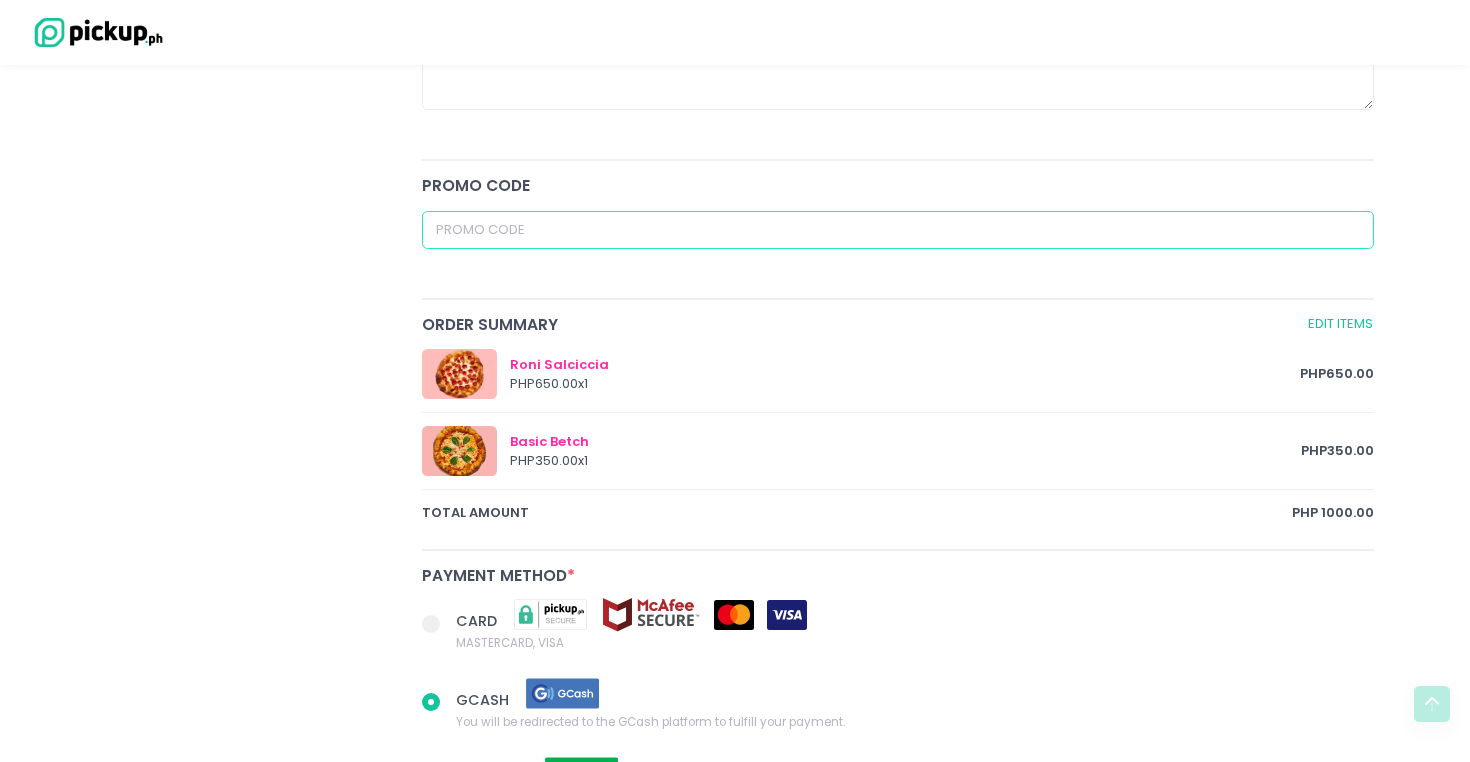 click at bounding box center [898, 230] 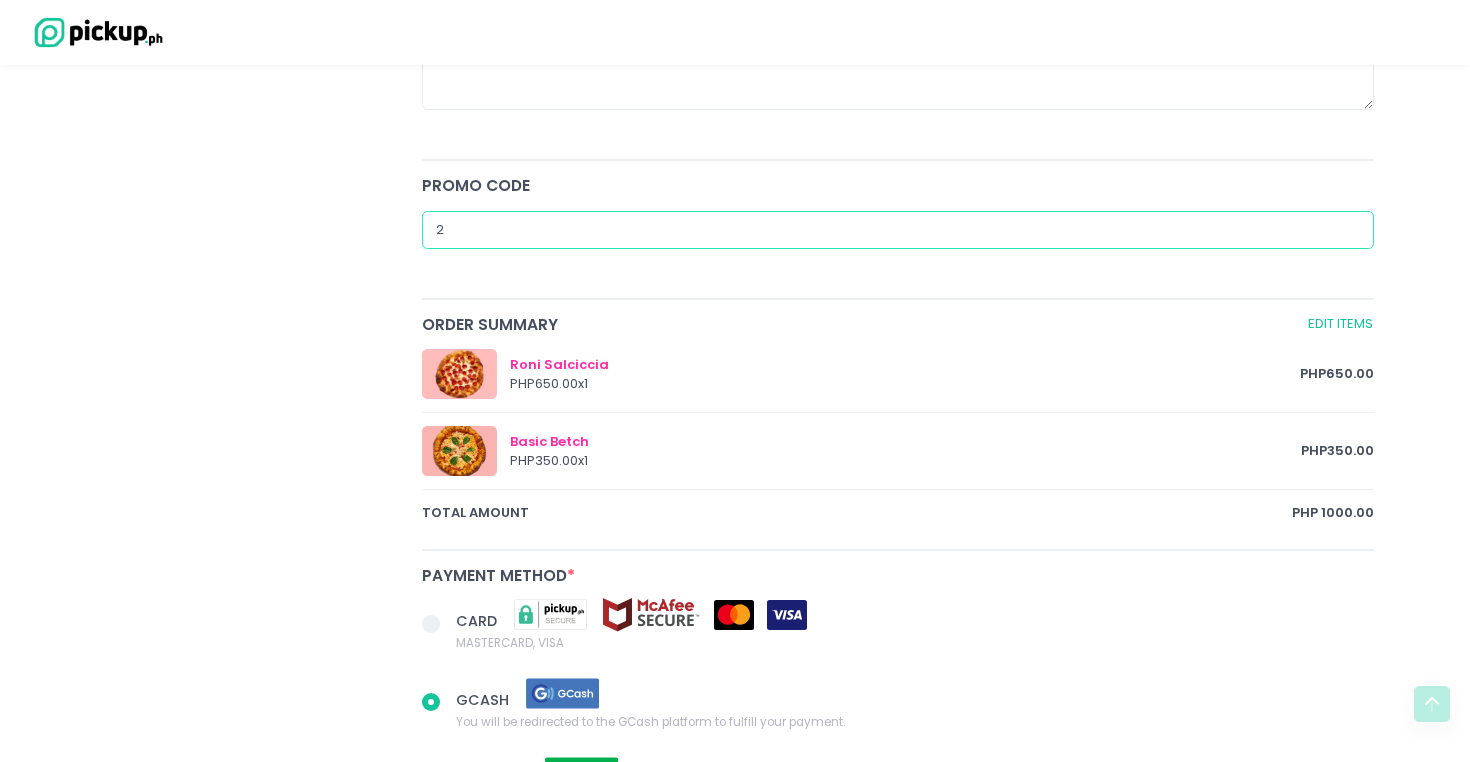 type on "20" 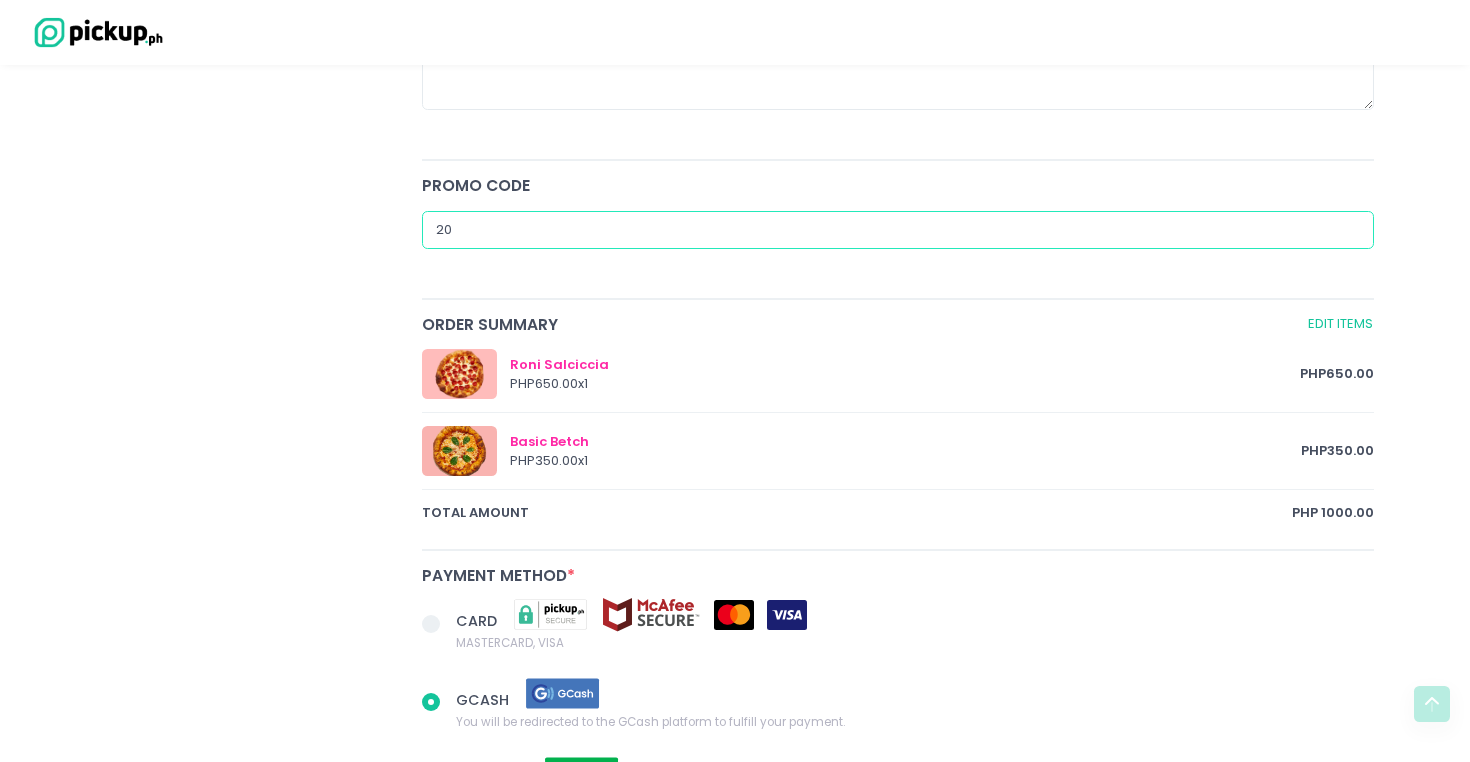 radio on "true" 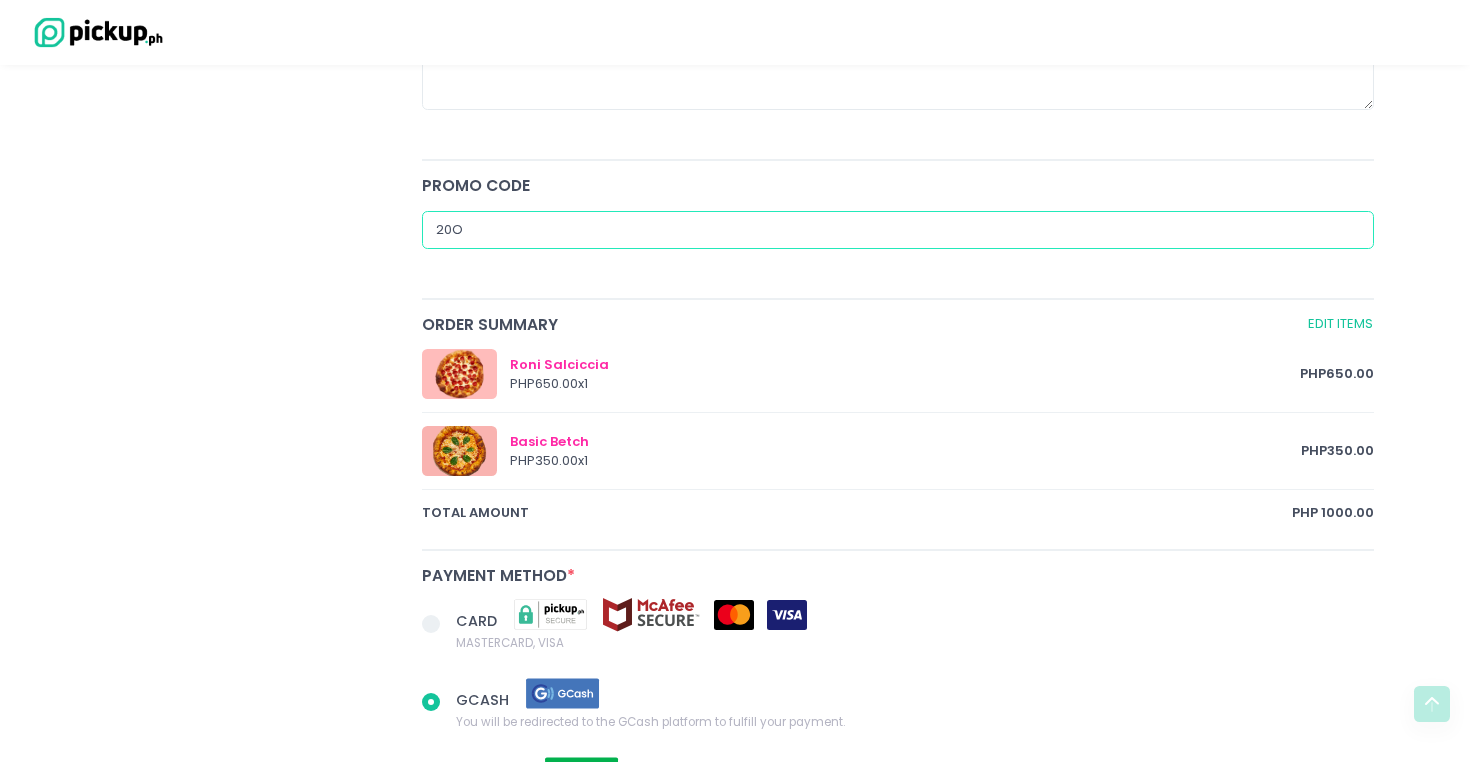 type on "20OF" 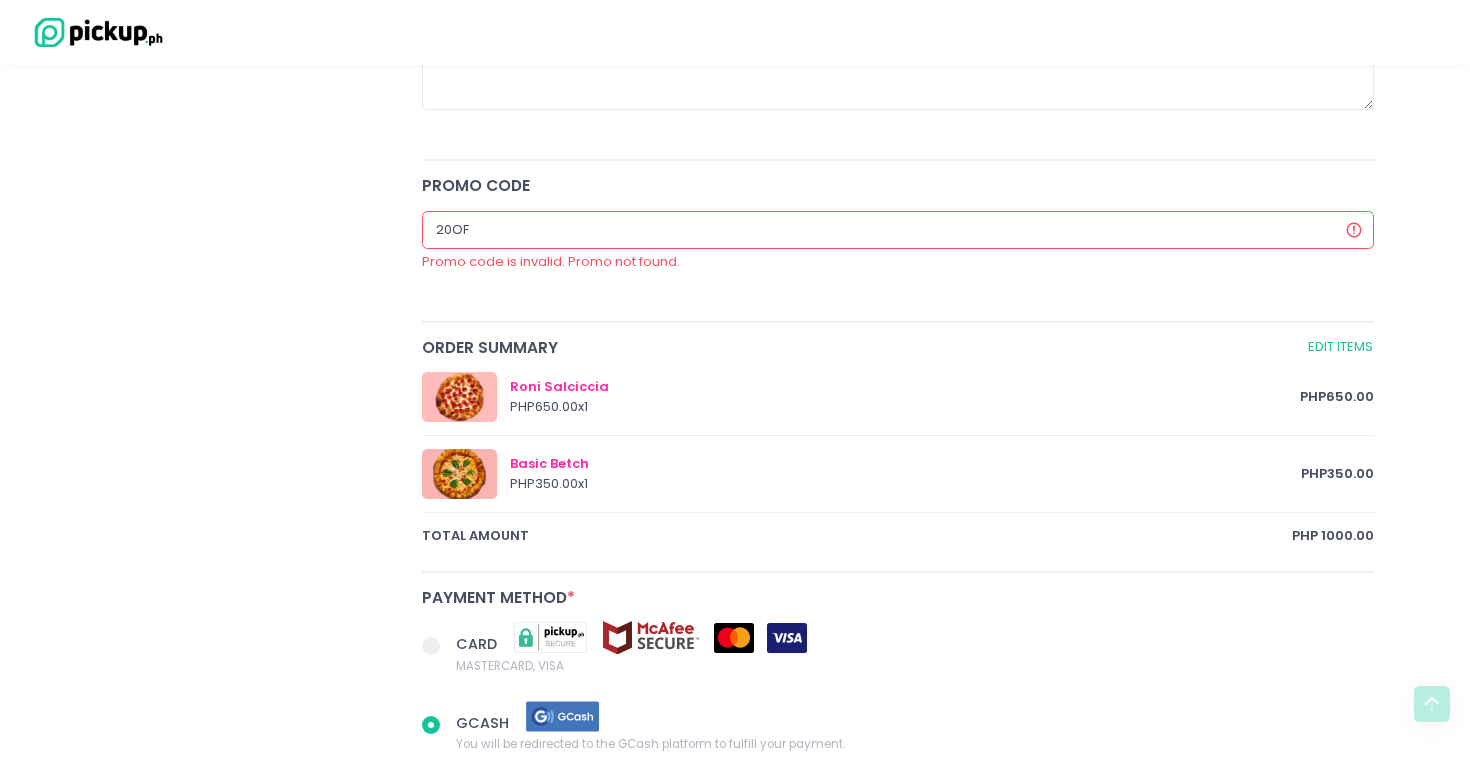 radio on "true" 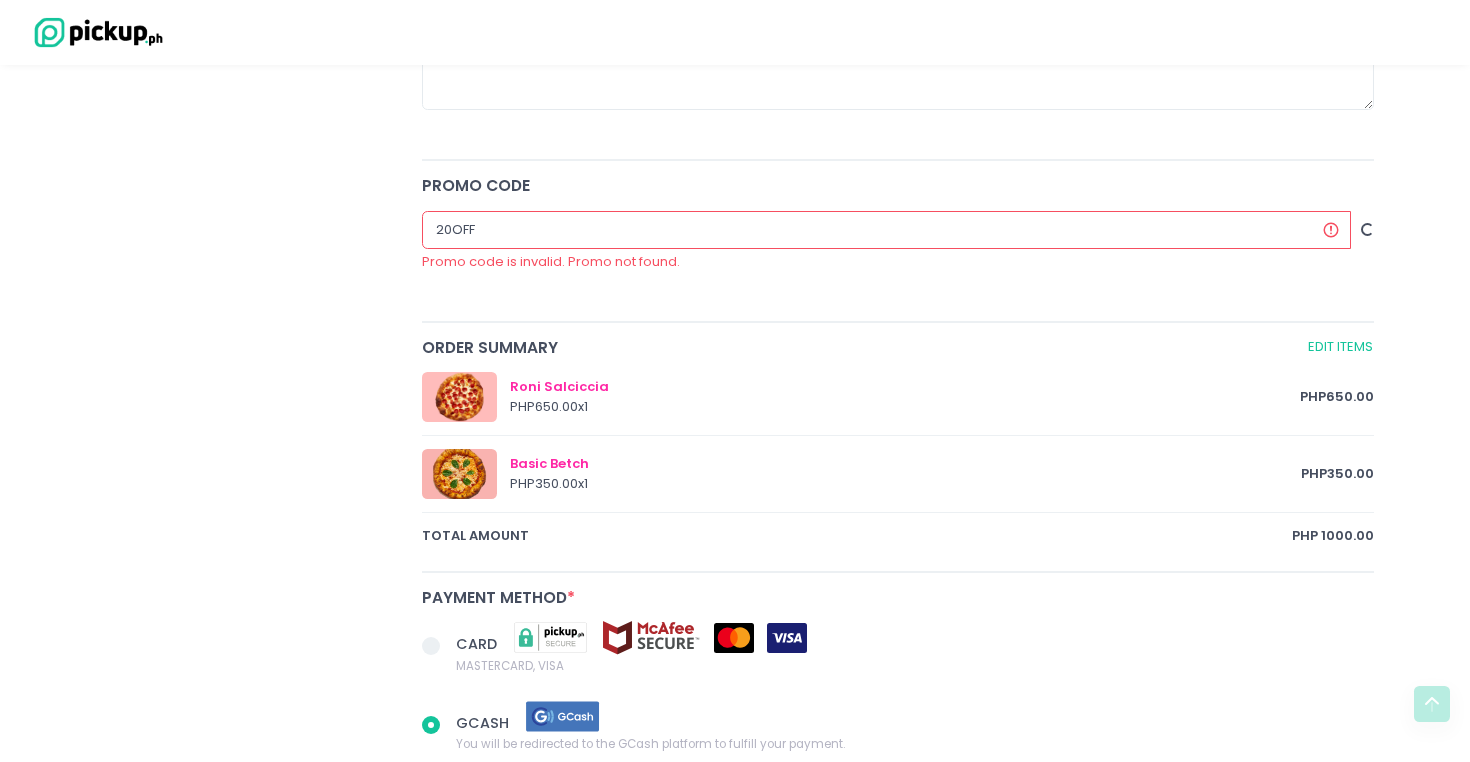 radio on "true" 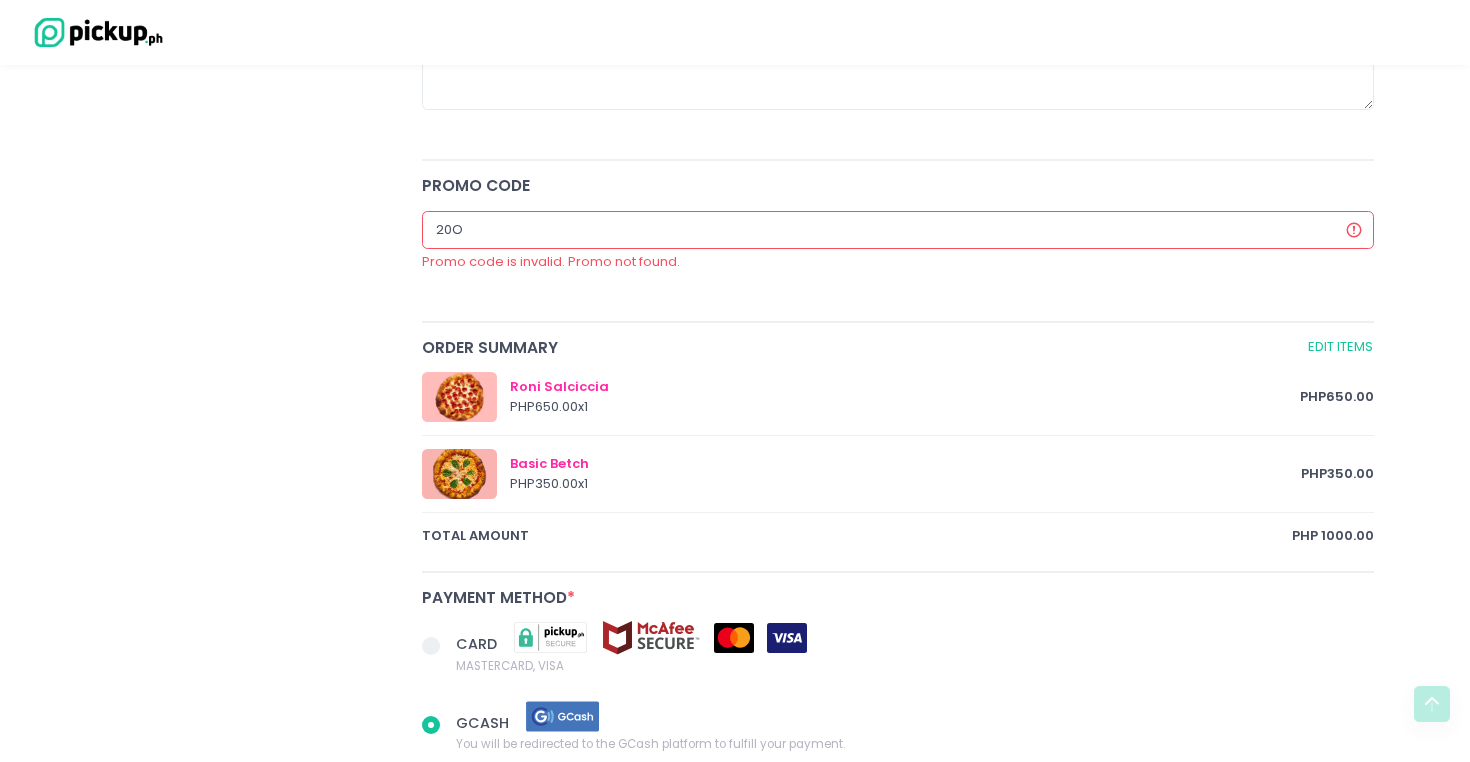 type on "20" 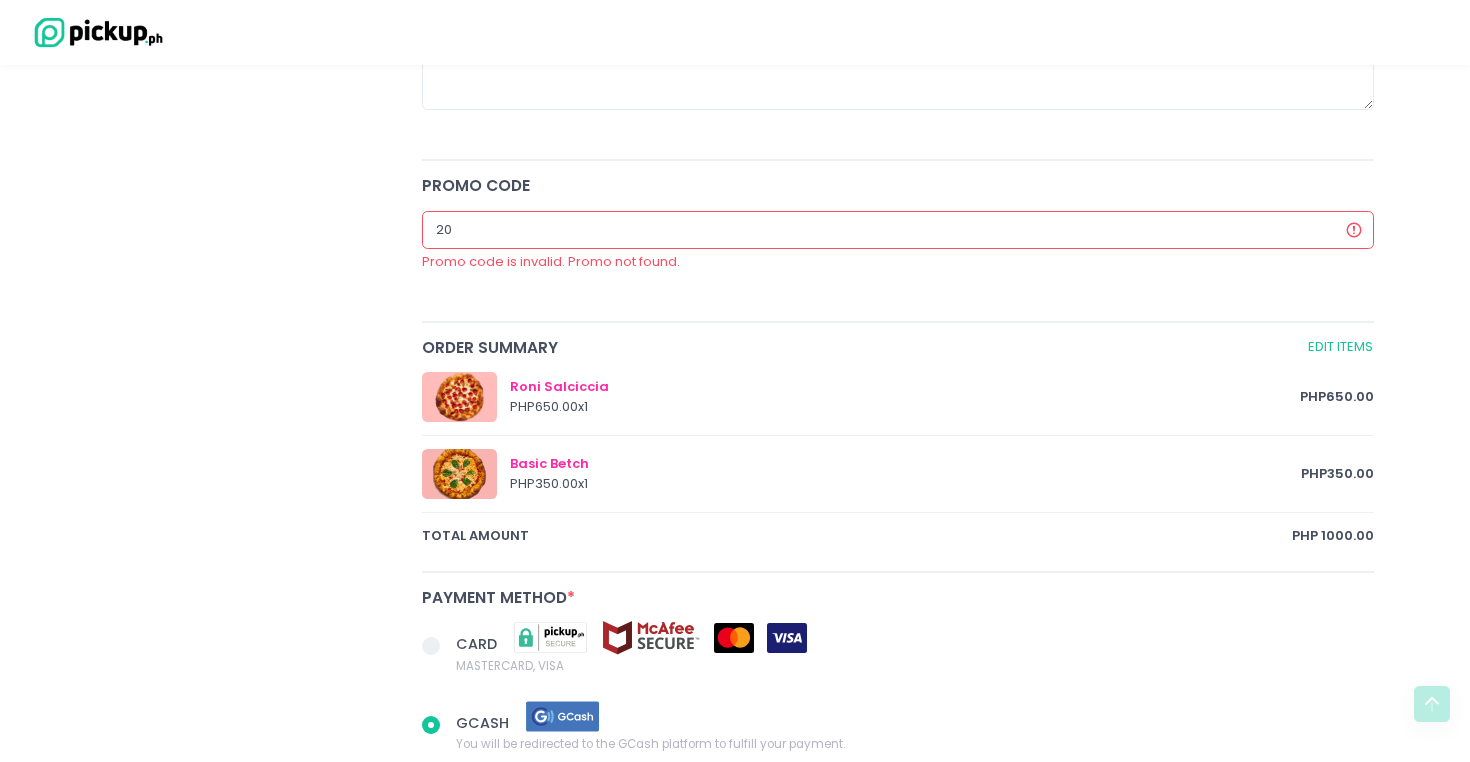 radio on "true" 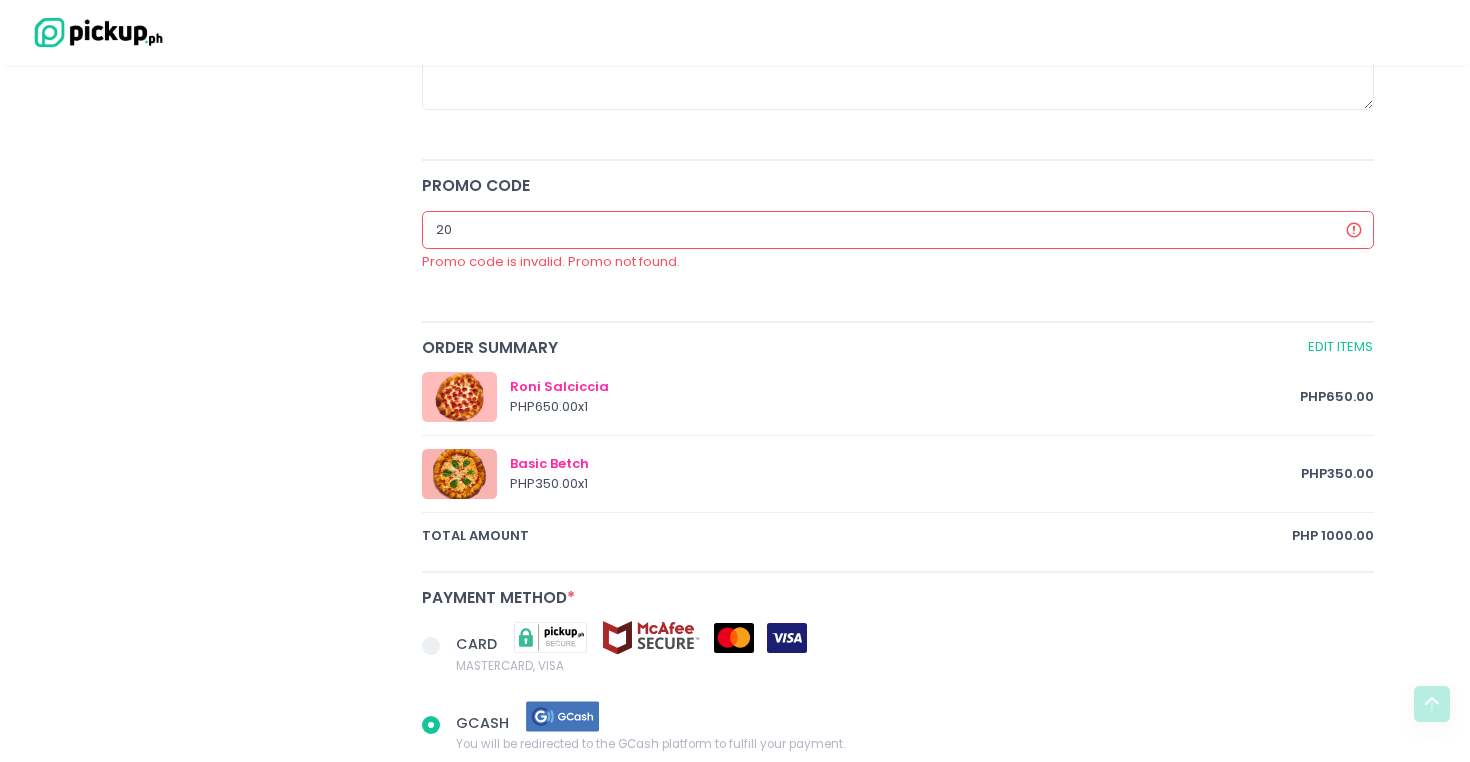 type on "2" 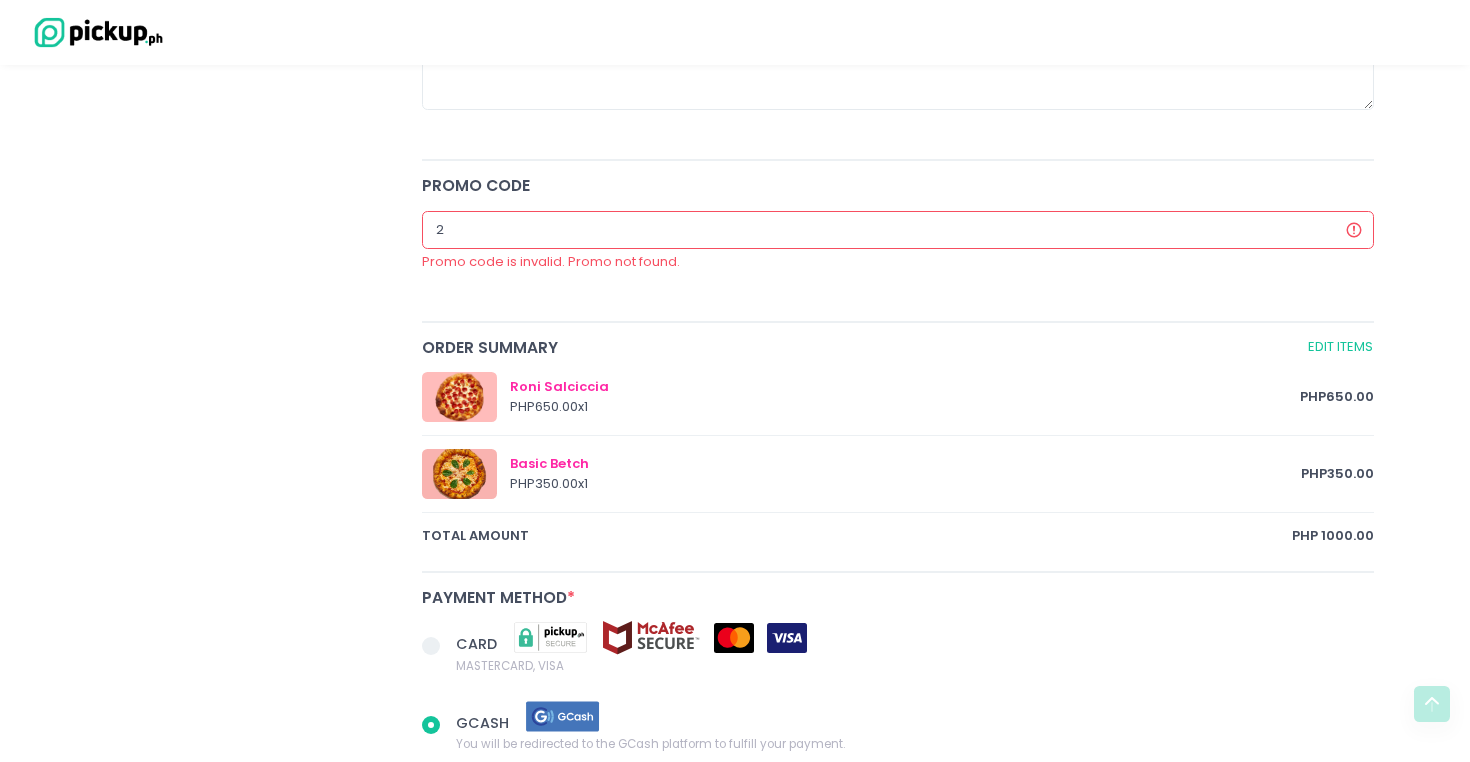 type 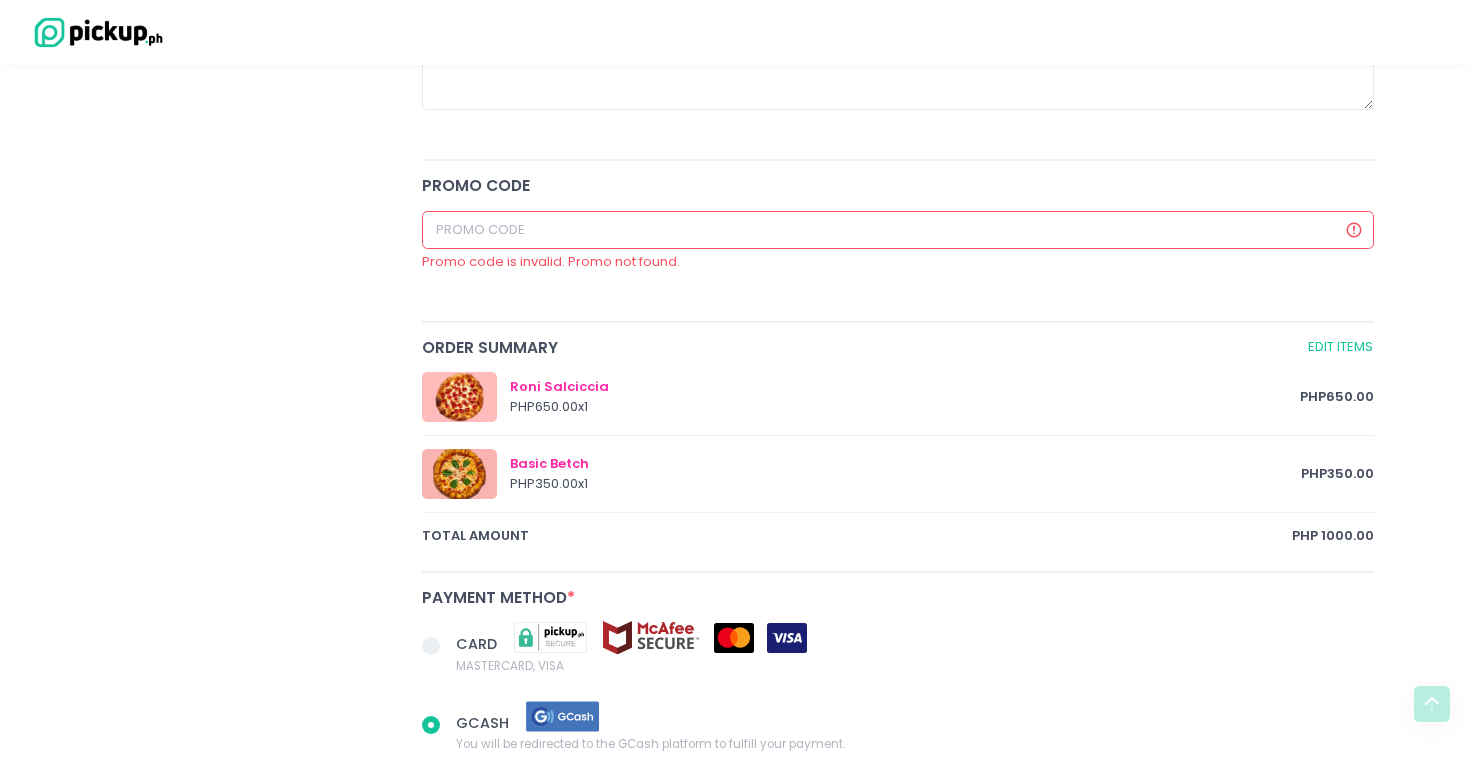 radio on "true" 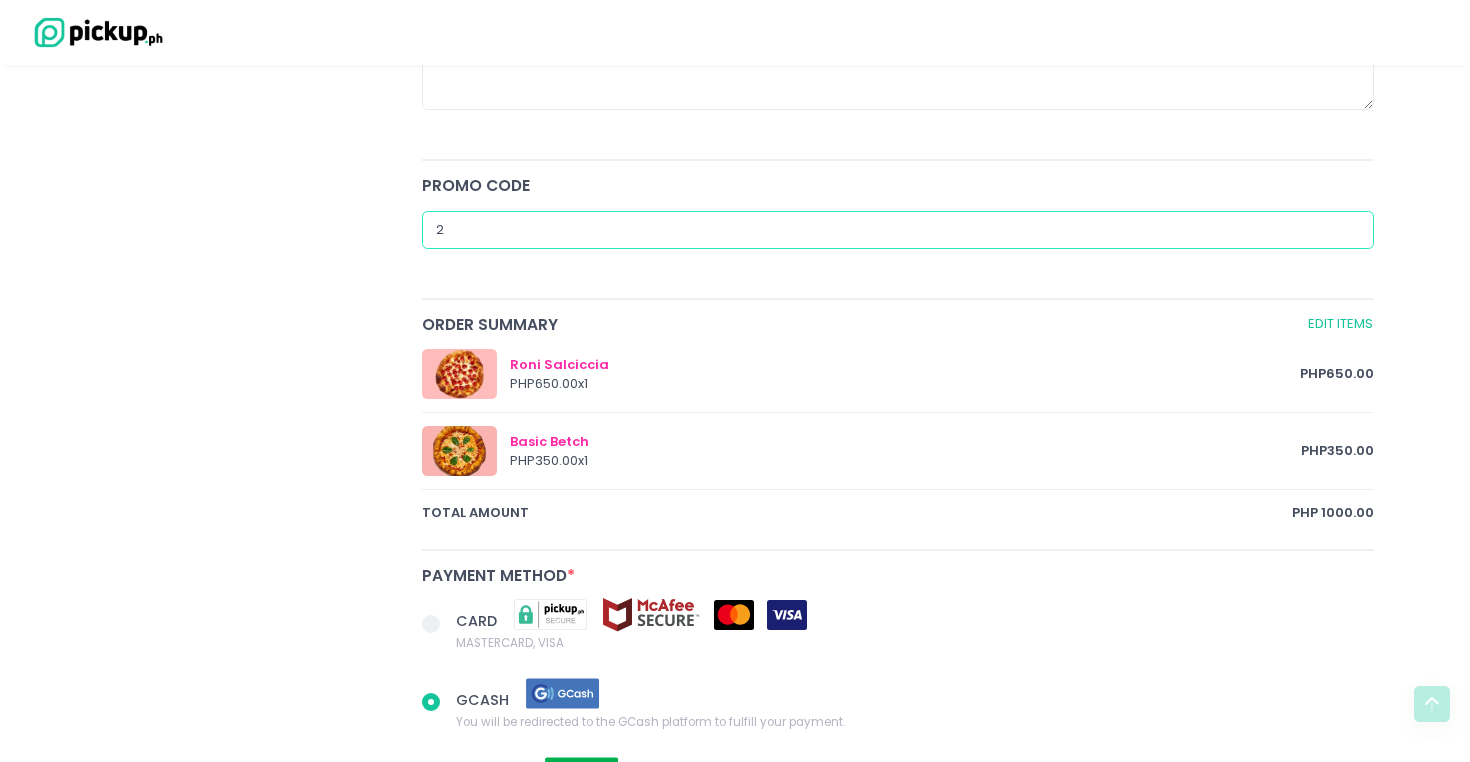 type on "20" 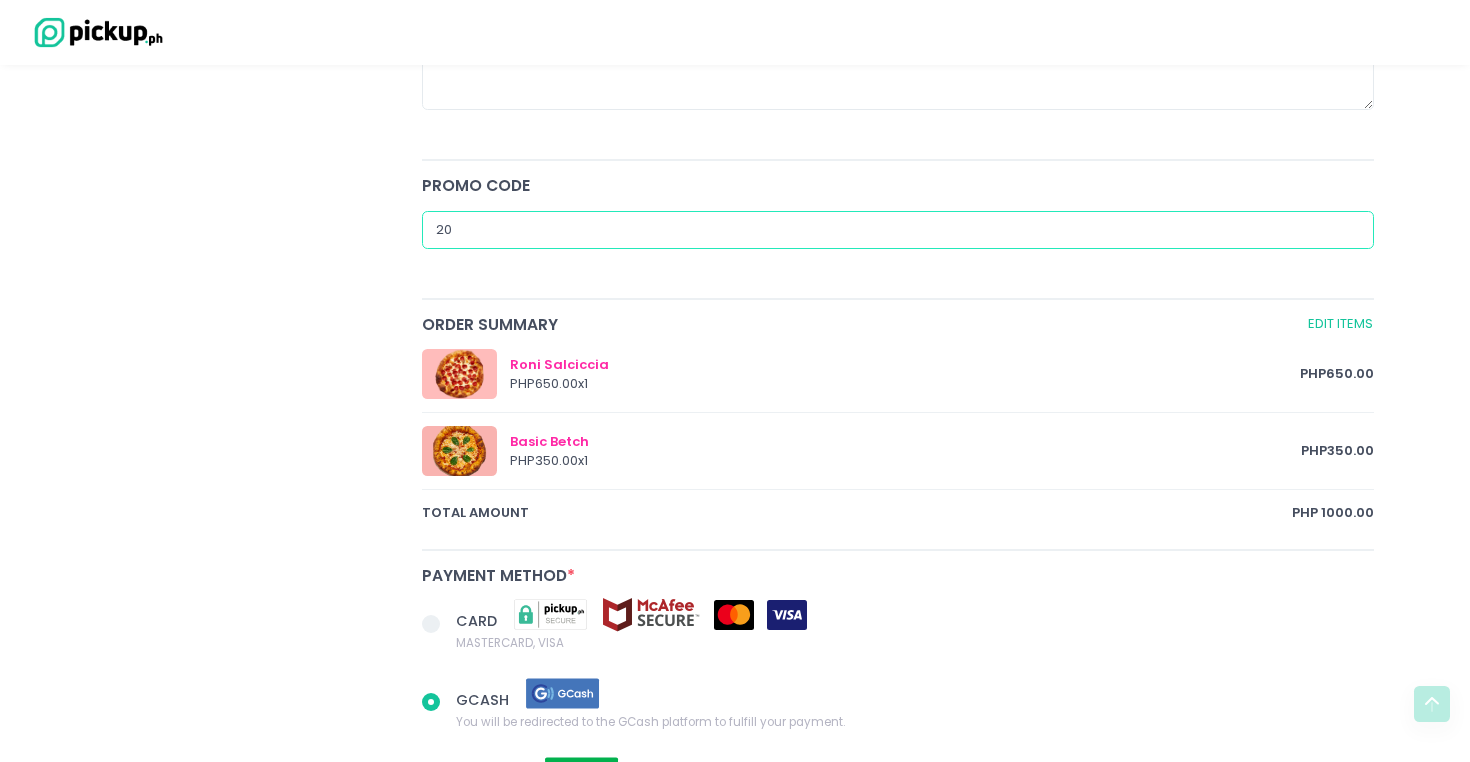 radio on "true" 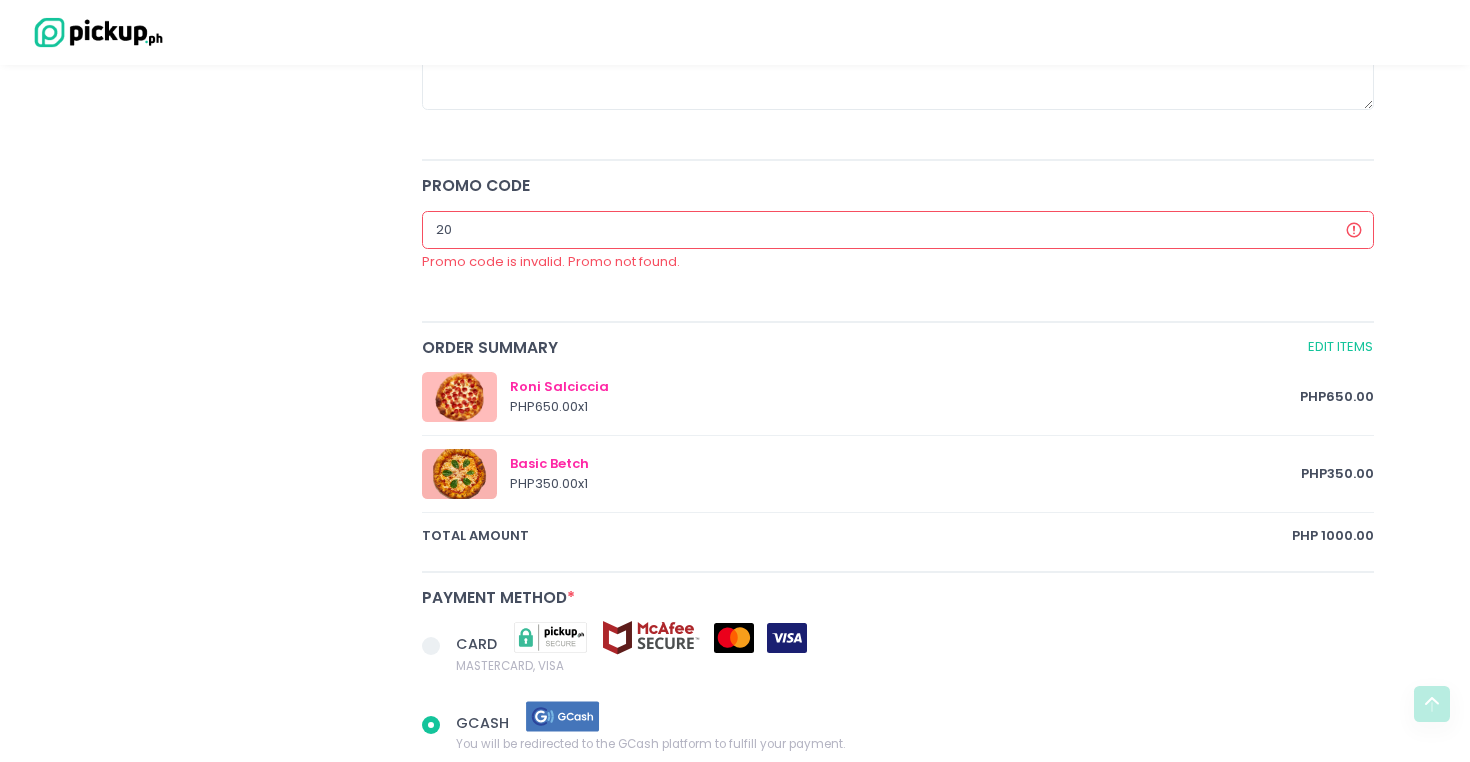 type on "2" 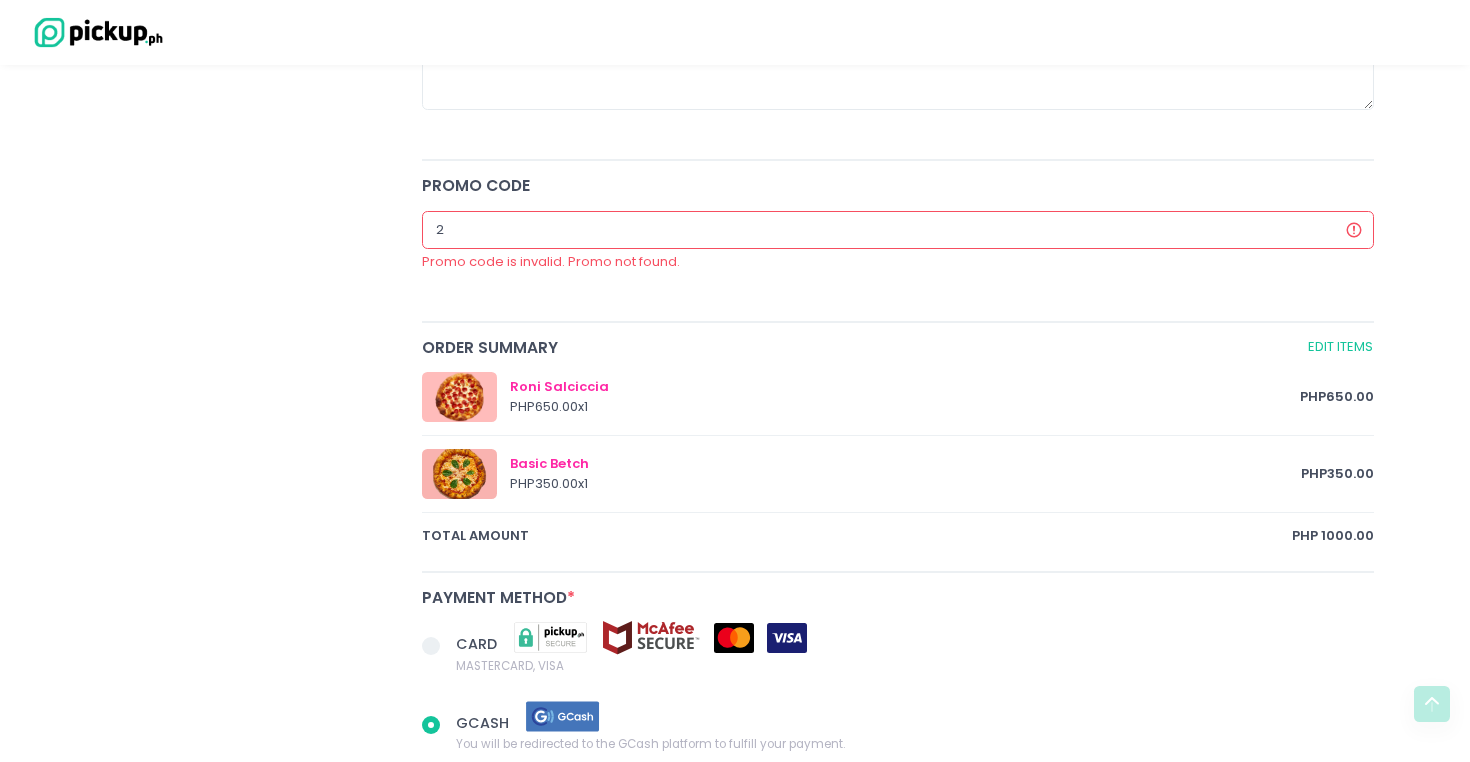 type 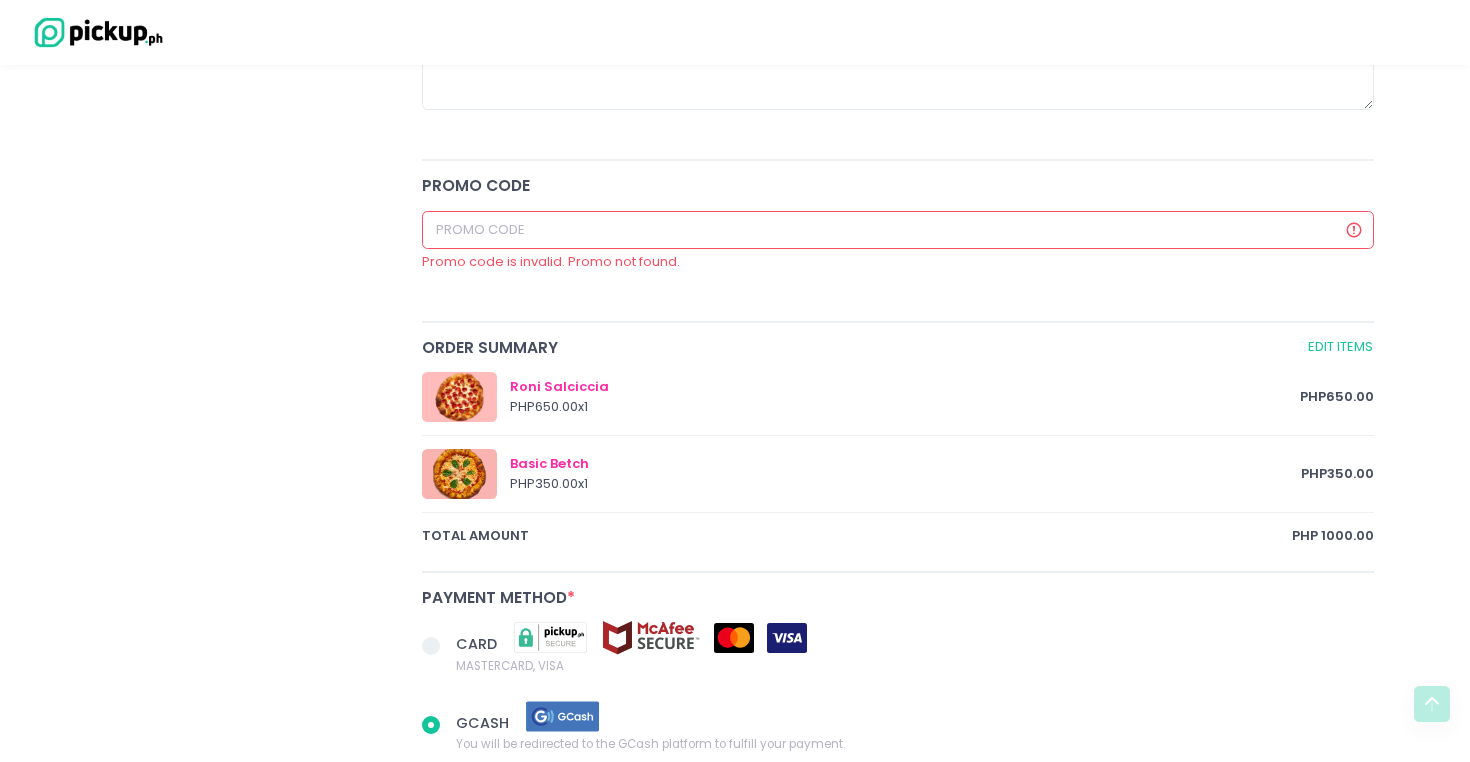 radio on "true" 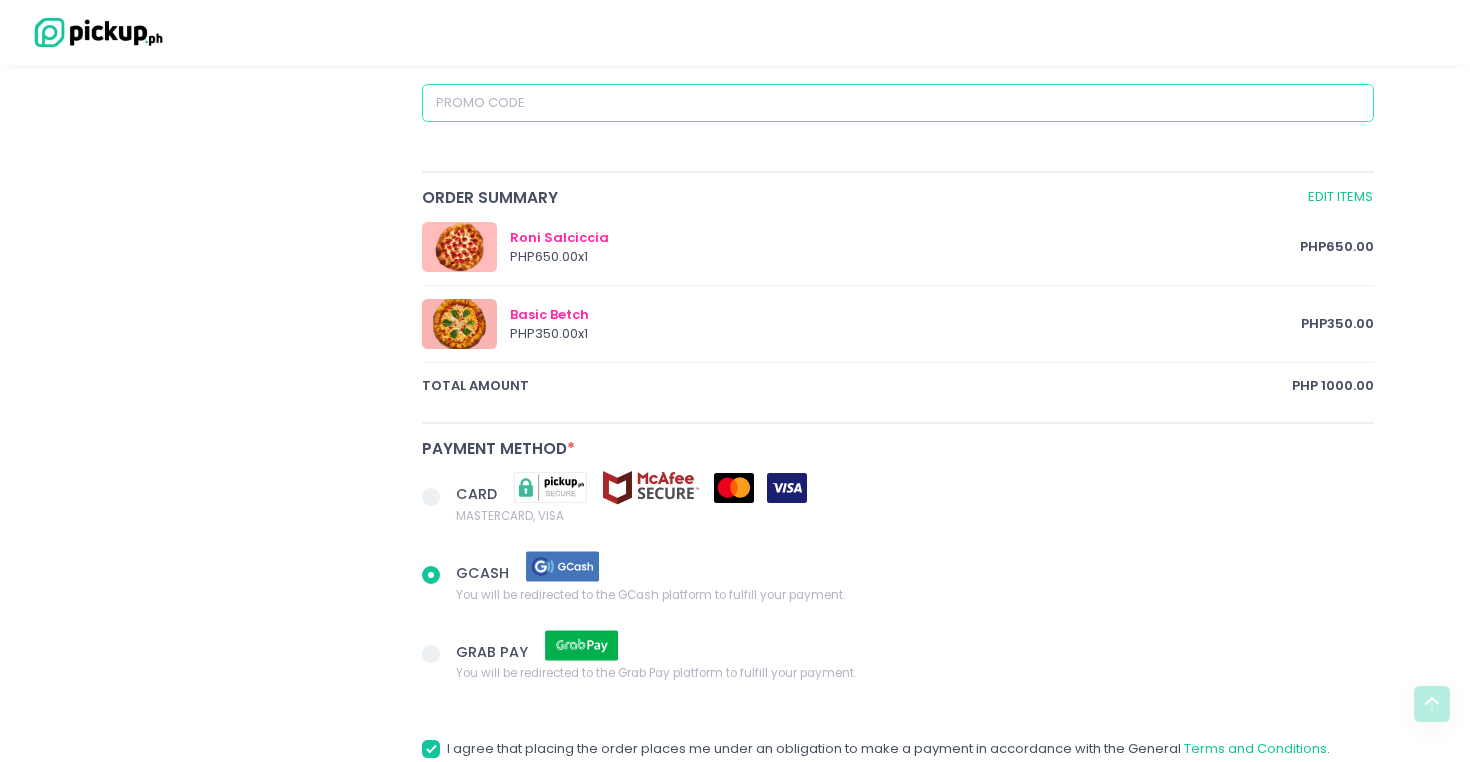 scroll, scrollTop: 1061, scrollLeft: 0, axis: vertical 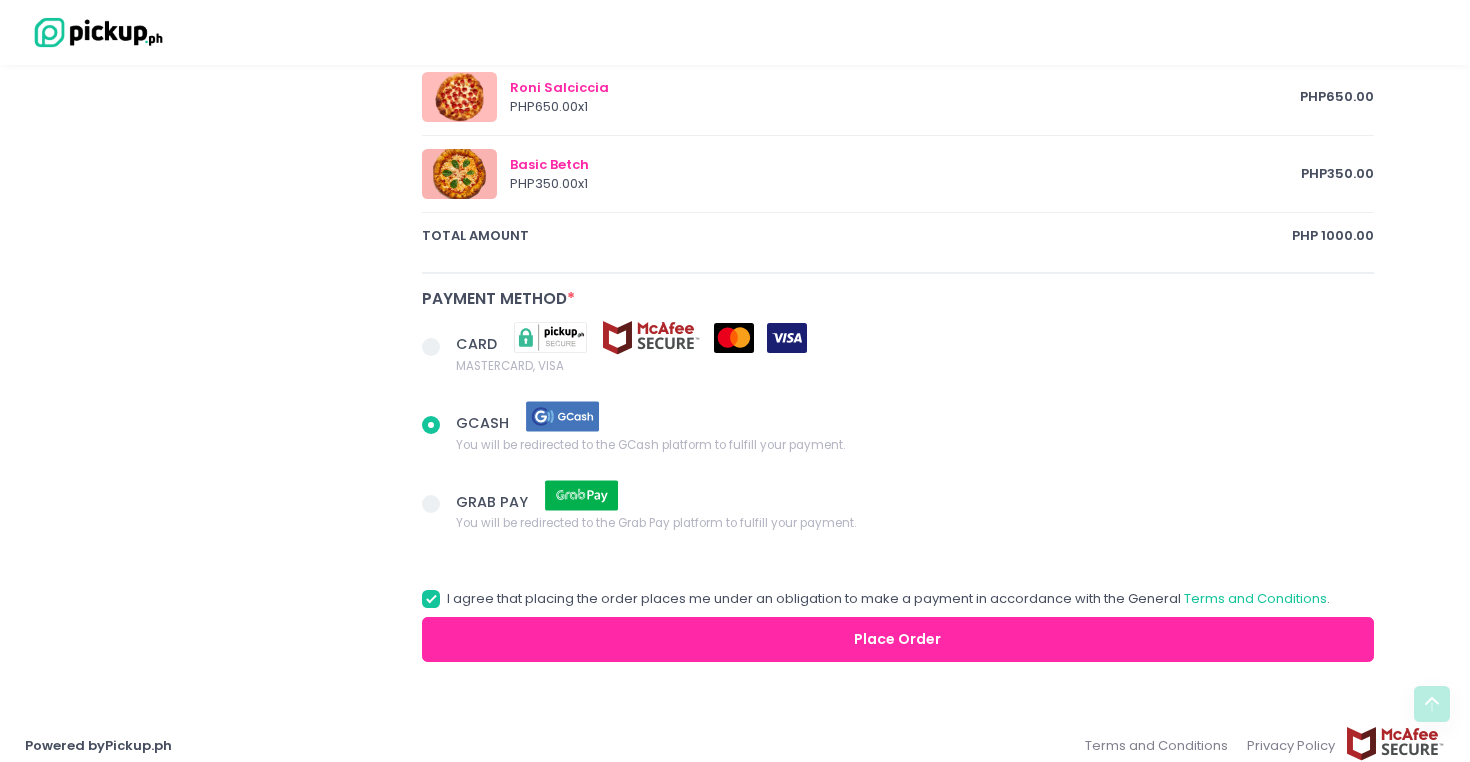 click at bounding box center [439, 348] 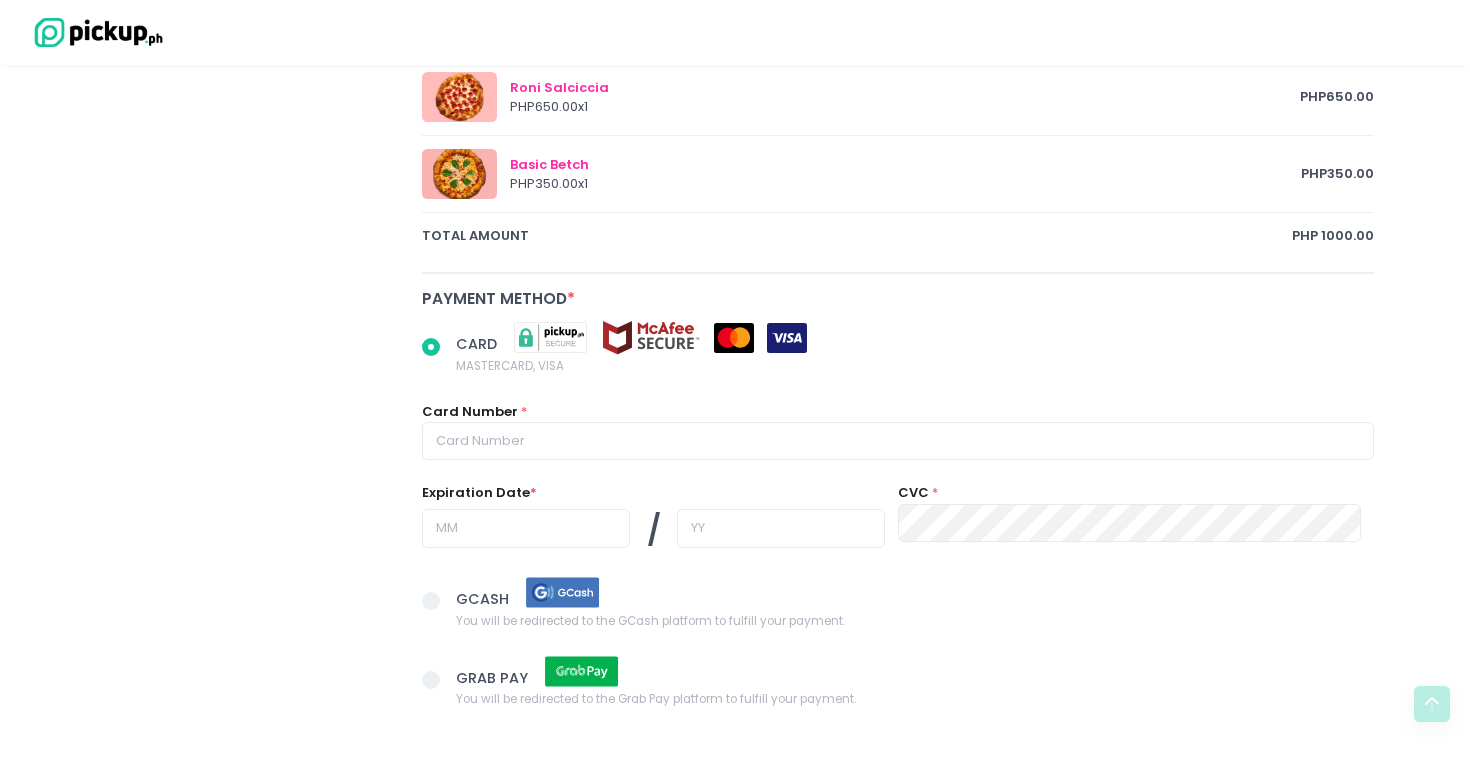 radio on "true" 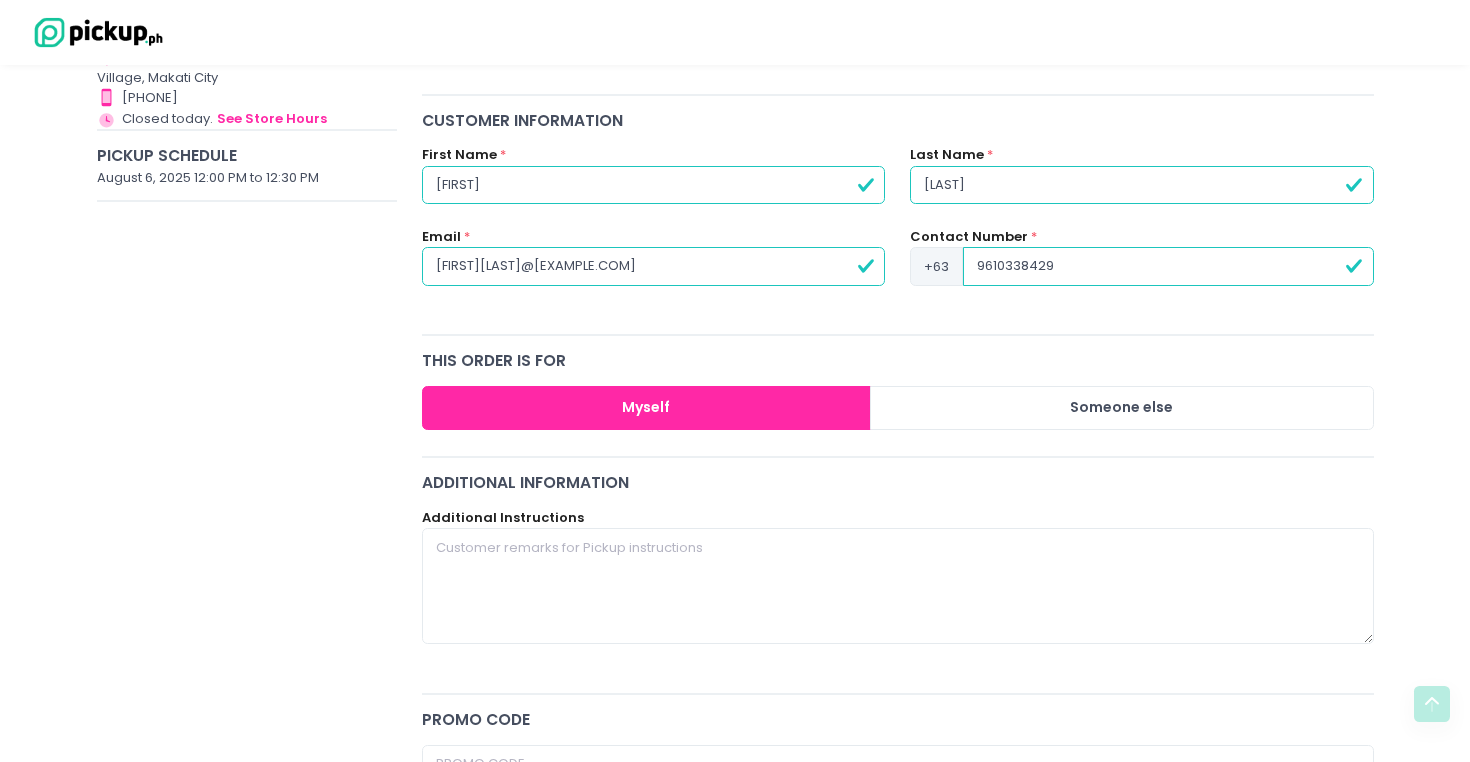 scroll, scrollTop: 0, scrollLeft: 0, axis: both 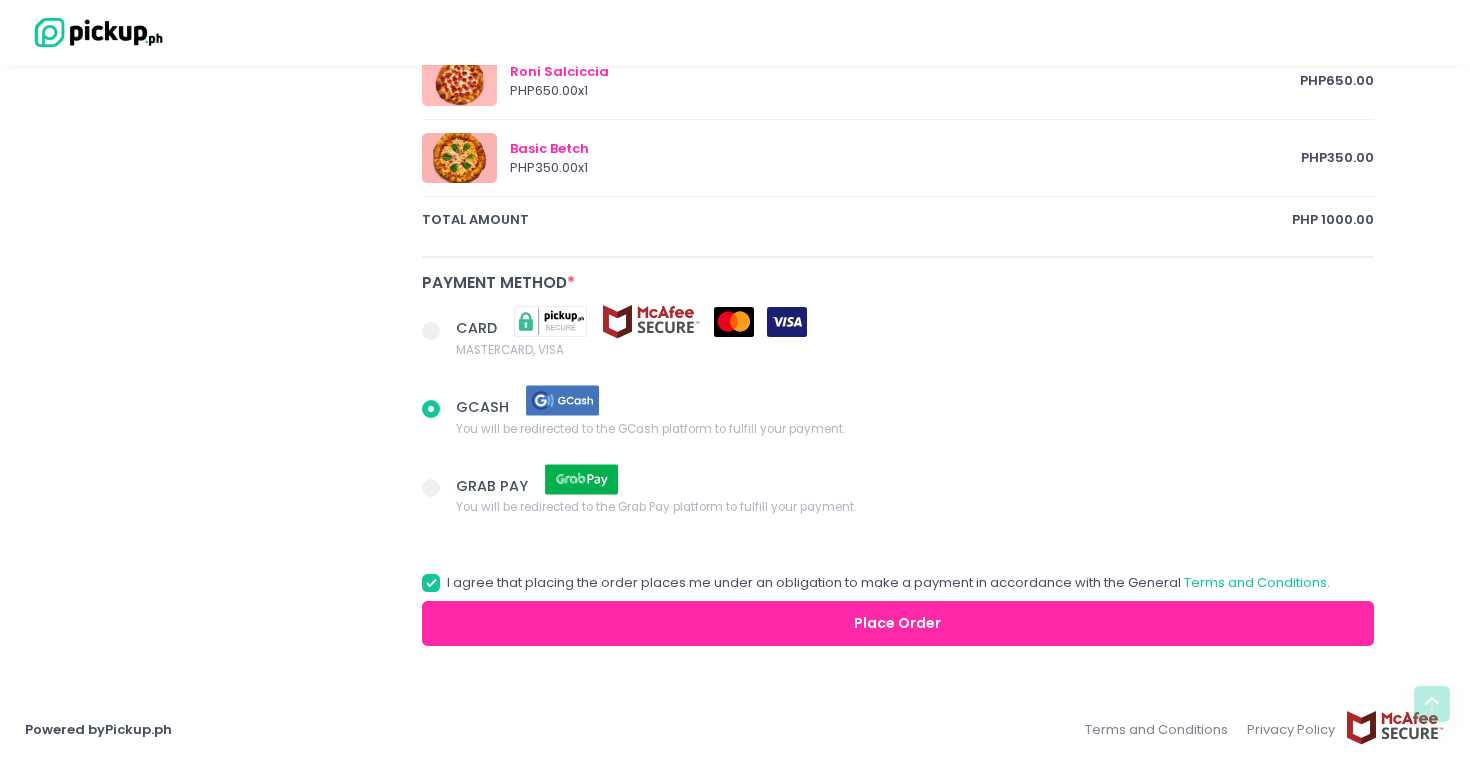 click on "Place Order" at bounding box center [898, 623] 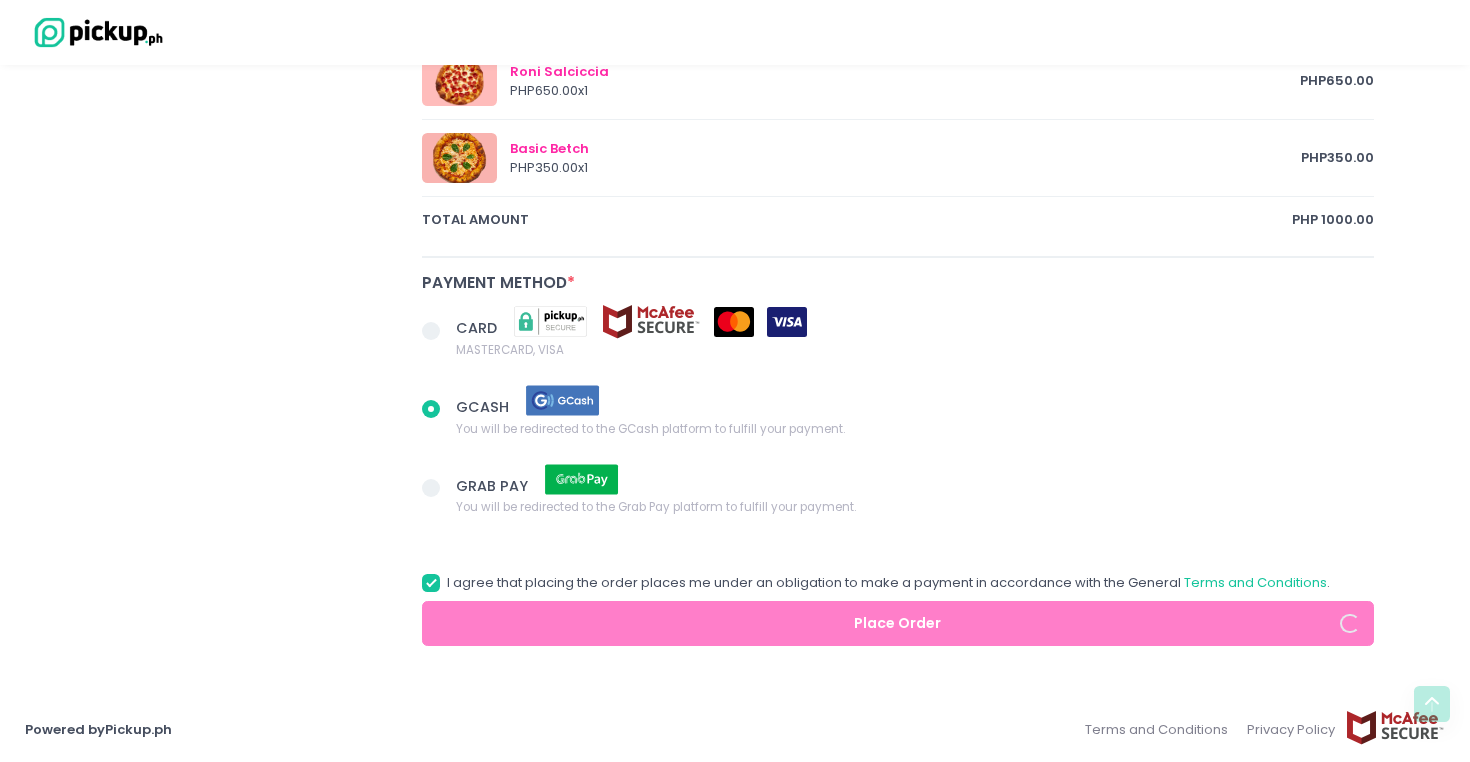 radio on "true" 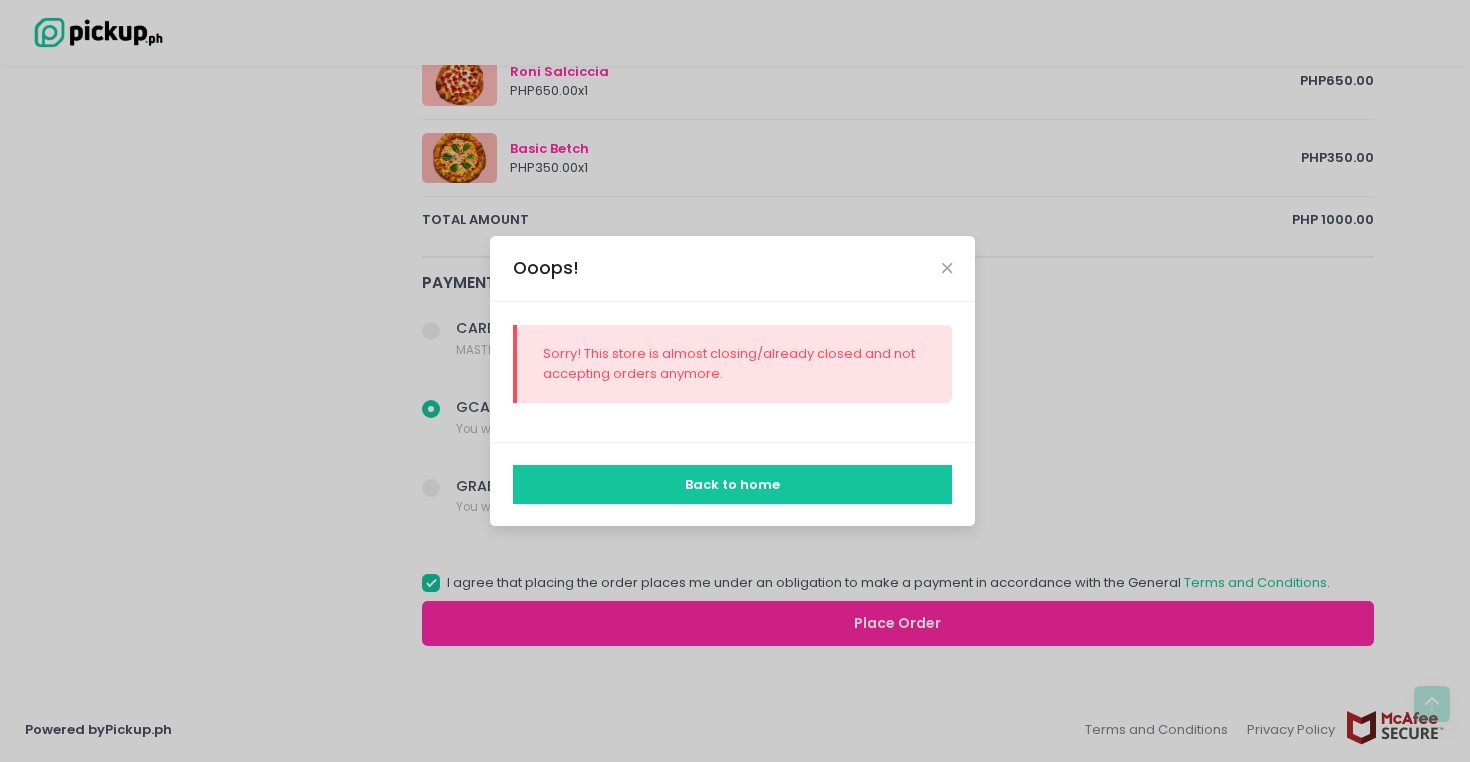 click on "Back to home" at bounding box center (733, 484) 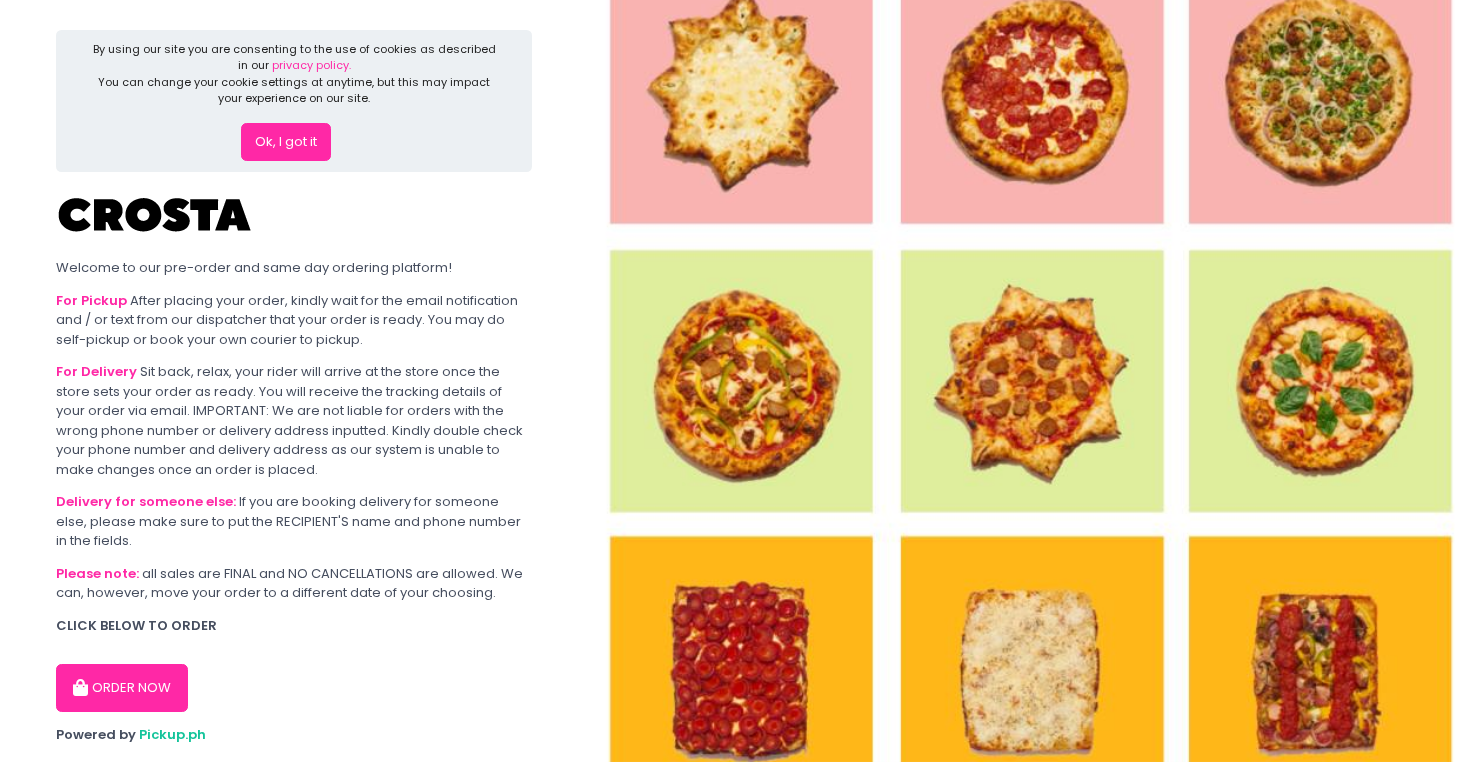 scroll, scrollTop: 0, scrollLeft: 0, axis: both 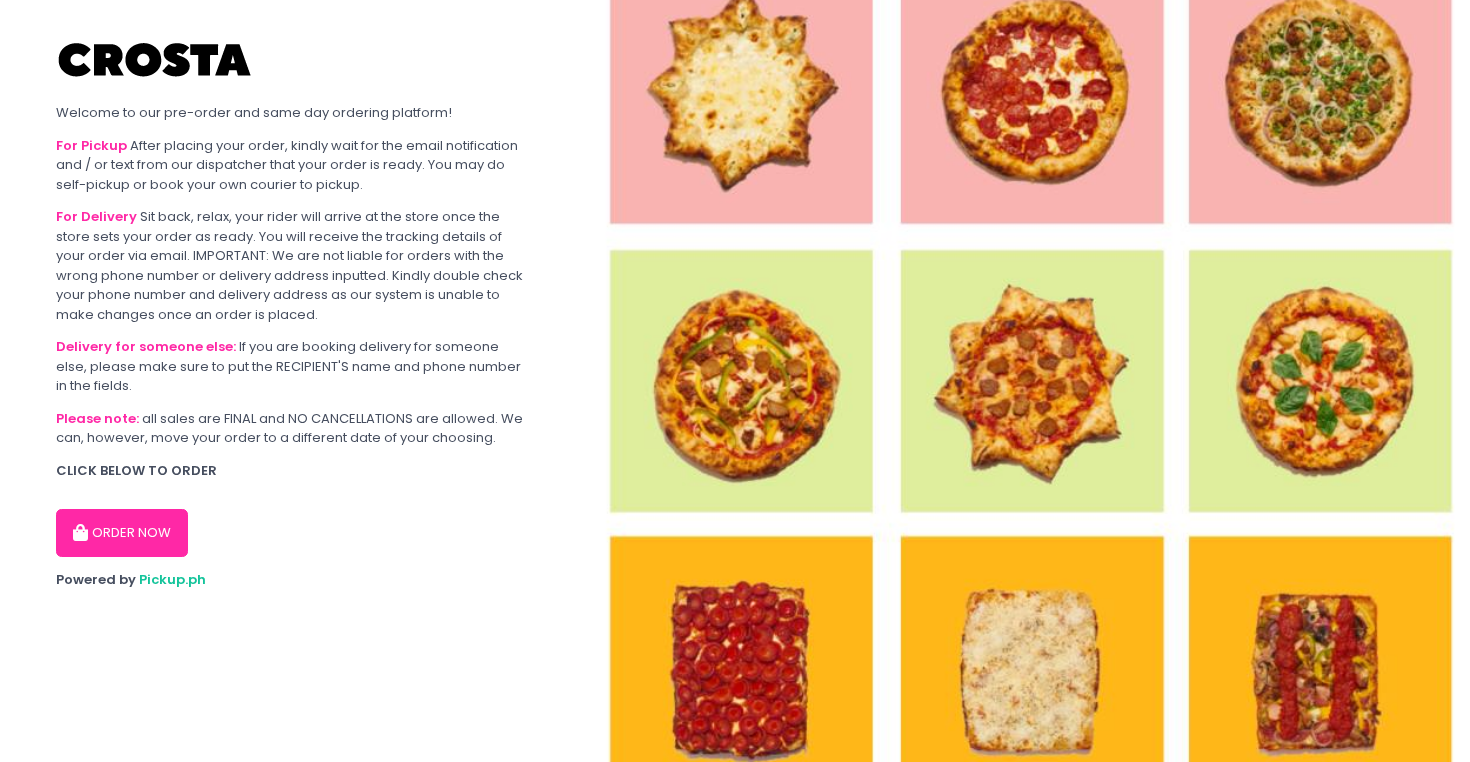 click on "ORDER NOW" at bounding box center [122, 533] 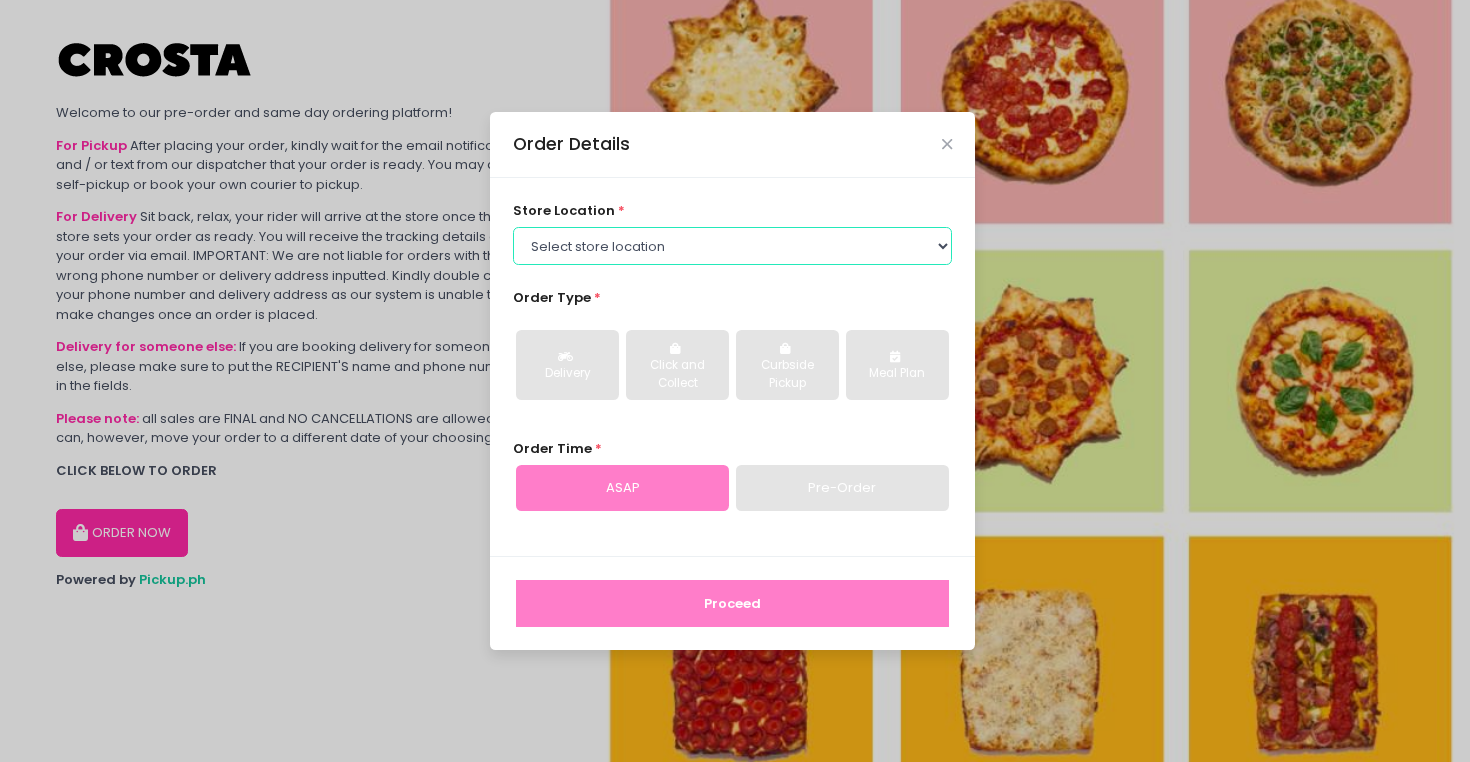 click on "Select store location Crosta Pizza - Salcedo  Crosta Pizza - San Juan" at bounding box center (733, 246) 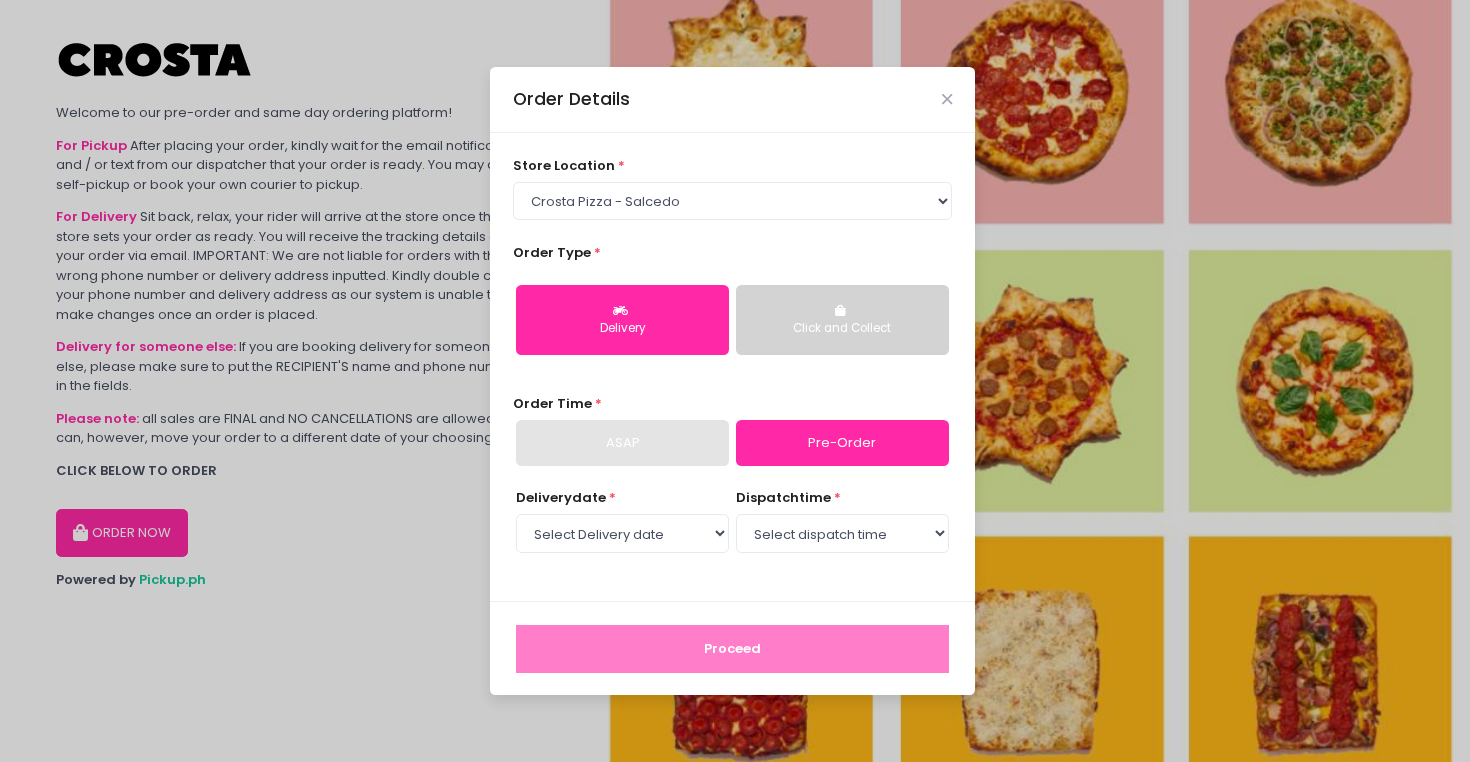 click on "Click and Collect" at bounding box center [842, 329] 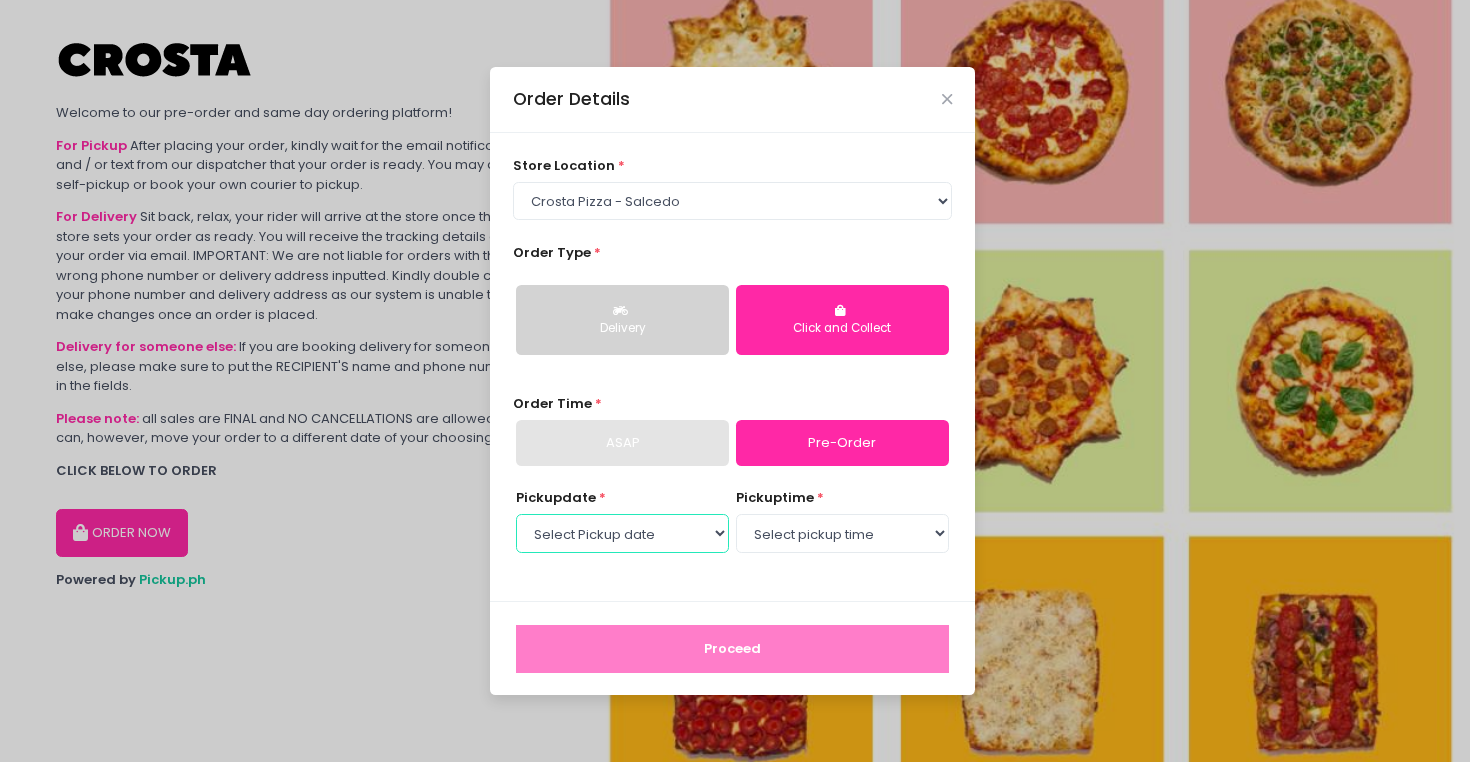 click on "Select Pickup date Wednesday, Aug 6th Thursday, Aug 7th" at bounding box center [622, 533] 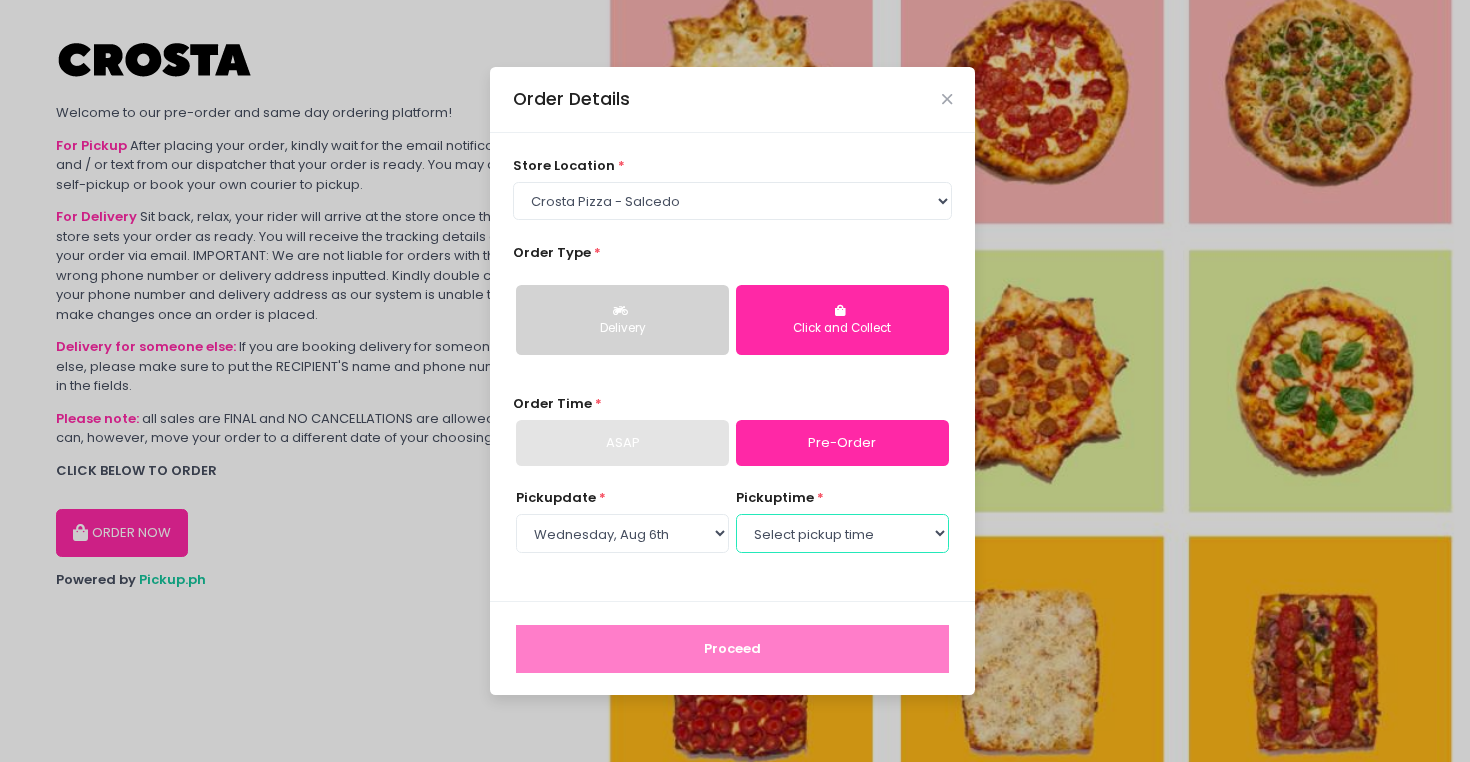 click on "Select pickup time 12:00 PM - 12:30 PM 12:30 PM - 01:00 PM 01:00 PM - 01:30 PM 01:30 PM - 02:00 PM 02:00 PM - 02:30 PM 02:30 PM - 03:00 PM 03:00 PM - 03:30 PM 03:30 PM - 04:00 PM 04:00 PM - 04:30 PM 04:30 PM - 05:00 PM 05:00 PM - 05:30 PM 05:30 PM - 06:00 PM 06:00 PM - 06:30 PM 06:30 PM - 07:00 PM 07:00 PM - 07:30 PM 07:30 PM - 08:00 PM 08:00 PM - 08:30 PM 08:30 PM - 09:00 PM" at bounding box center [842, 533] 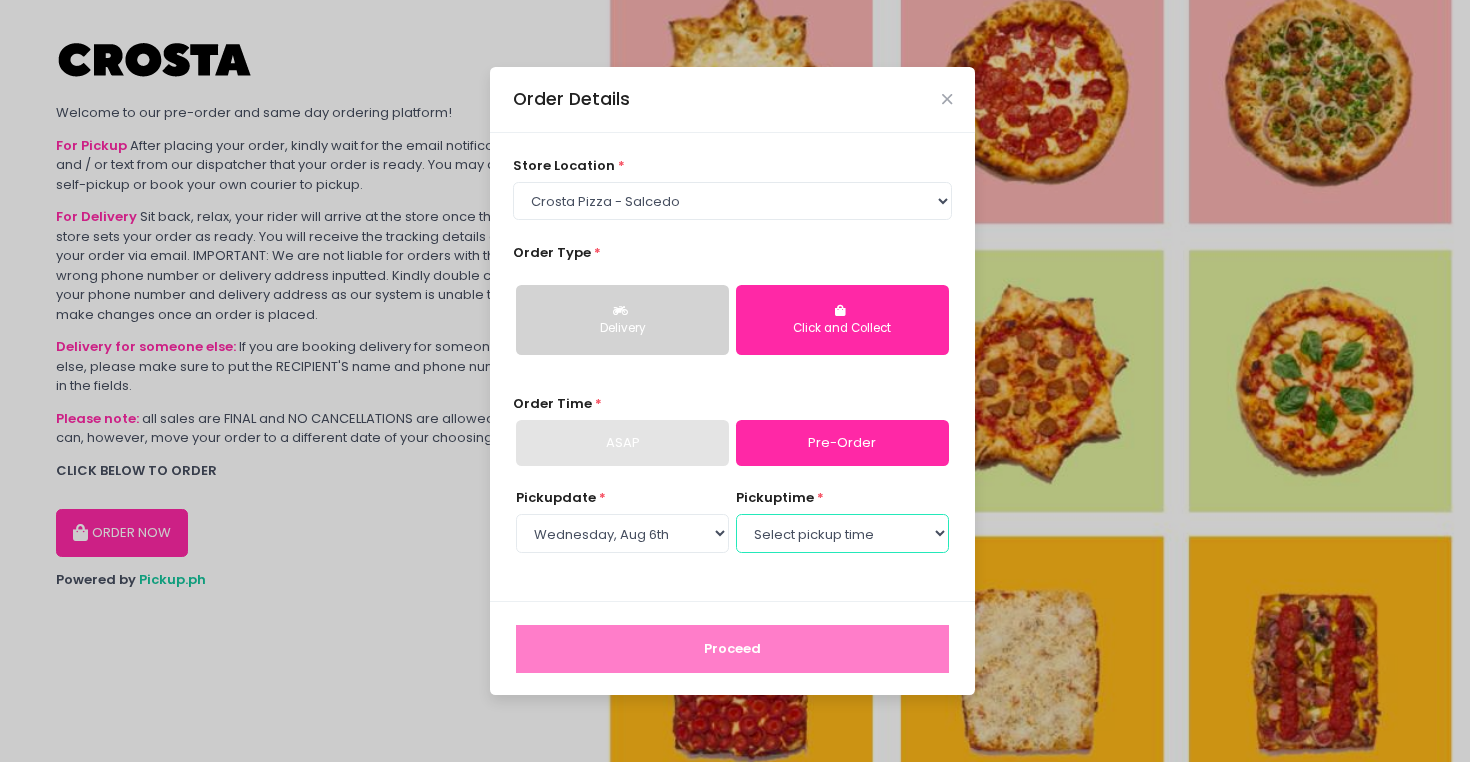 select on "12:00" 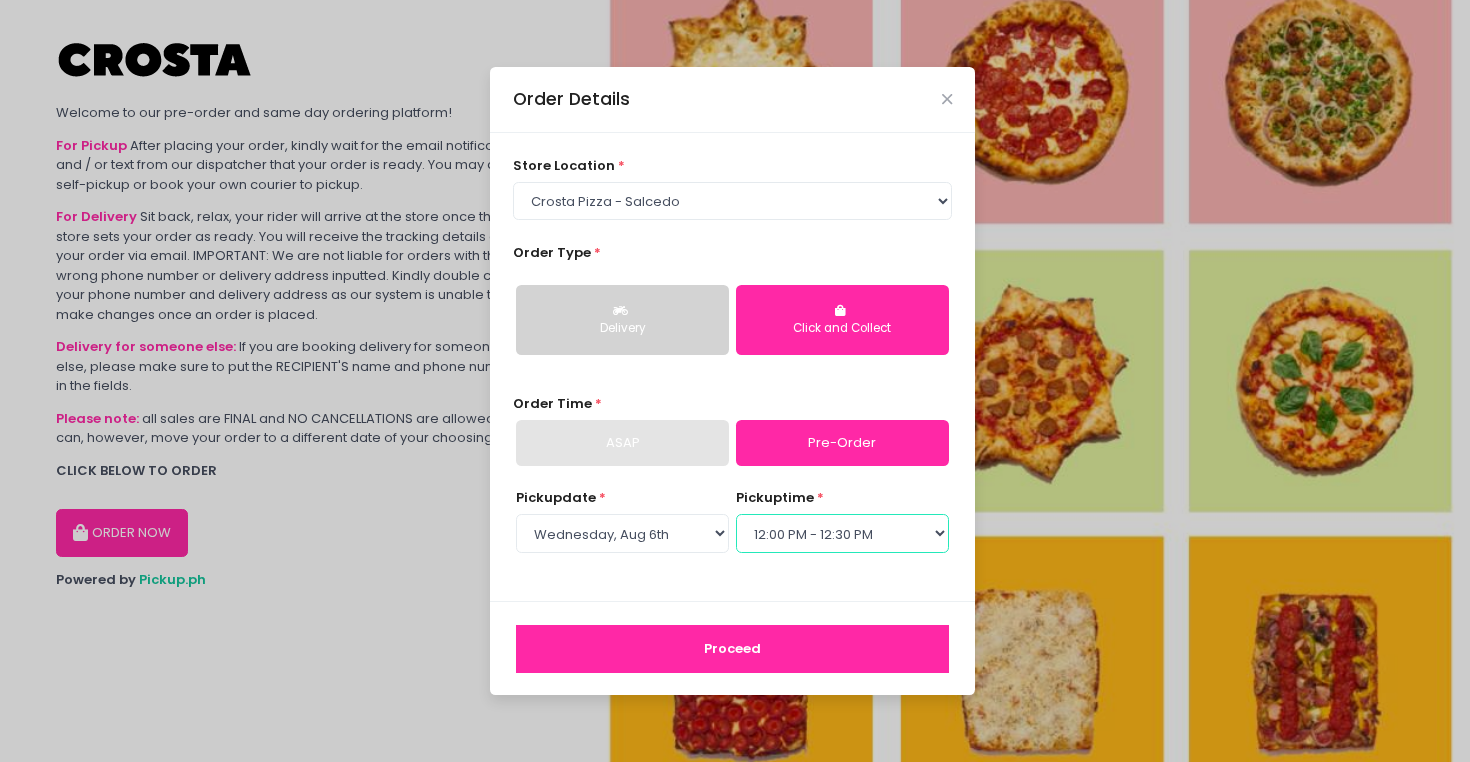 click on "Select pickup time 12:00 PM - 12:30 PM 12:30 PM - 01:00 PM 01:00 PM - 01:30 PM 01:30 PM - 02:00 PM 02:00 PM - 02:30 PM 02:30 PM - 03:00 PM 03:00 PM - 03:30 PM 03:30 PM - 04:00 PM 04:00 PM - 04:30 PM 04:30 PM - 05:00 PM 05:00 PM - 05:30 PM 05:30 PM - 06:00 PM 06:00 PM - 06:30 PM 06:30 PM - 07:00 PM 07:00 PM - 07:30 PM 07:30 PM - 08:00 PM 08:00 PM - 08:30 PM 08:30 PM - 09:00 PM" at bounding box center [842, 533] 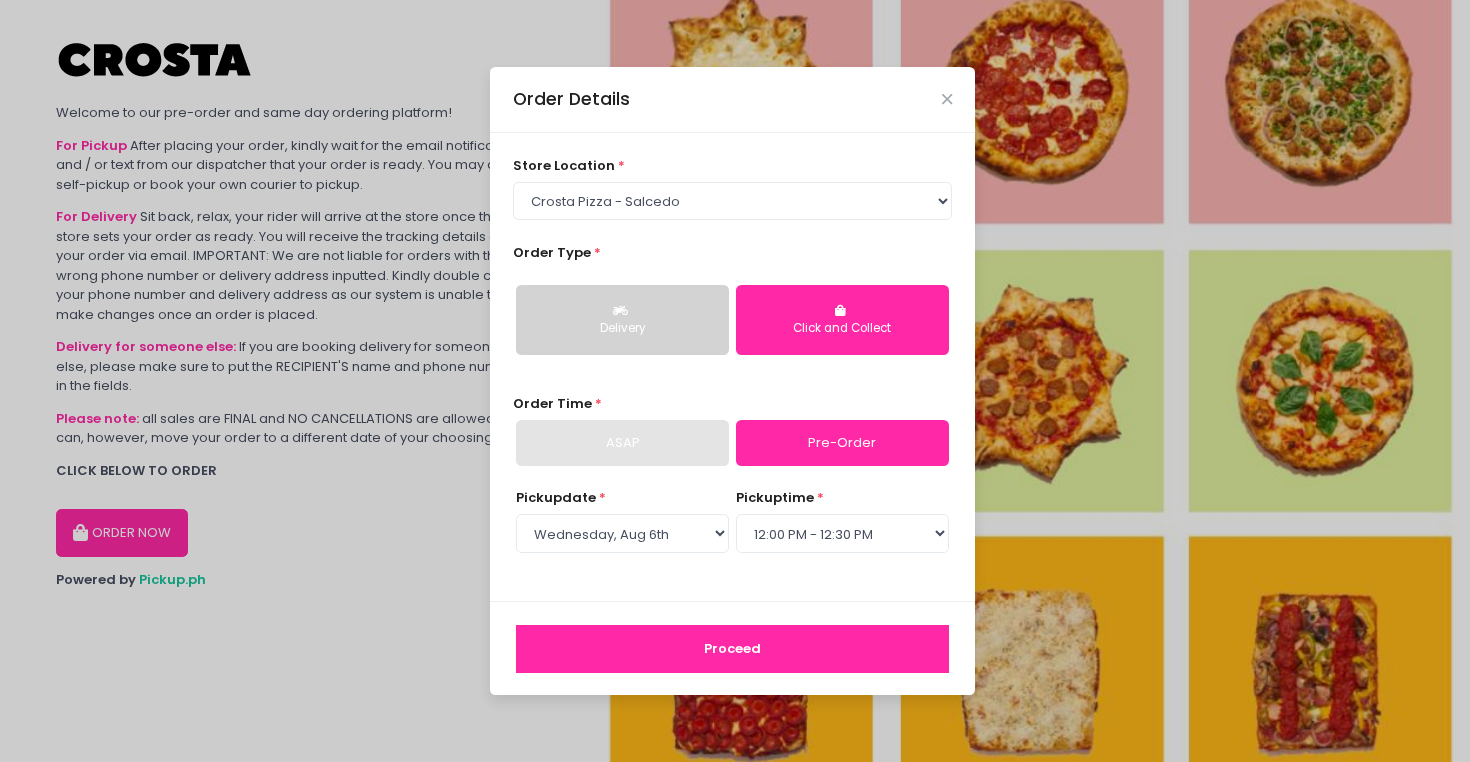 click on "Proceed" at bounding box center [732, 649] 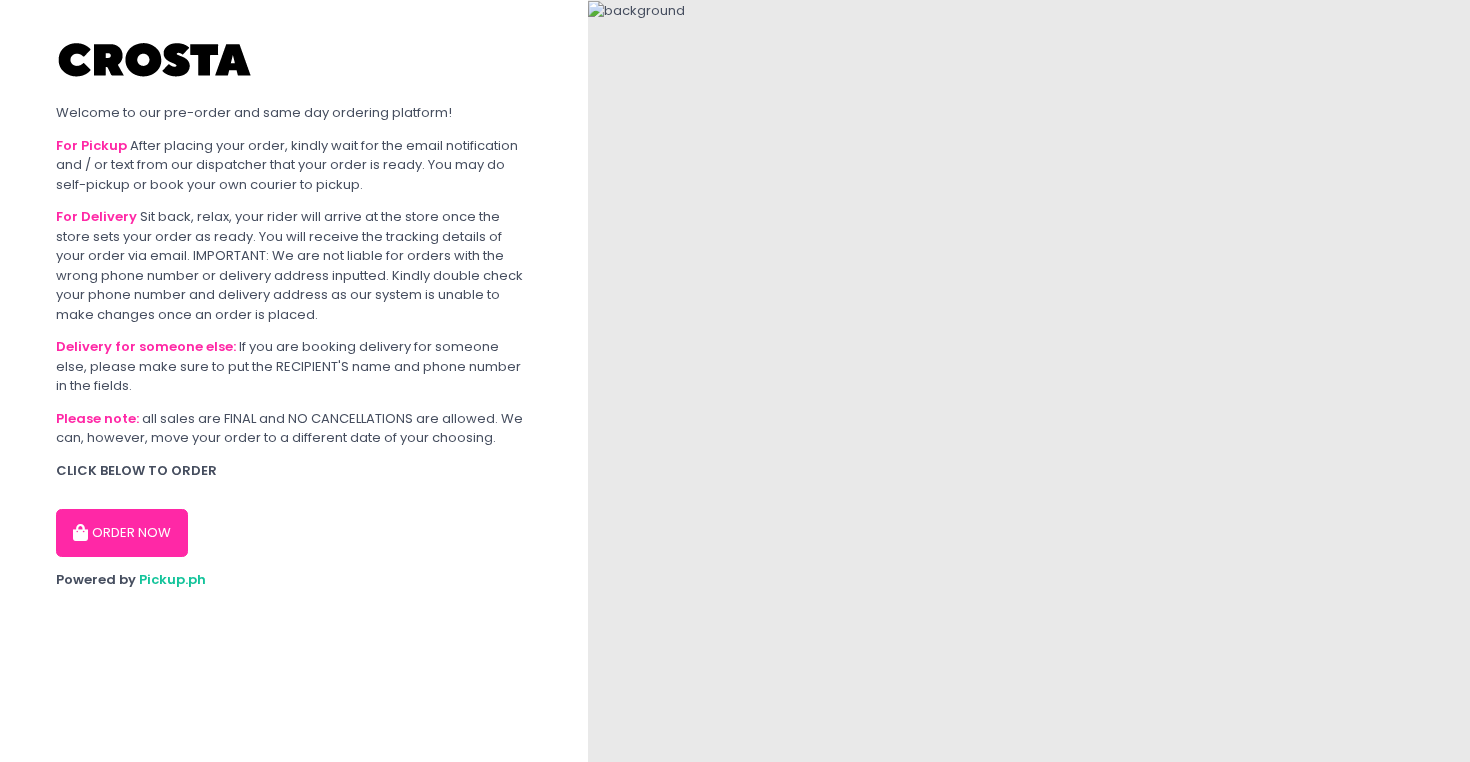 scroll, scrollTop: 0, scrollLeft: 0, axis: both 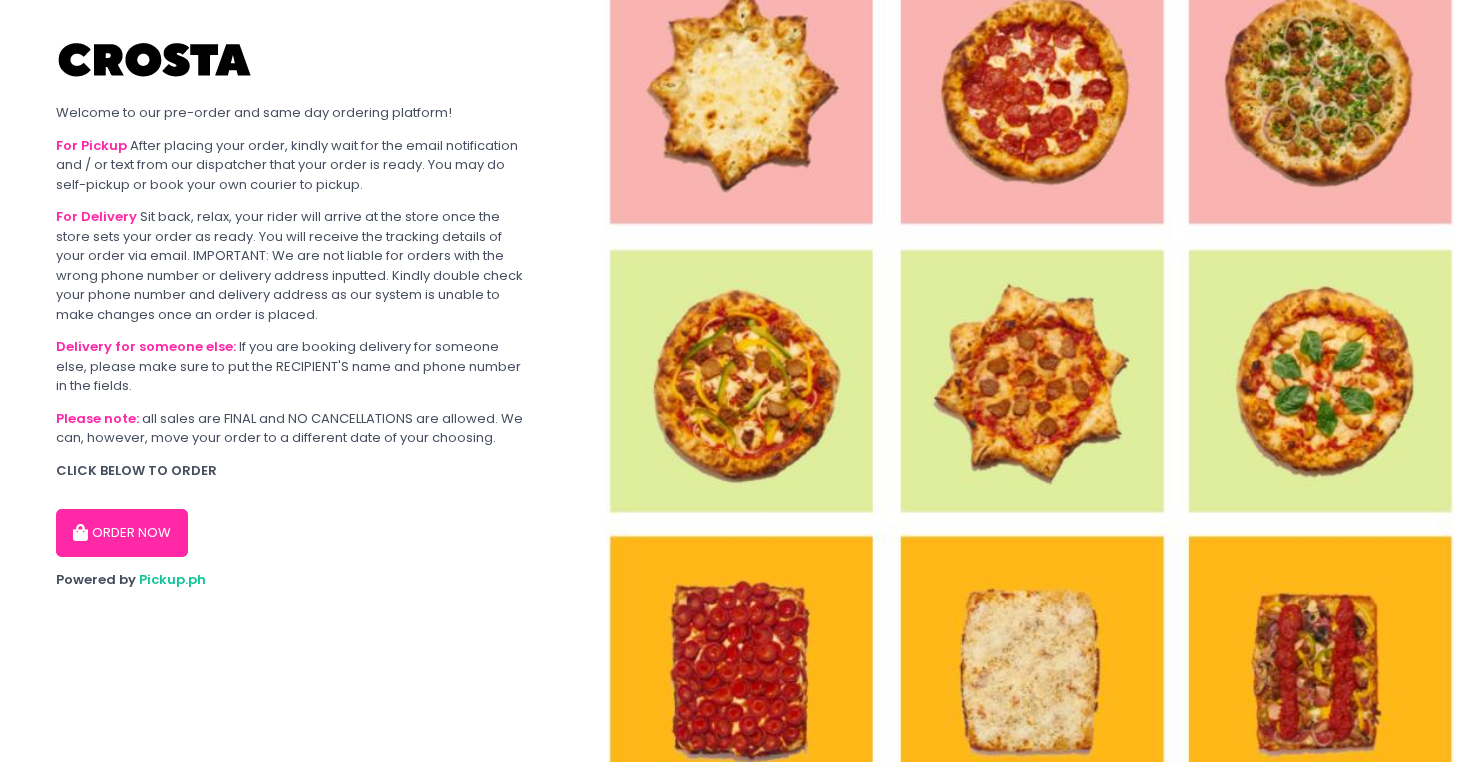 click on "ORDER NOW" at bounding box center [122, 533] 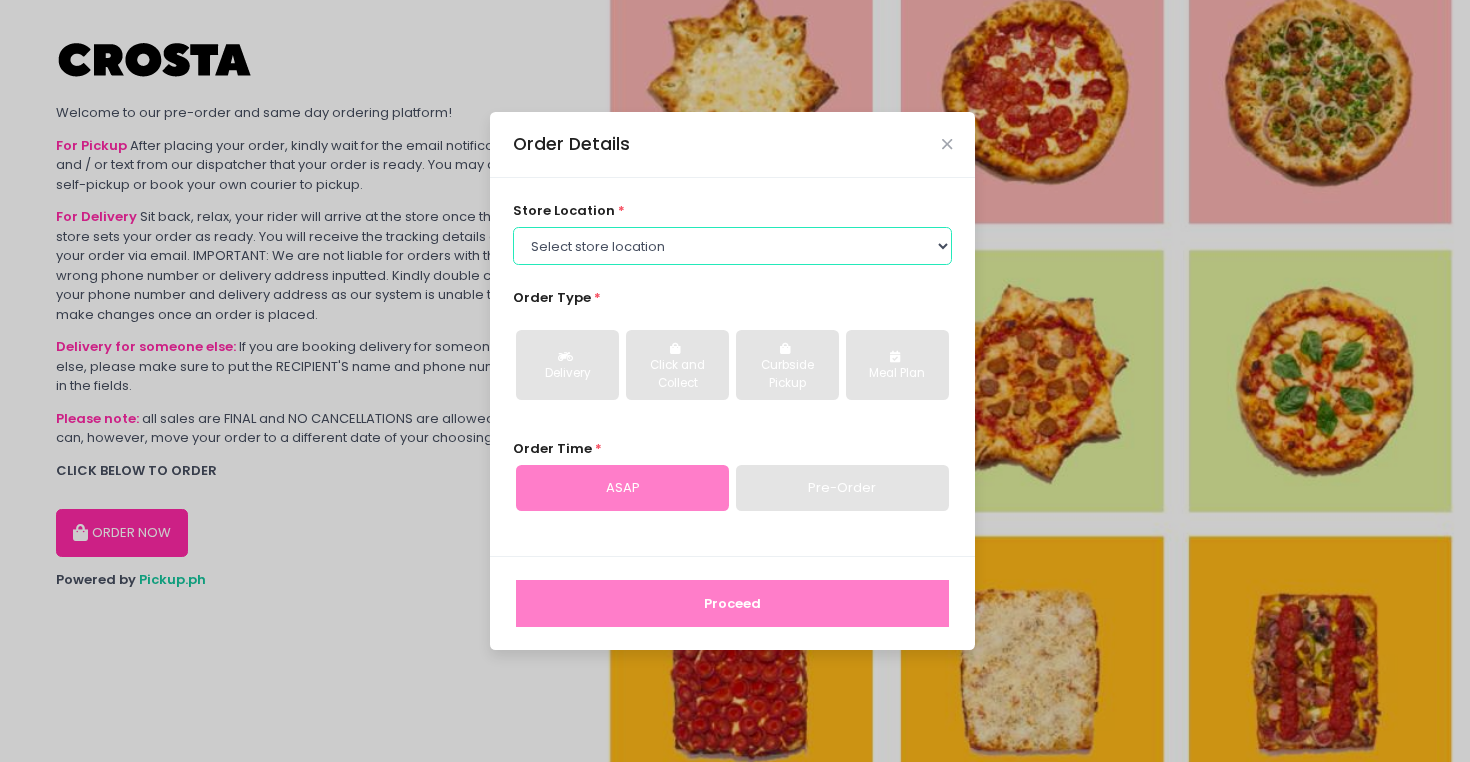 click on "Select store location Crosta Pizza - Salcedo  Crosta Pizza - San Juan" at bounding box center [733, 246] 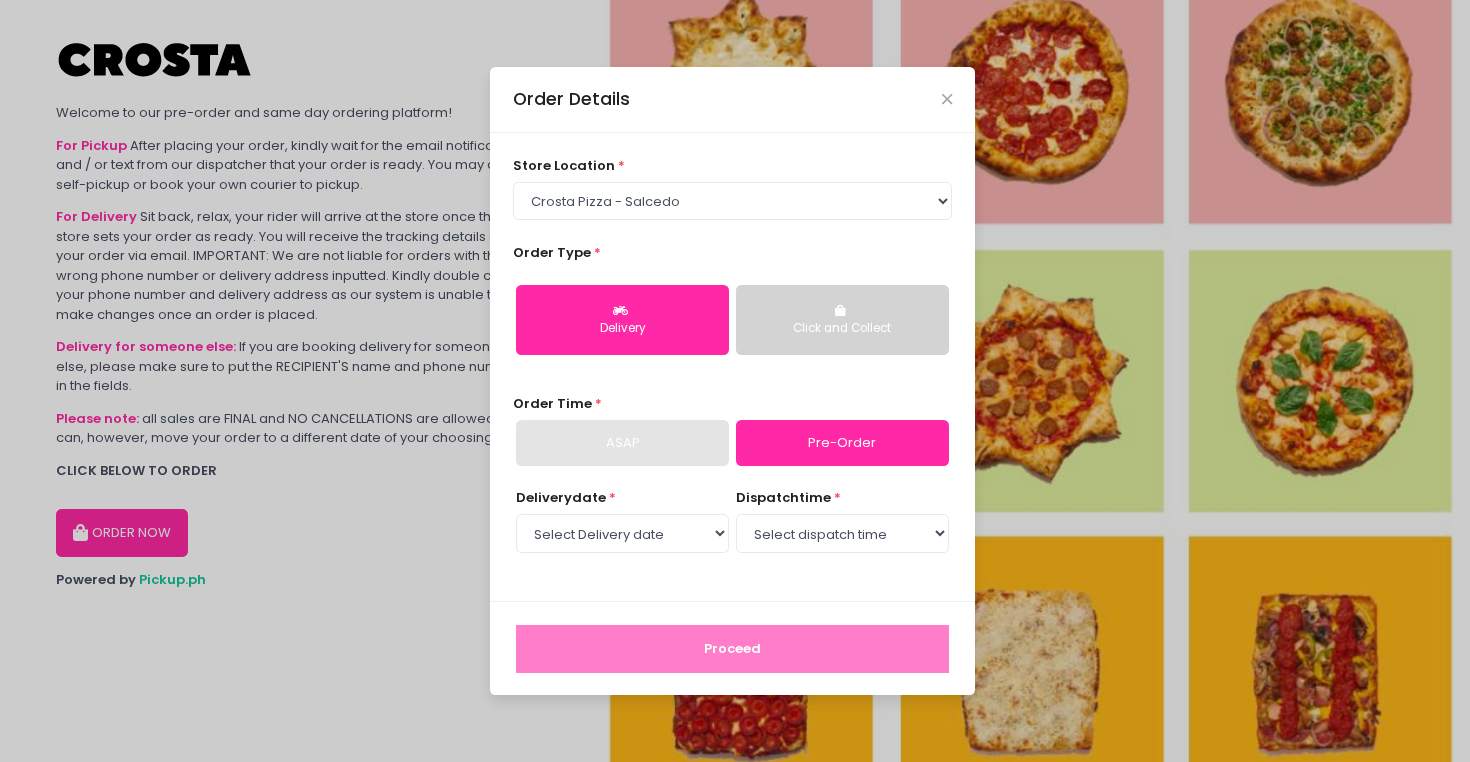 click on "Click and Collect" at bounding box center [842, 320] 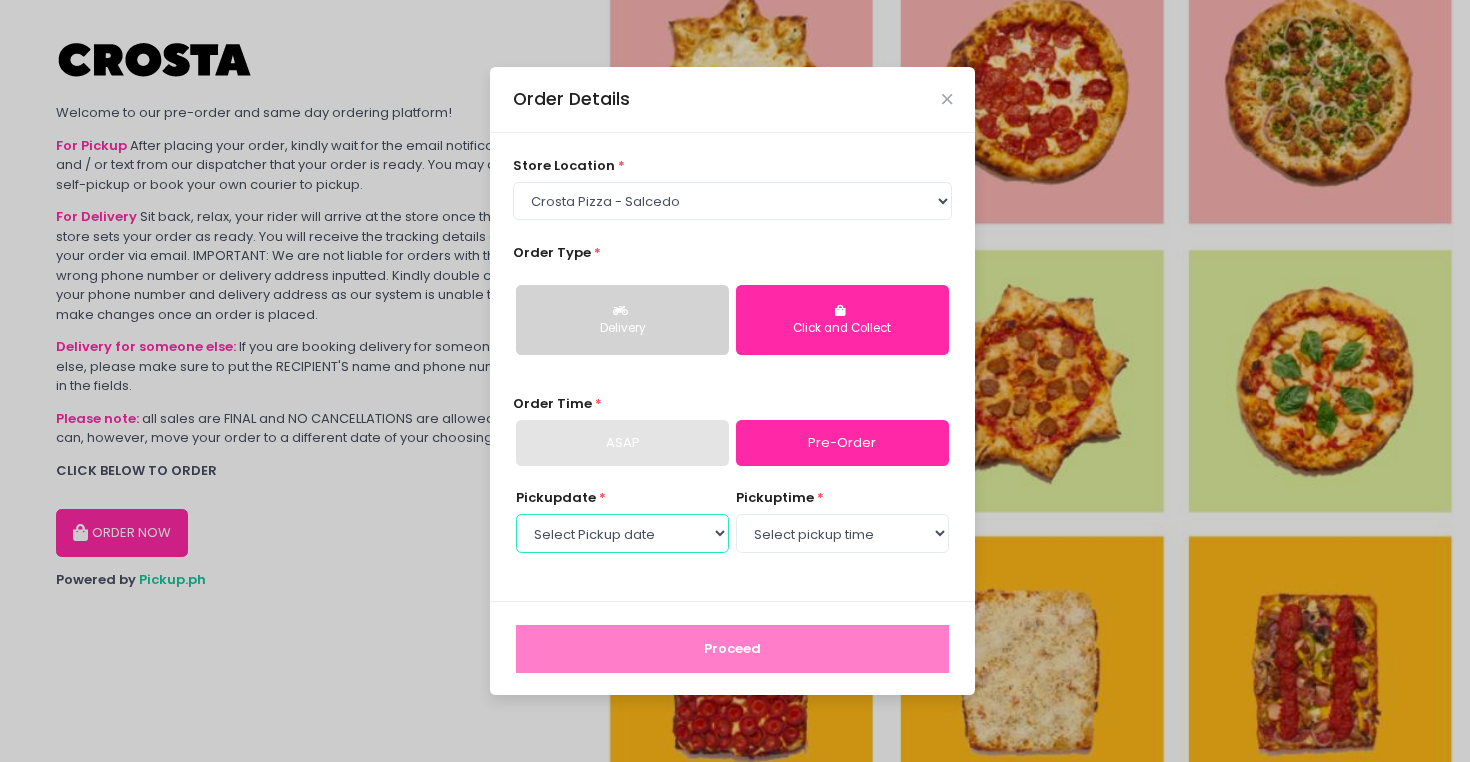 click on "Select Pickup date Wednesday, [DATE] [MONTH]th Thursday, [DATE] [MONTH]th" at bounding box center [622, 533] 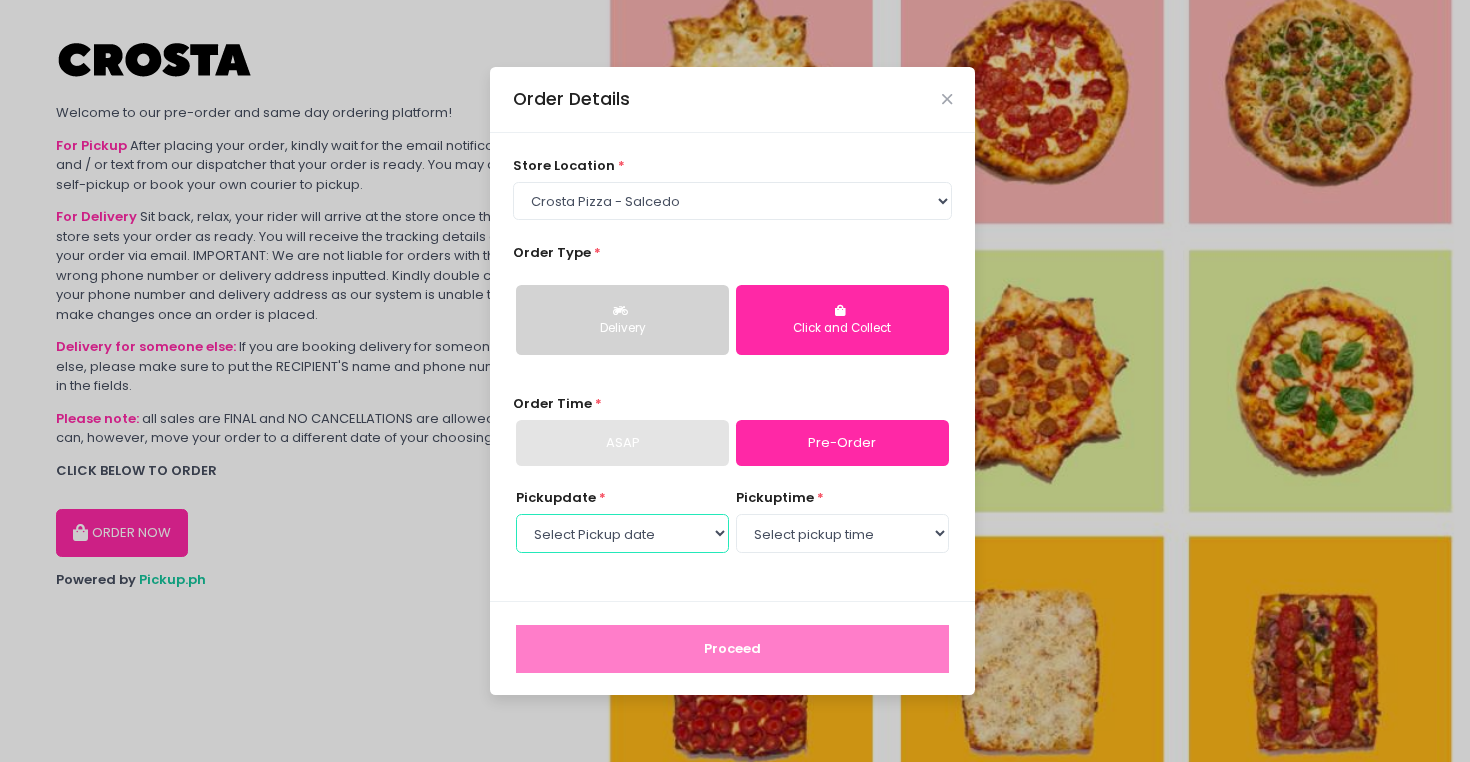 select on "2025-08-06" 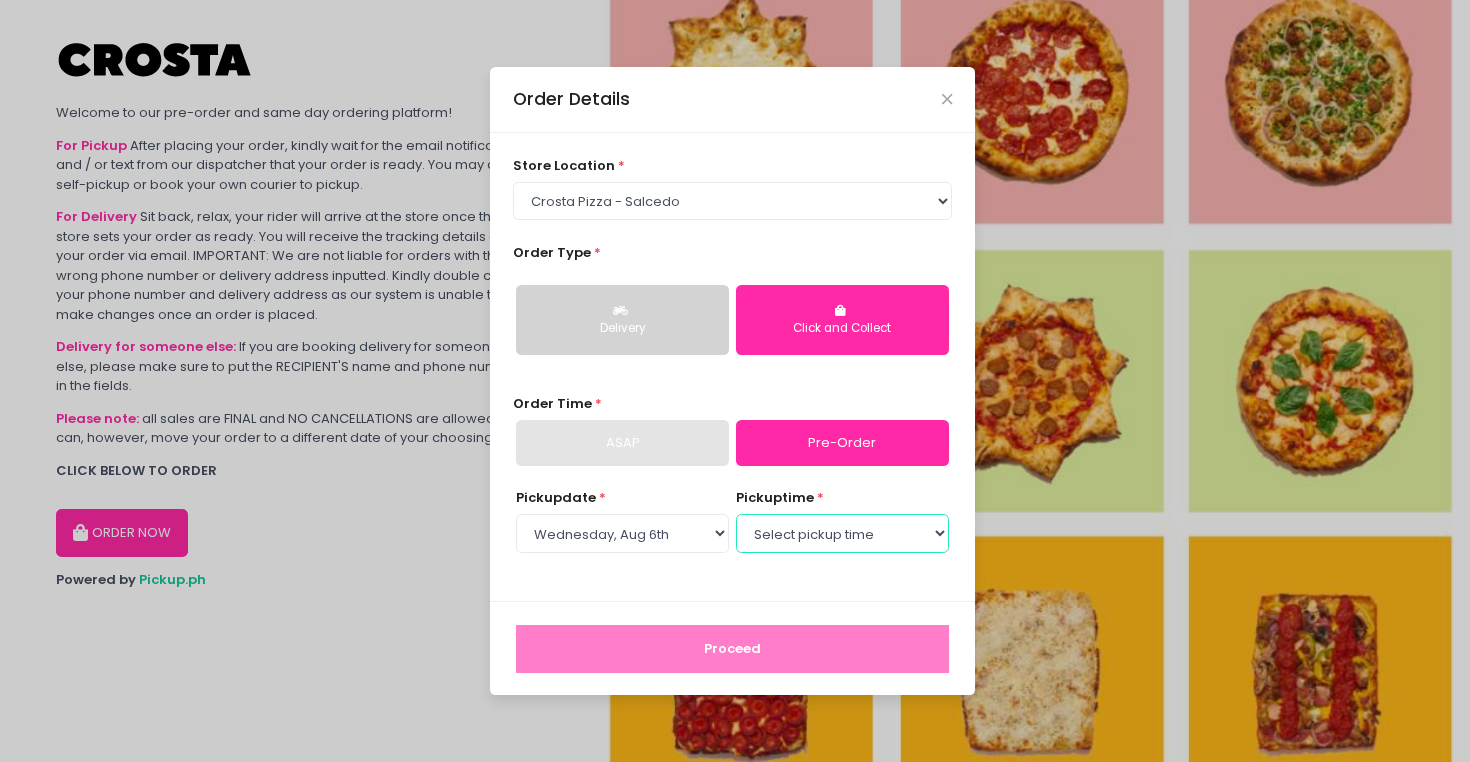 click on "Select pickup time 12:00 PM - 12:30 PM 12:30 PM - 01:00 PM 01:00 PM - 01:30 PM 01:30 PM - 02:00 PM 02:00 PM - 02:30 PM 02:30 PM - 03:00 PM 03:00 PM - 03:30 PM 03:30 PM - 04:00 PM 04:00 PM - 04:30 PM 04:30 PM - 05:00 PM 05:00 PM - 05:30 PM 05:30 PM - 06:00 PM 06:00 PM - 06:30 PM 06:30 PM - 07:00 PM 07:00 PM - 07:30 PM 07:30 PM - 08:00 PM 08:00 PM - 08:30 PM 08:30 PM - 09:00 PM" at bounding box center (842, 533) 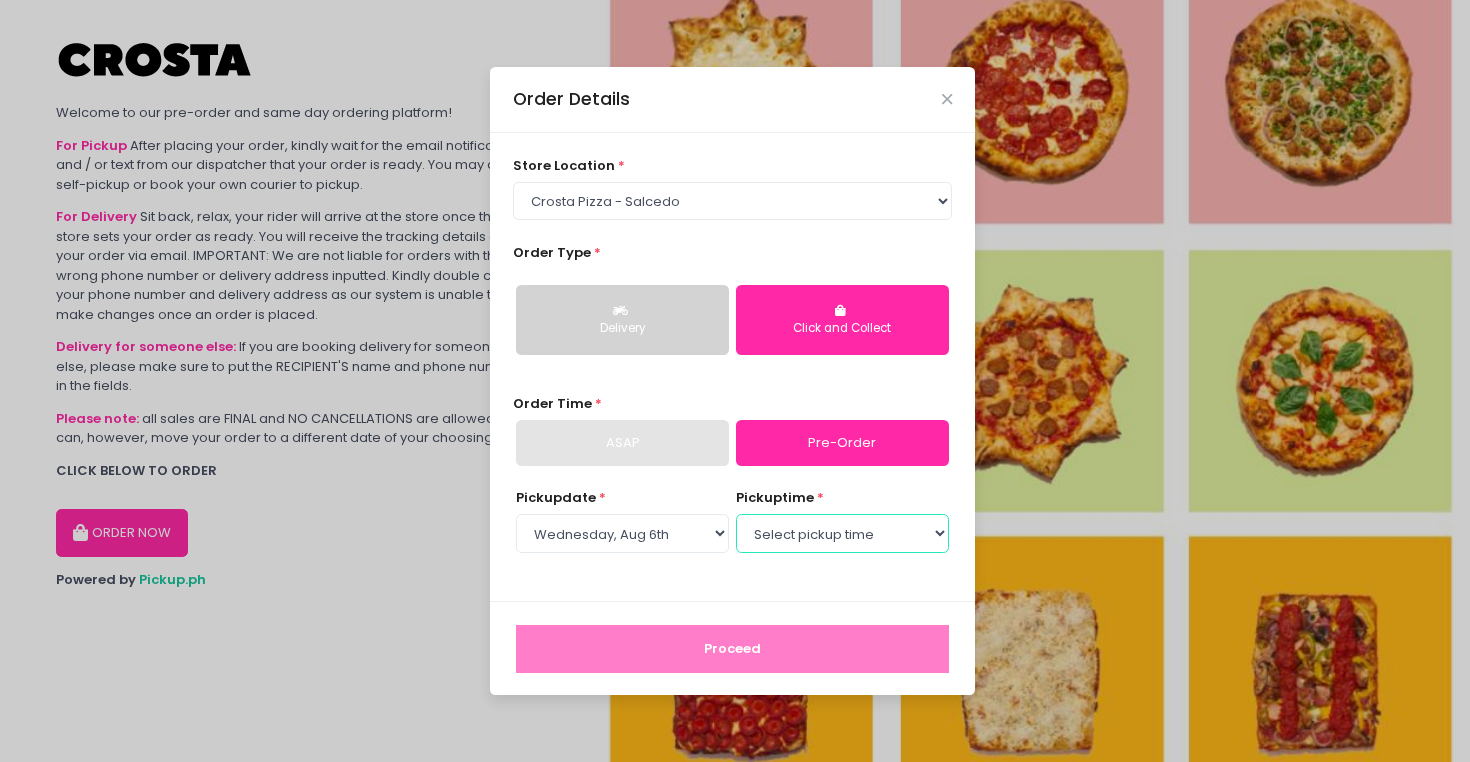 select on "12:00" 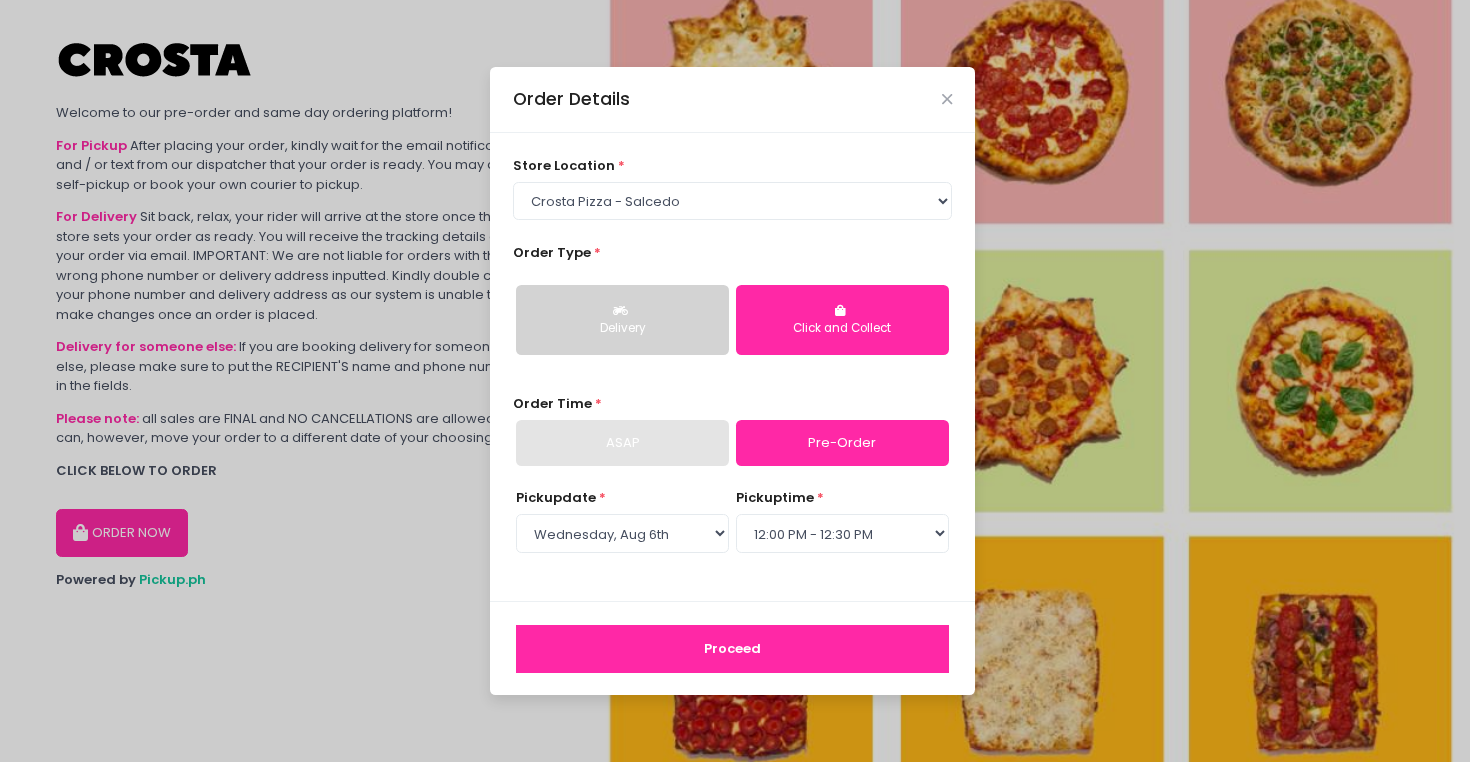 click on "Proceed" at bounding box center [732, 649] 